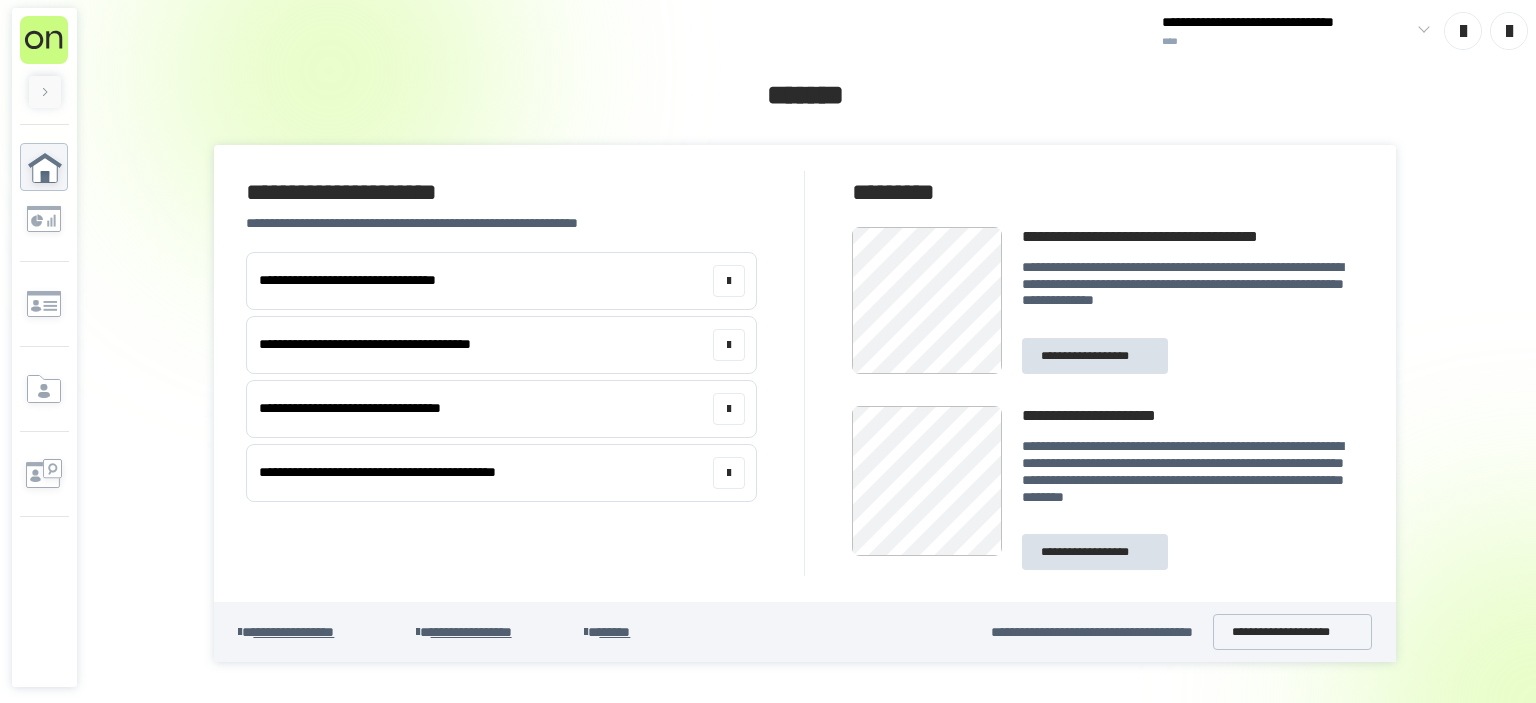 scroll, scrollTop: 0, scrollLeft: 0, axis: both 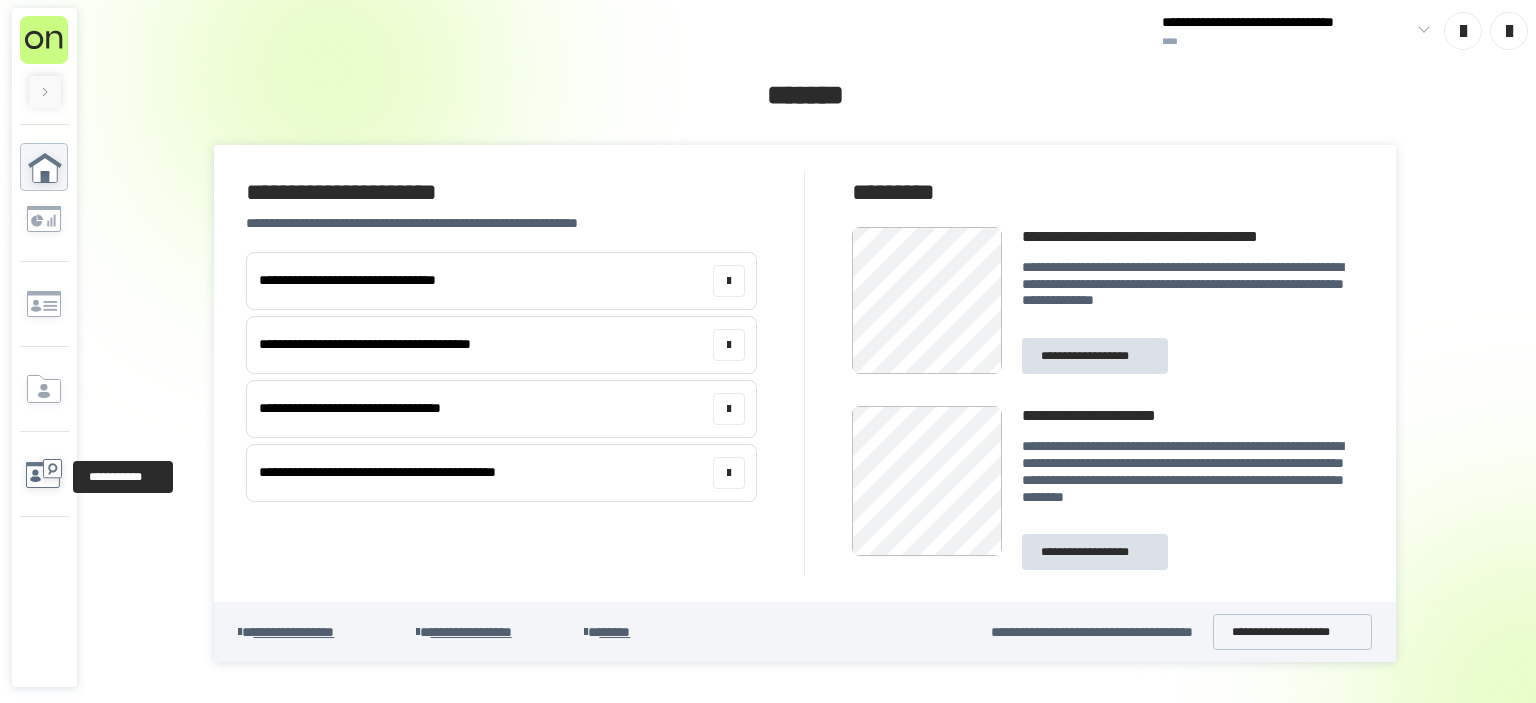 click 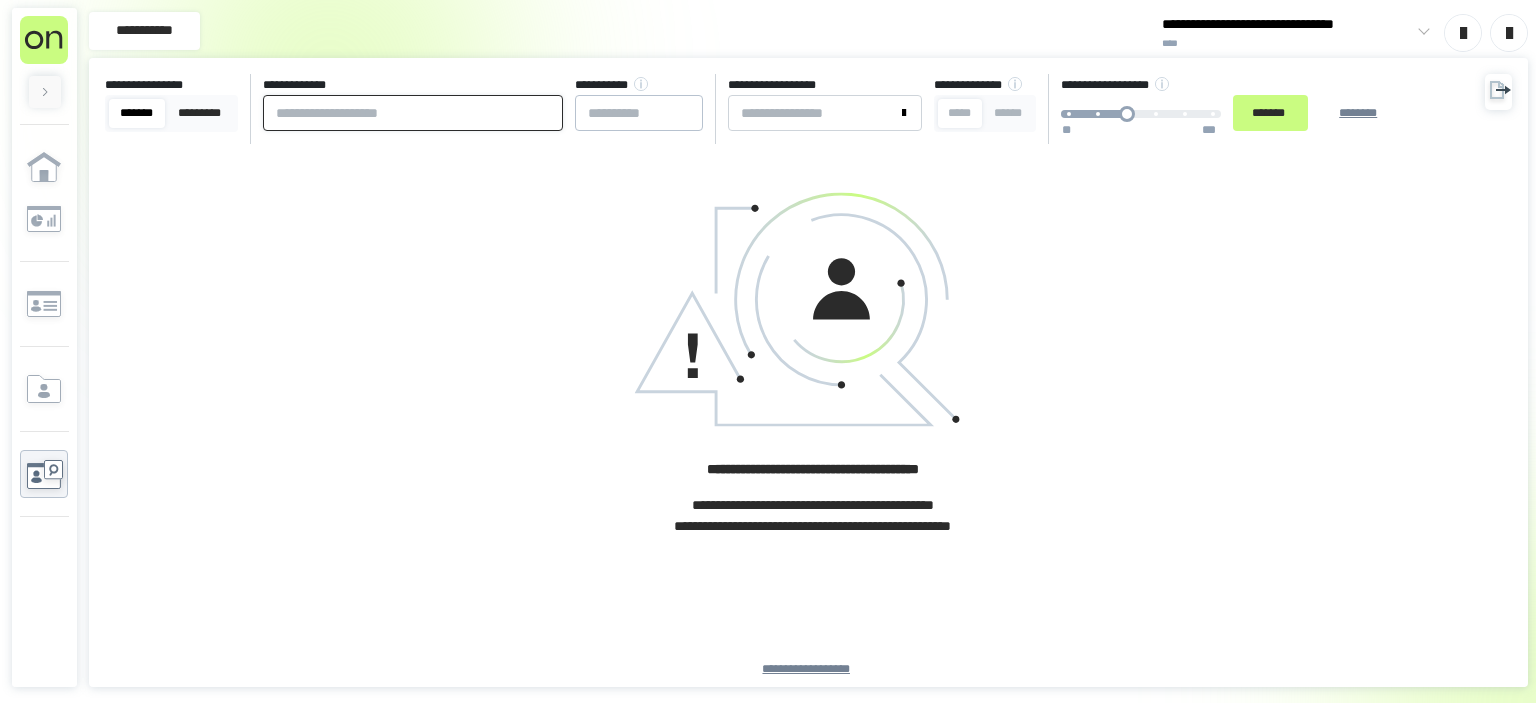 paste on "**********" 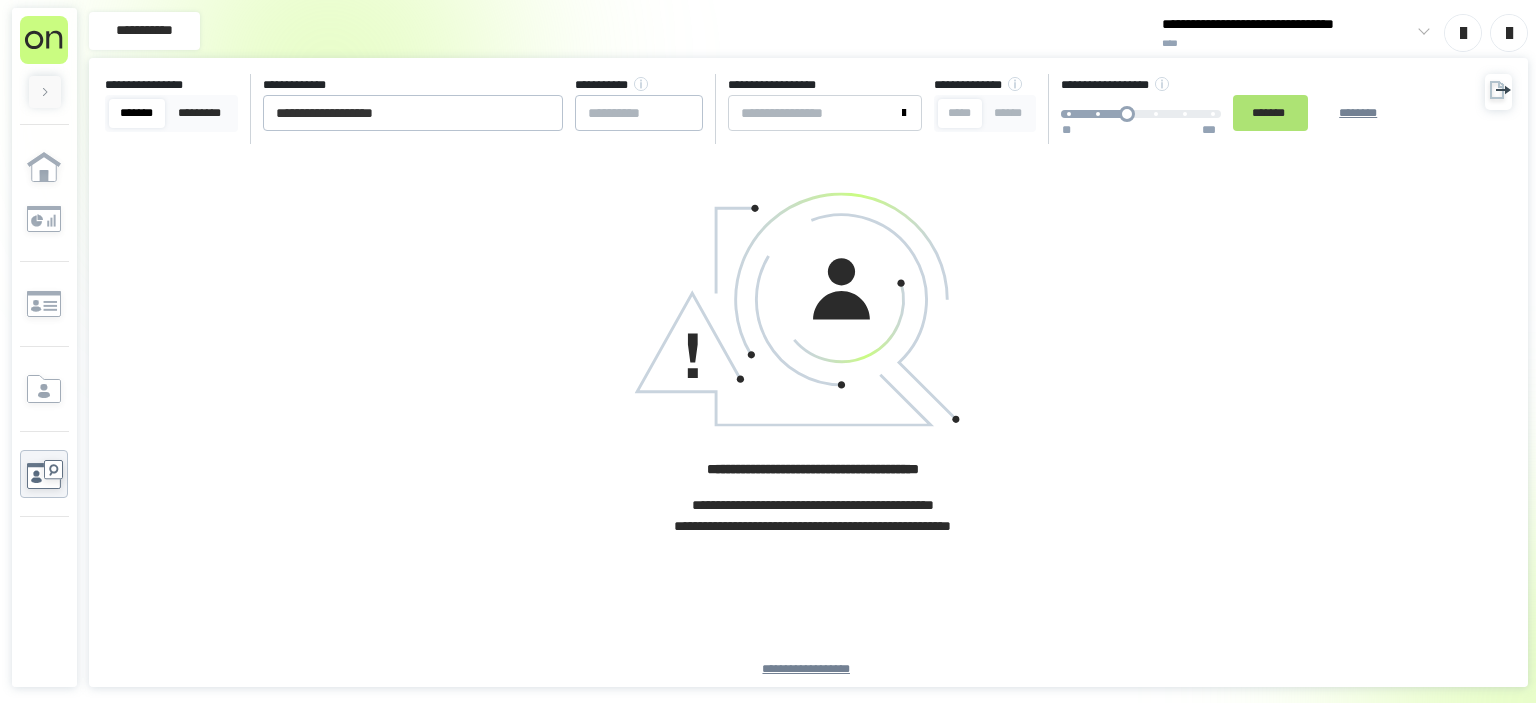 click on "*******" at bounding box center (1270, 113) 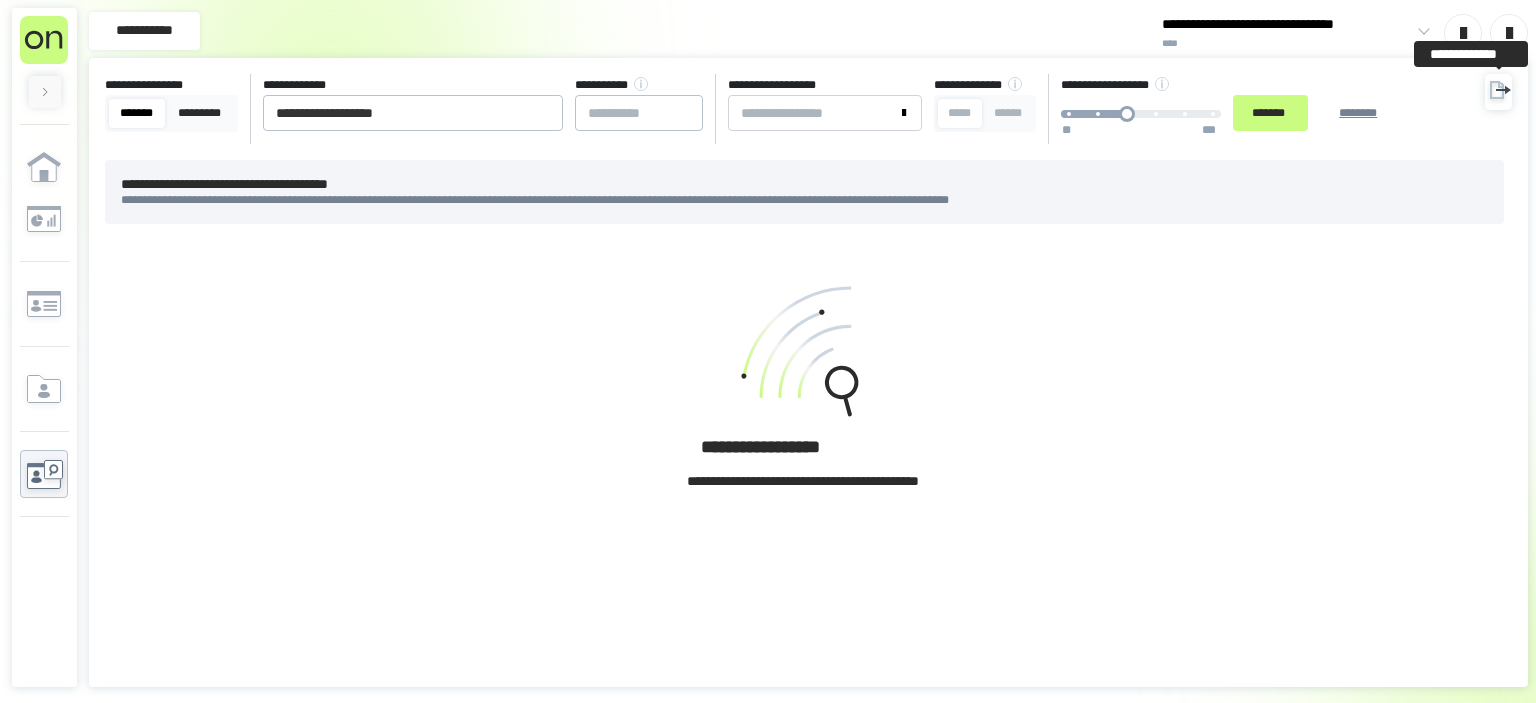 click 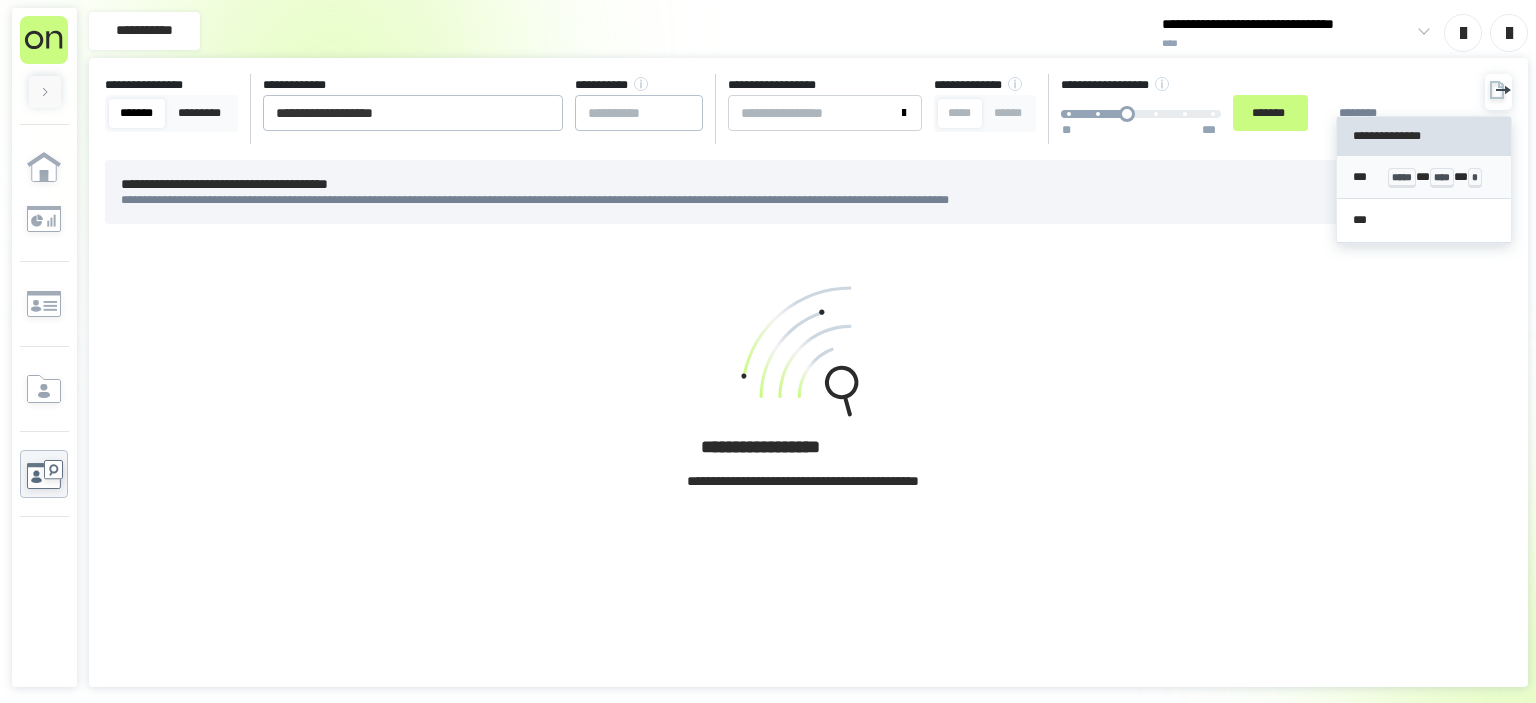 click on "*** ***** * **** *   *" at bounding box center (1424, 177) 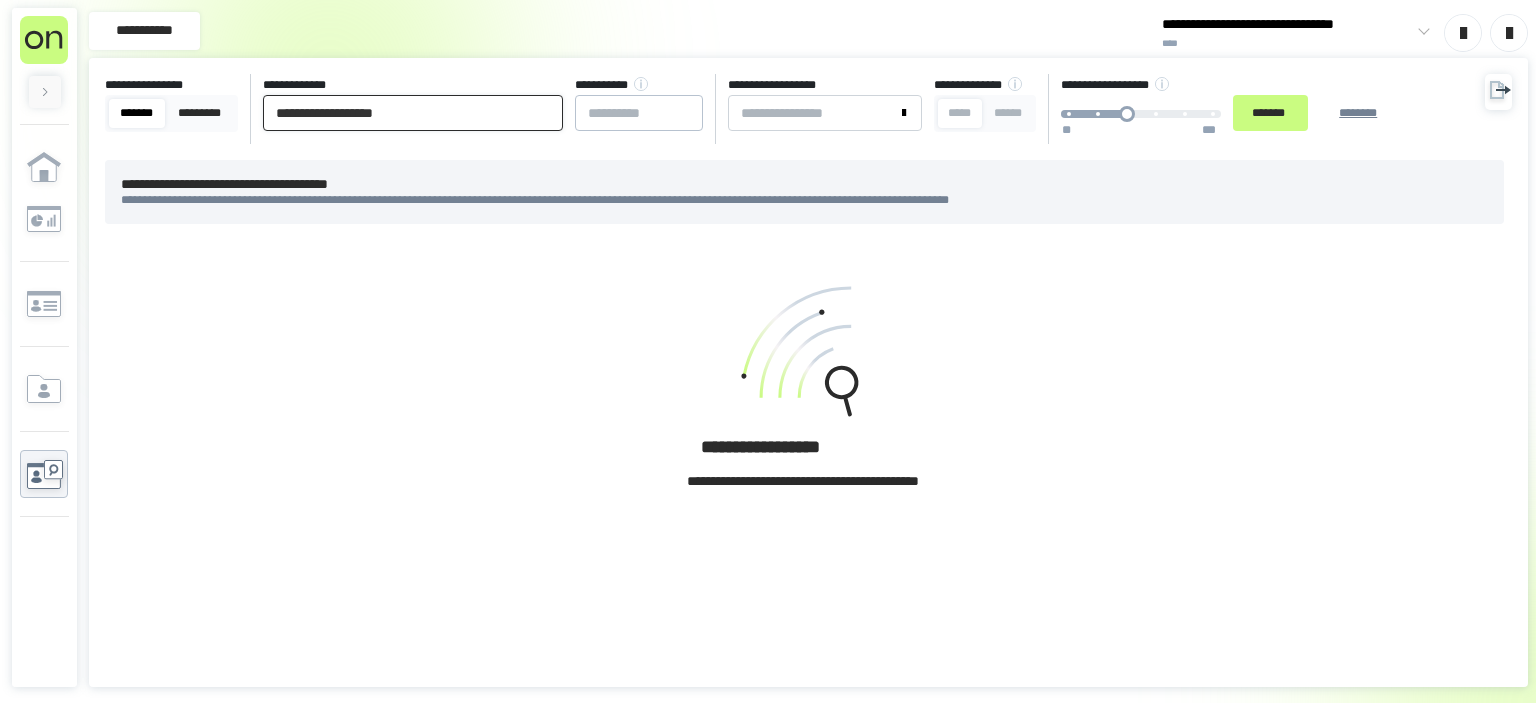 drag, startPoint x: 467, startPoint y: 113, endPoint x: 0, endPoint y: 103, distance: 467.10706 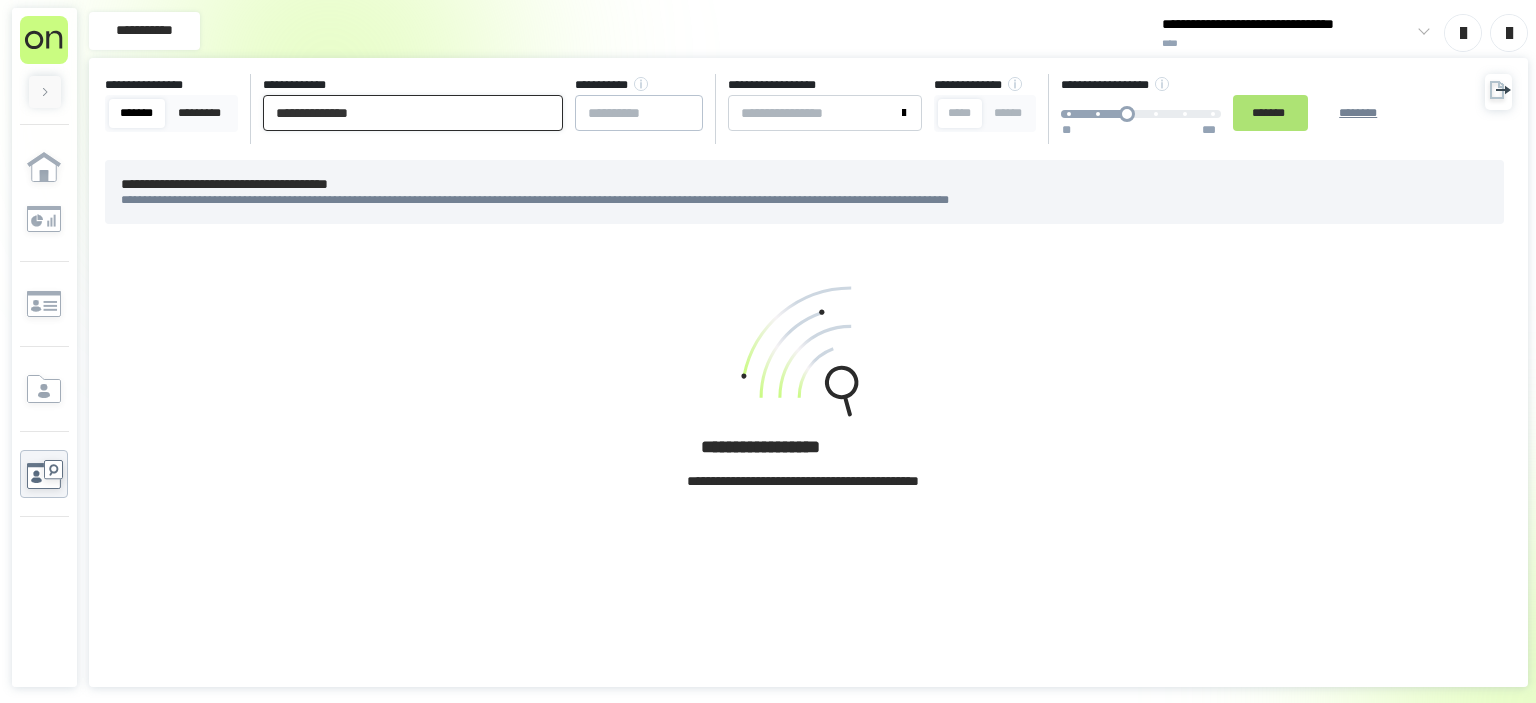 type on "**********" 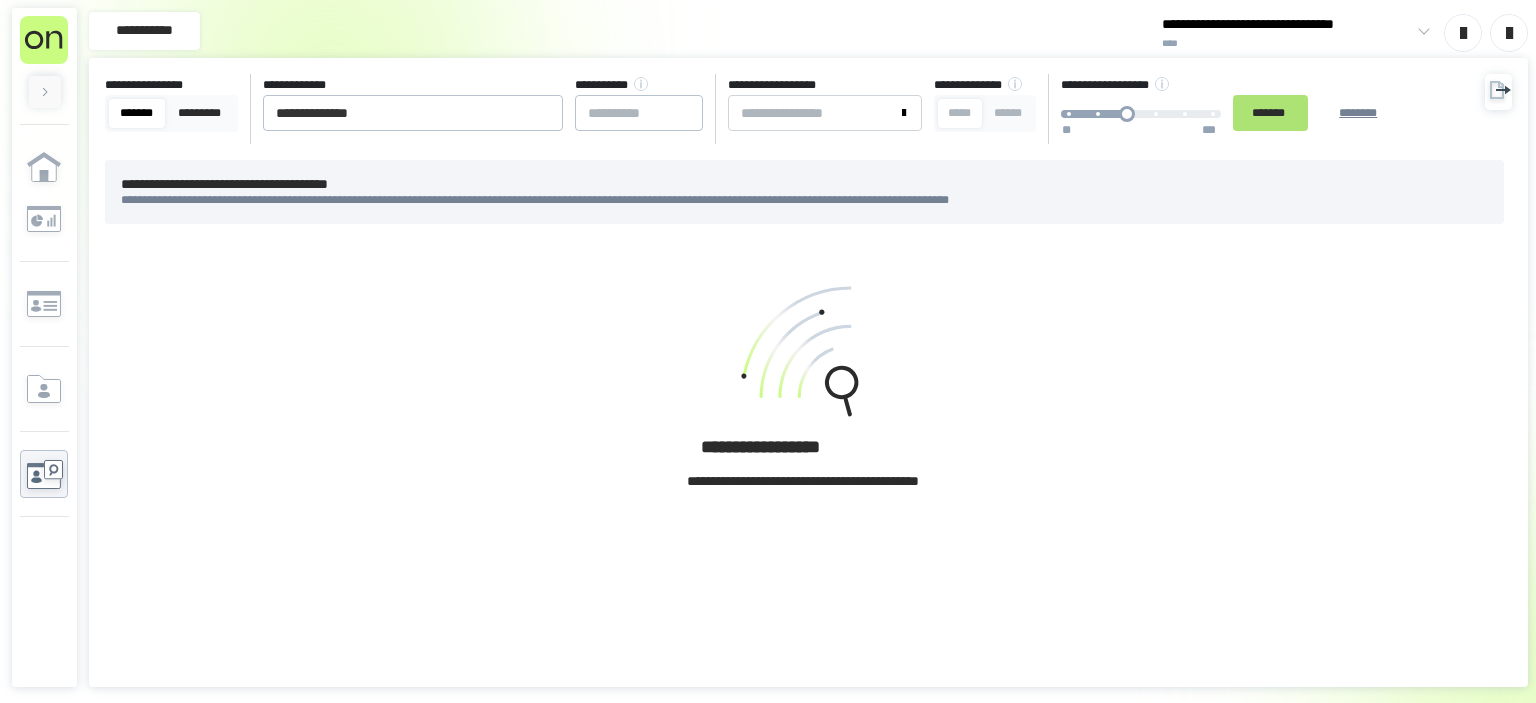 click on "*******" at bounding box center (1270, 113) 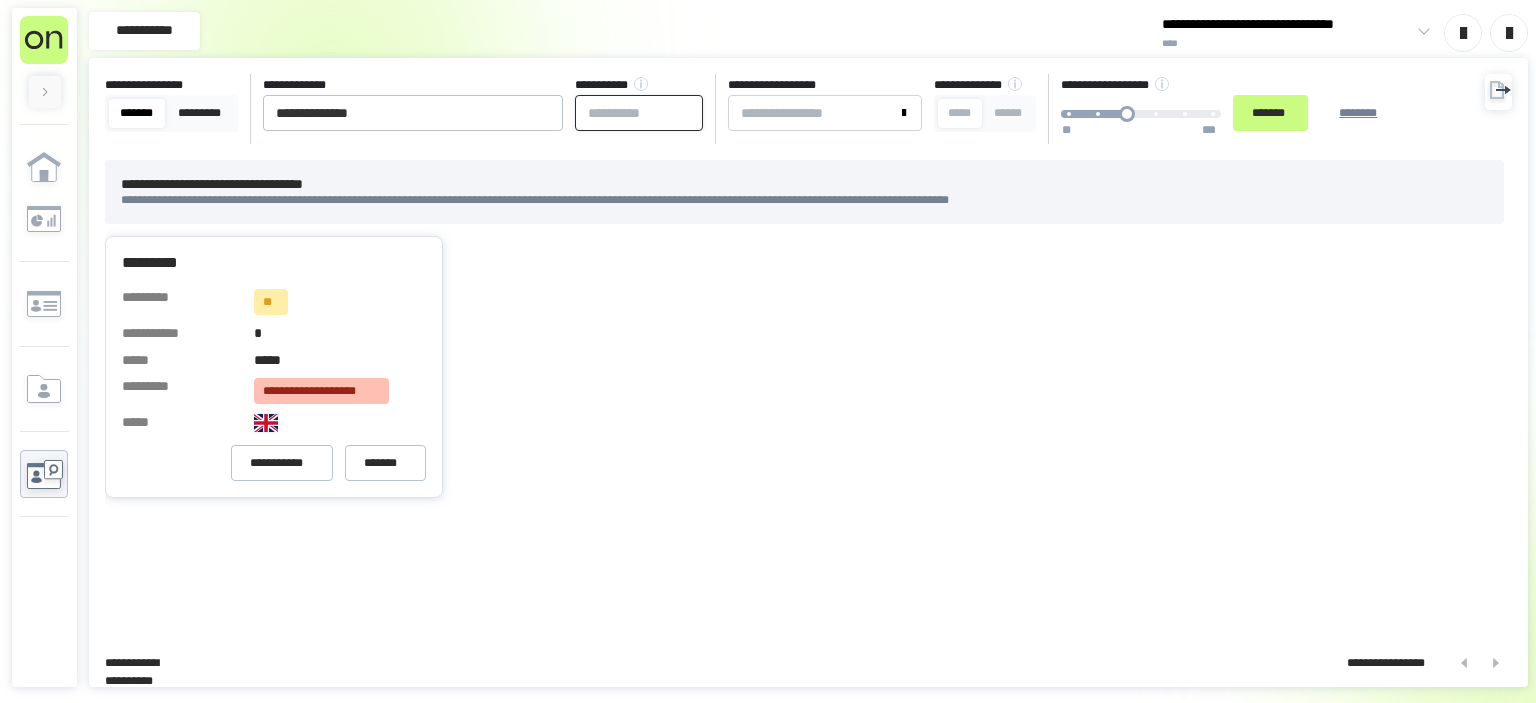 click at bounding box center [639, 113] 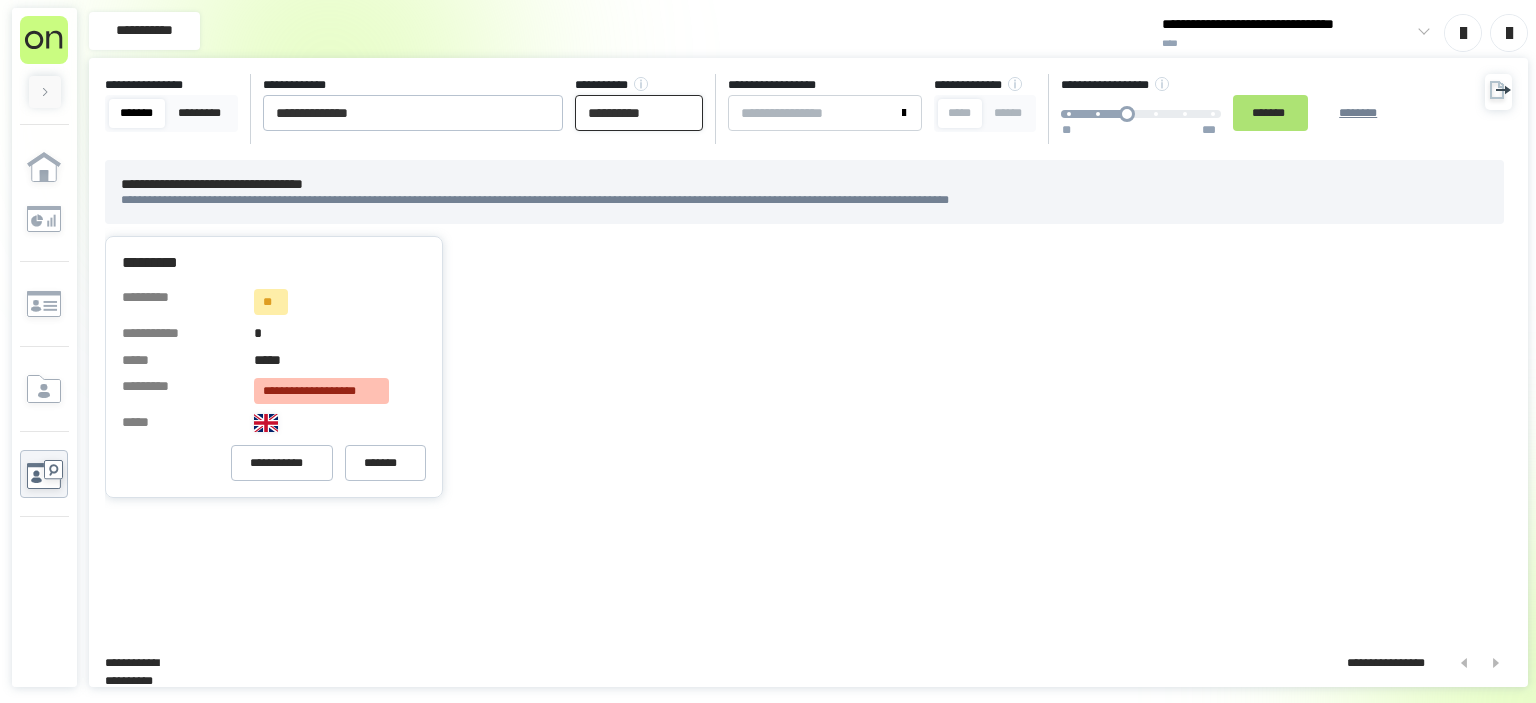 type on "**********" 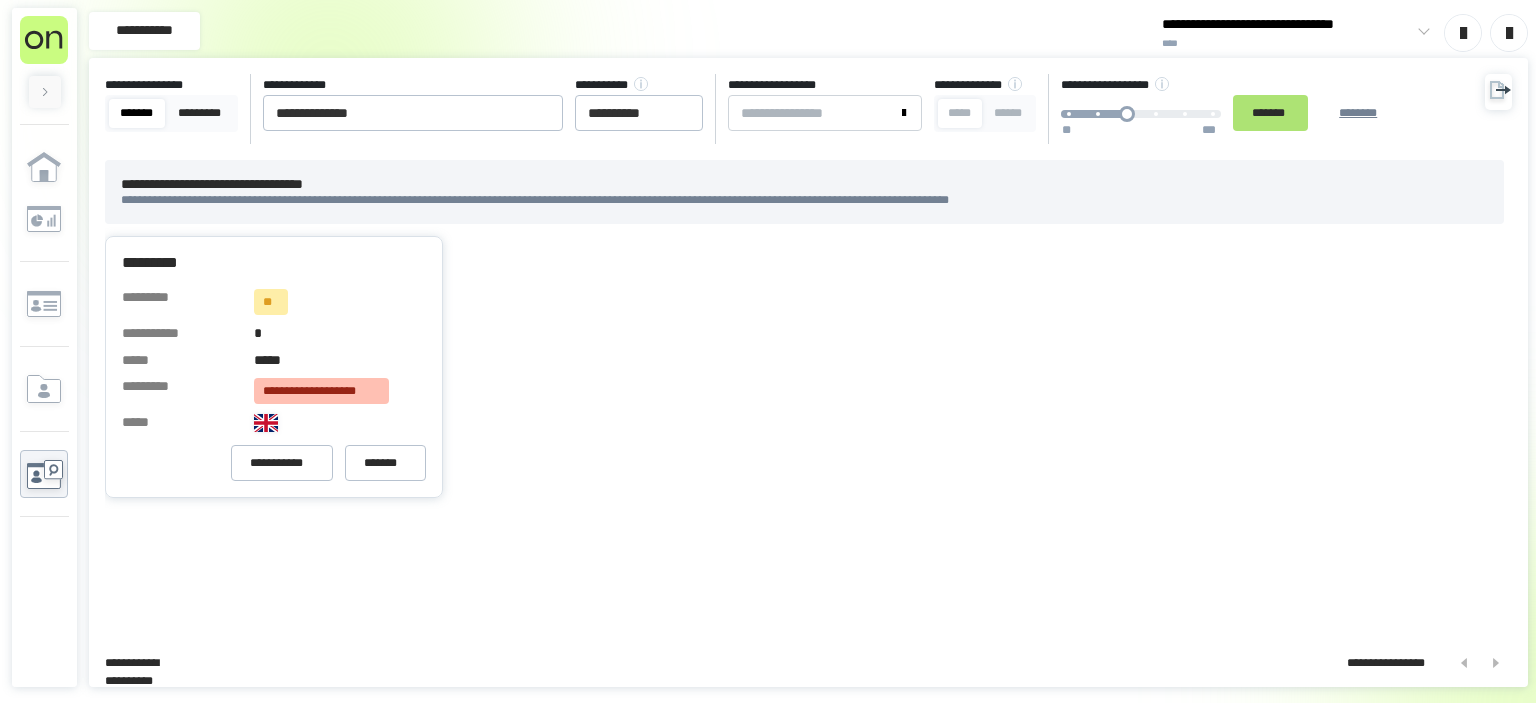click on "*******" at bounding box center (1270, 113) 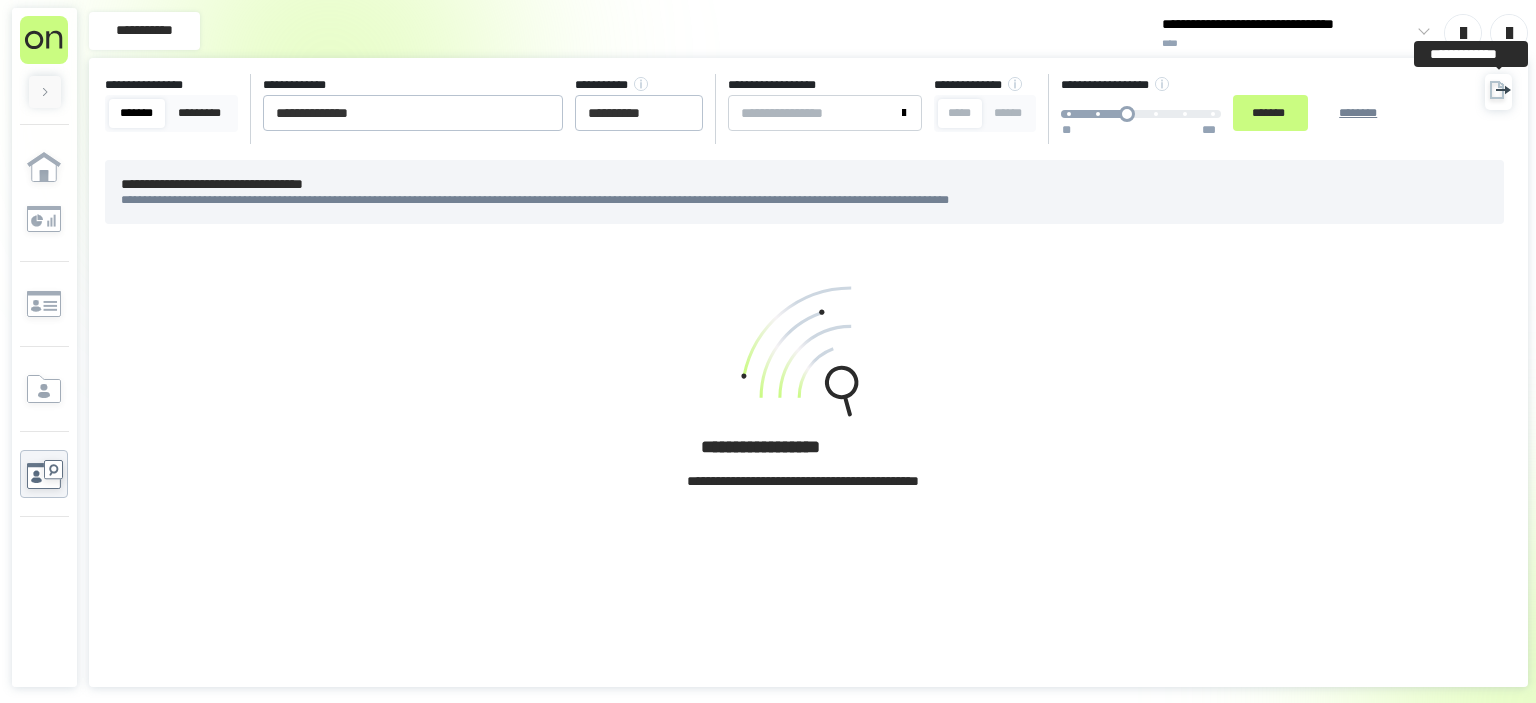 click 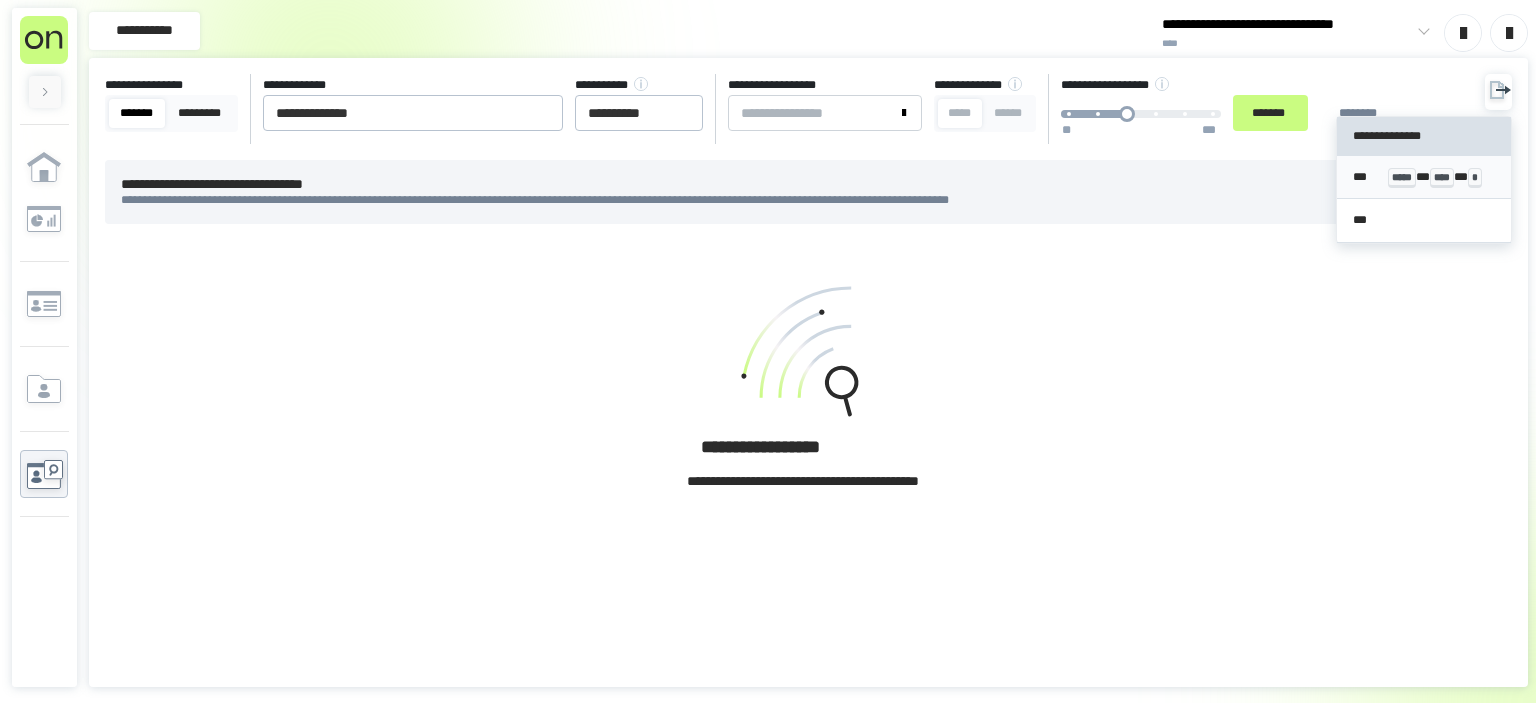click on "*** ***** * **** *   *" at bounding box center [1424, 177] 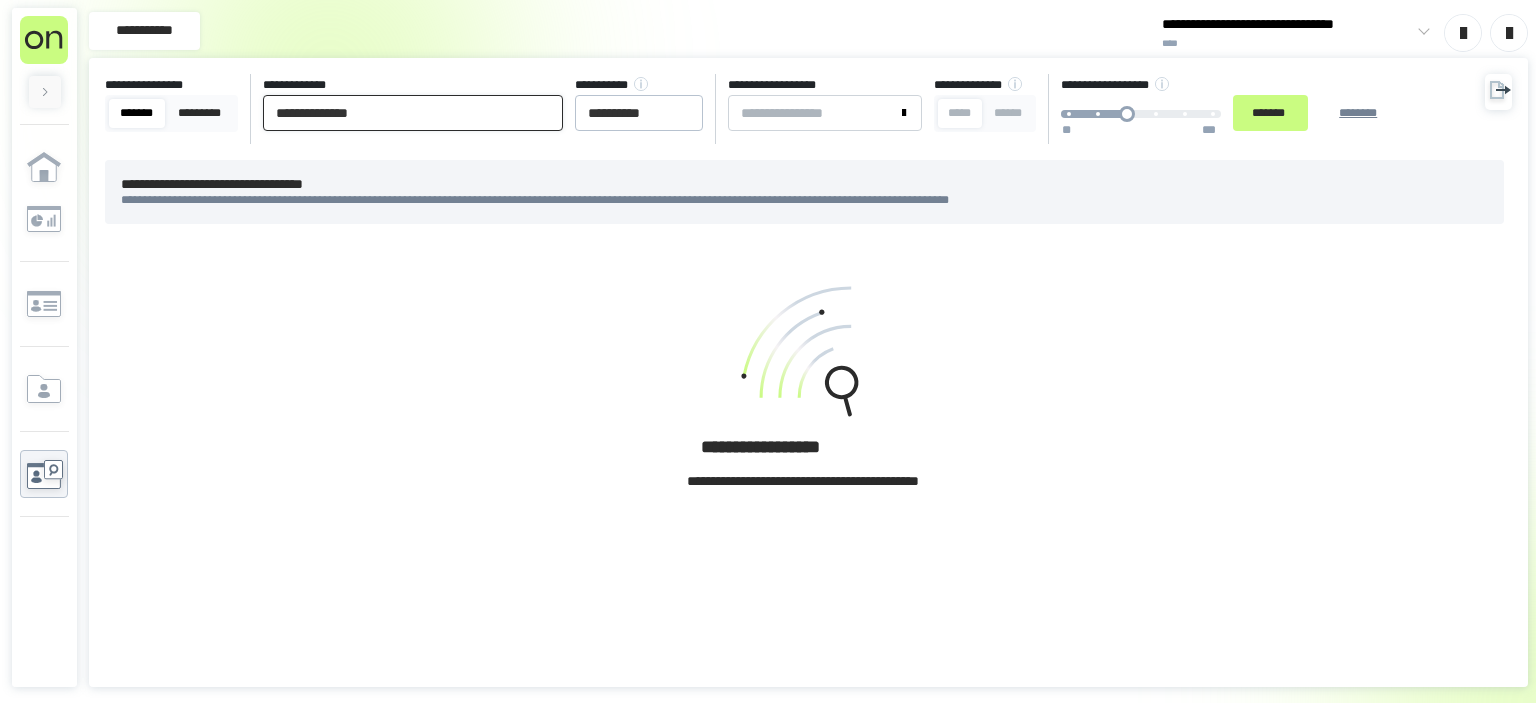drag, startPoint x: 462, startPoint y: 107, endPoint x: 0, endPoint y: 107, distance: 462 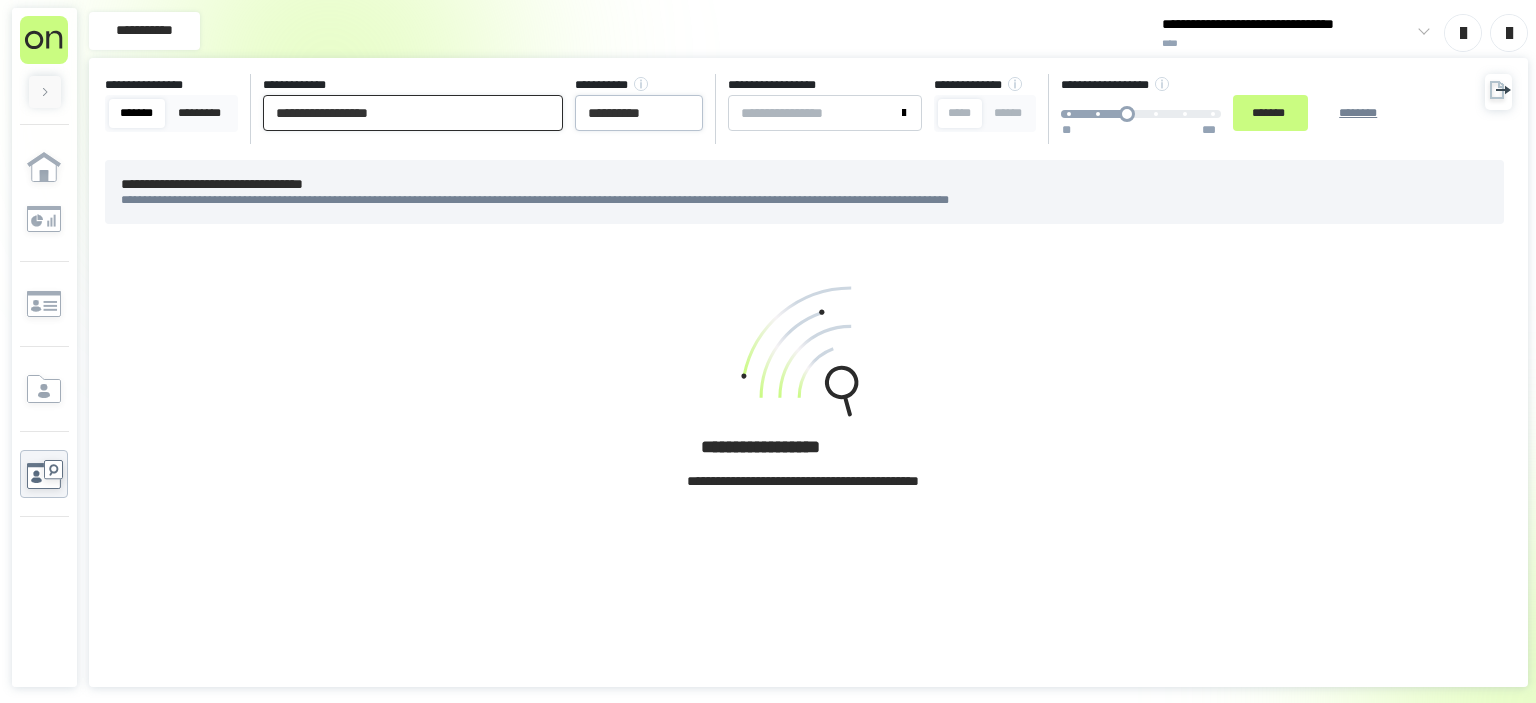 type on "**********" 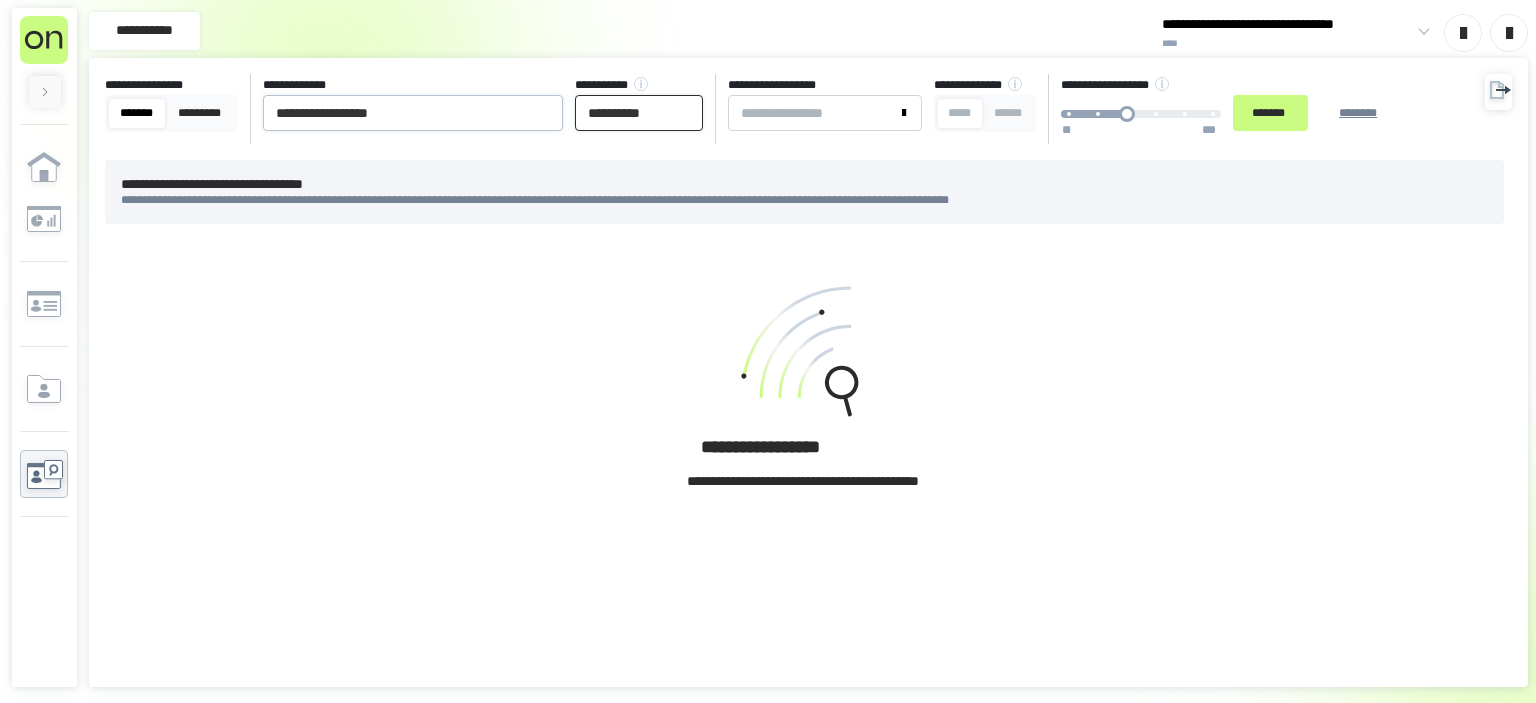 drag, startPoint x: 690, startPoint y: 107, endPoint x: 403, endPoint y: 115, distance: 287.11148 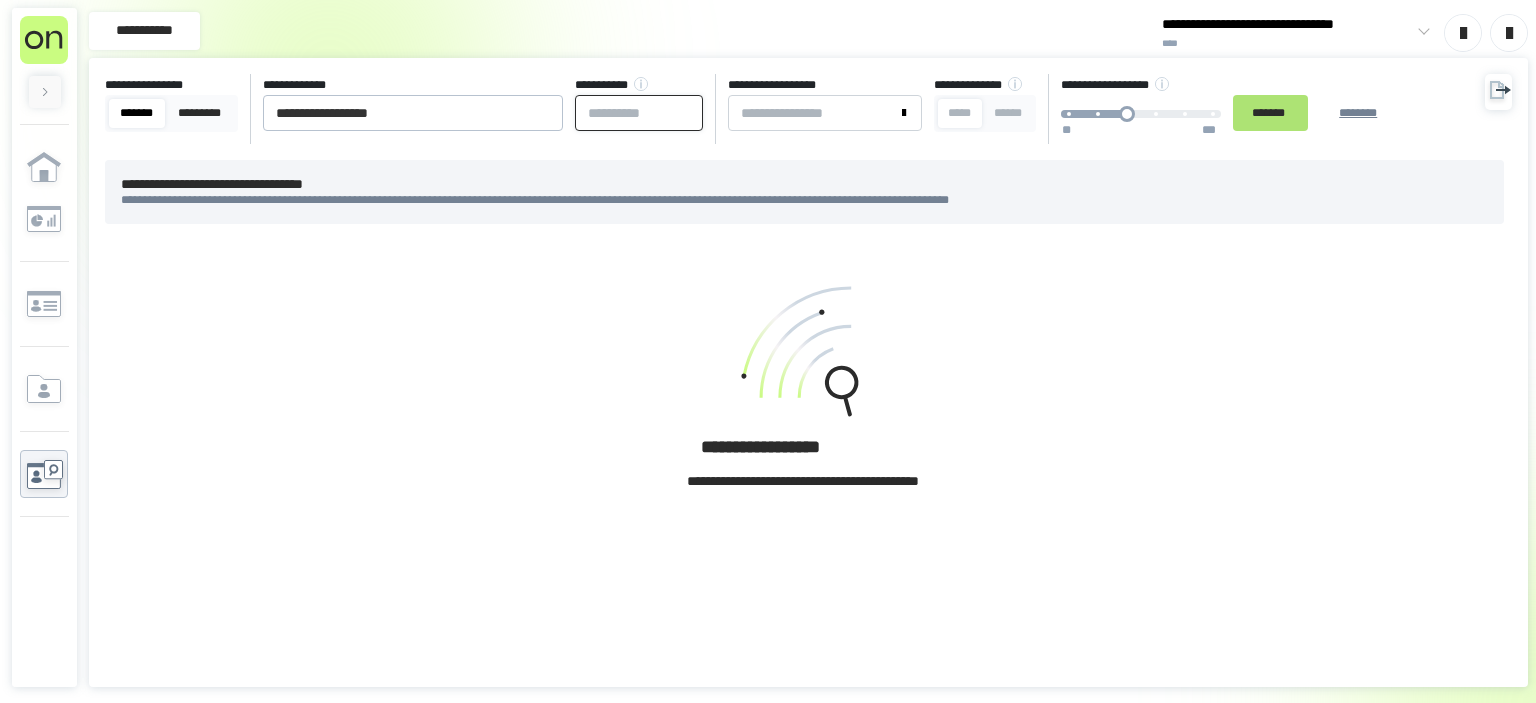 type 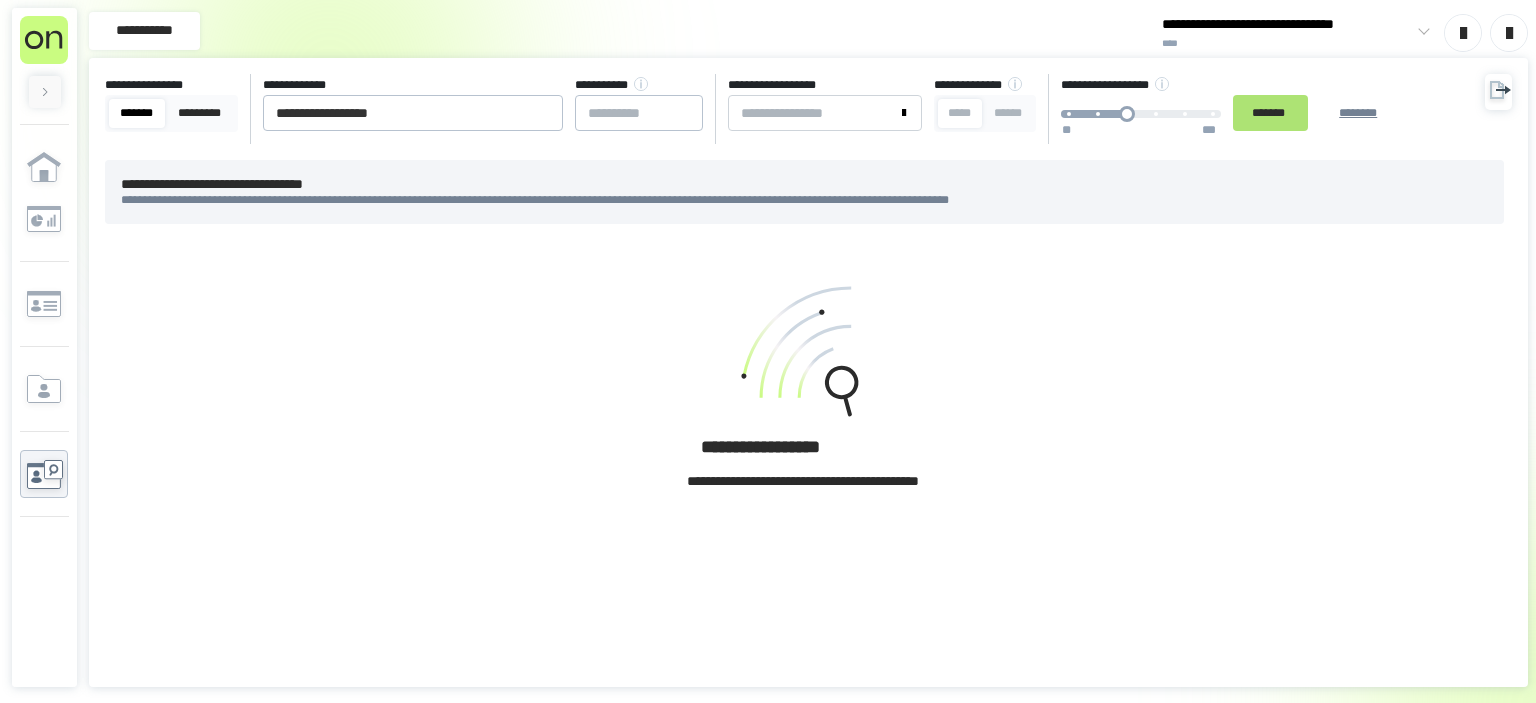 click on "*******" at bounding box center (1270, 113) 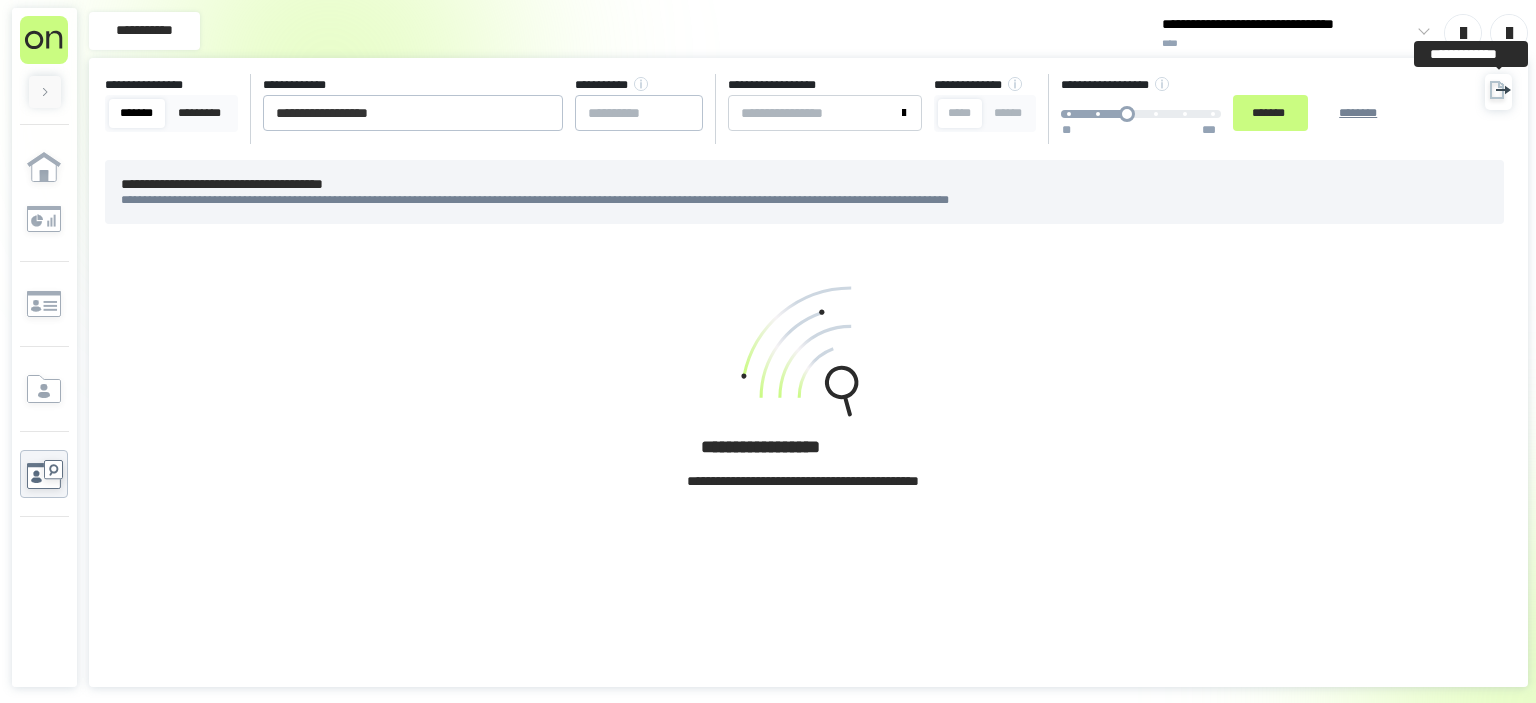 click 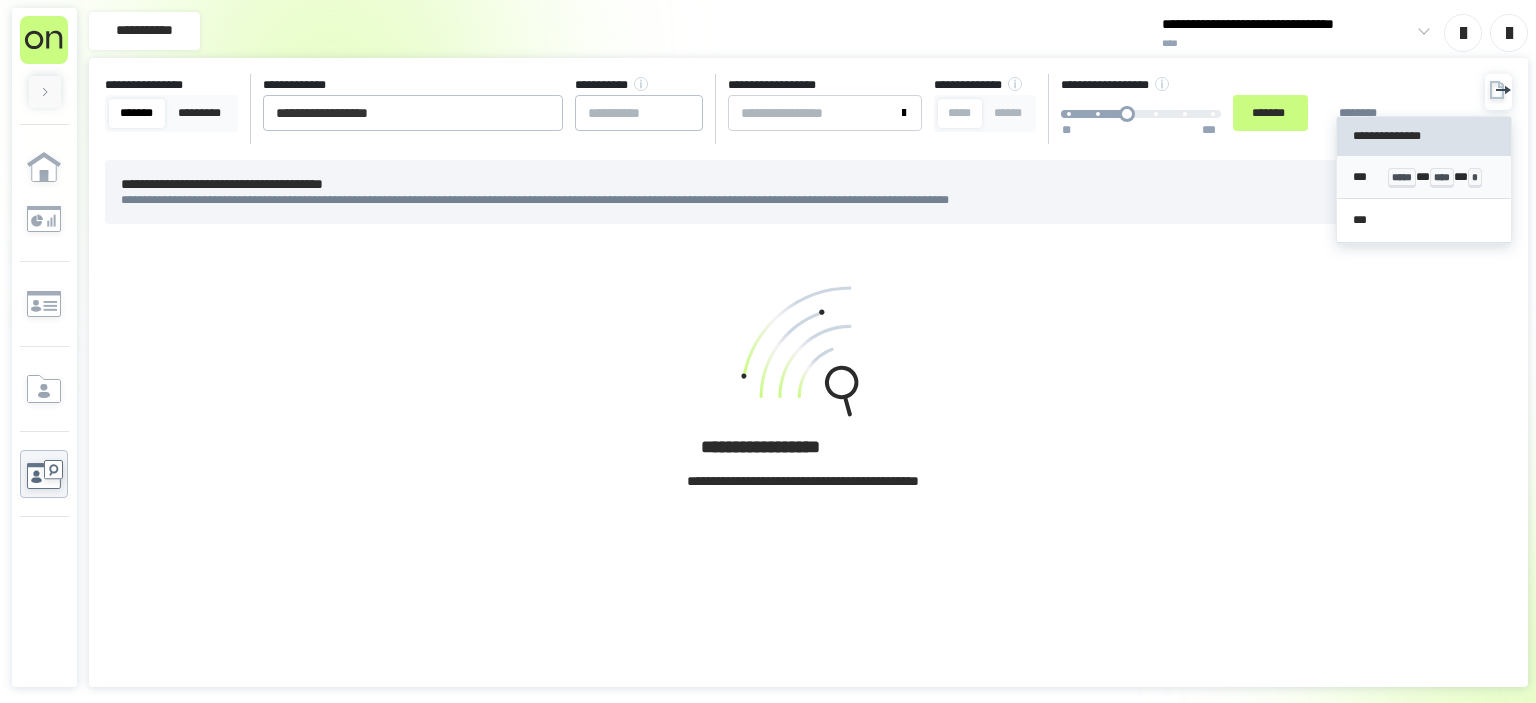 click on "*** ***** * **** *   *" at bounding box center (1424, 177) 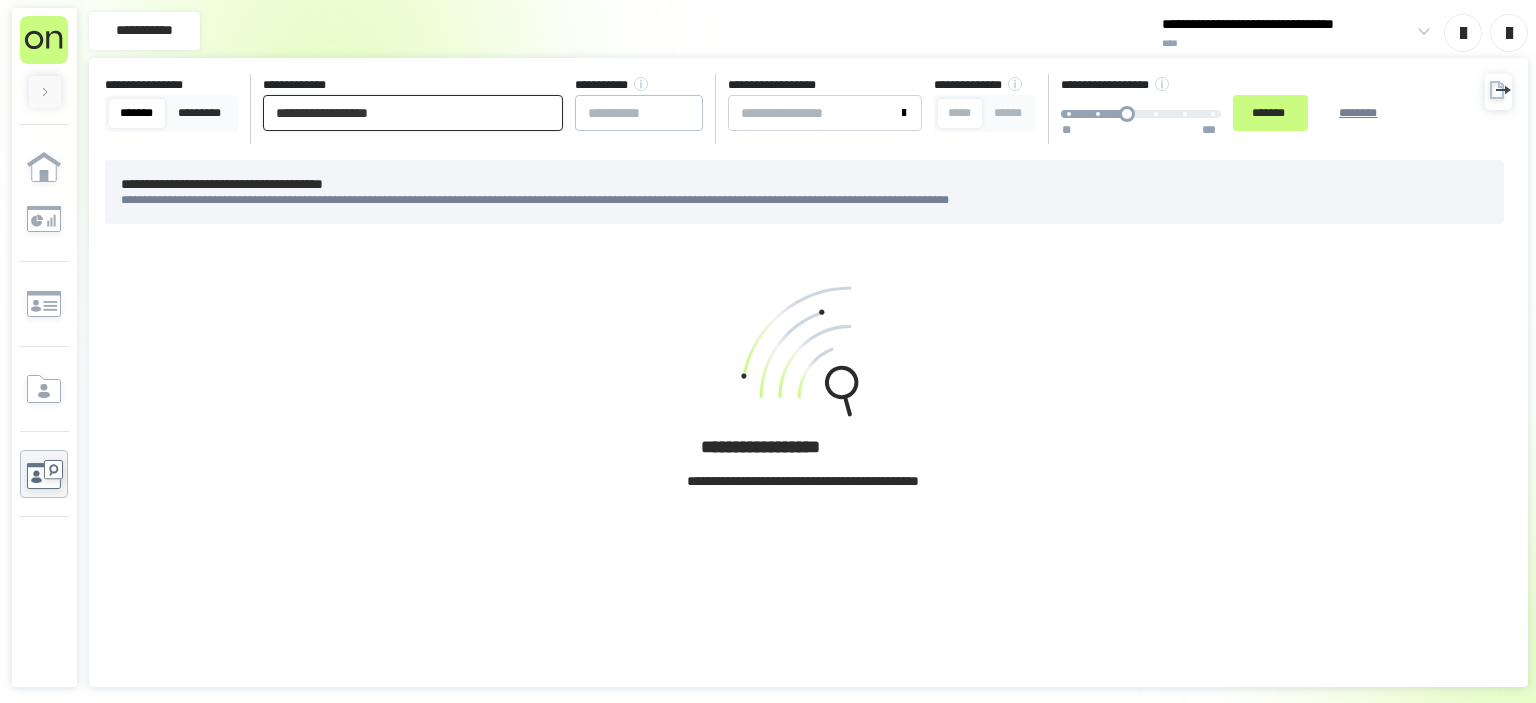 drag, startPoint x: 474, startPoint y: 102, endPoint x: 35, endPoint y: 106, distance: 439.01822 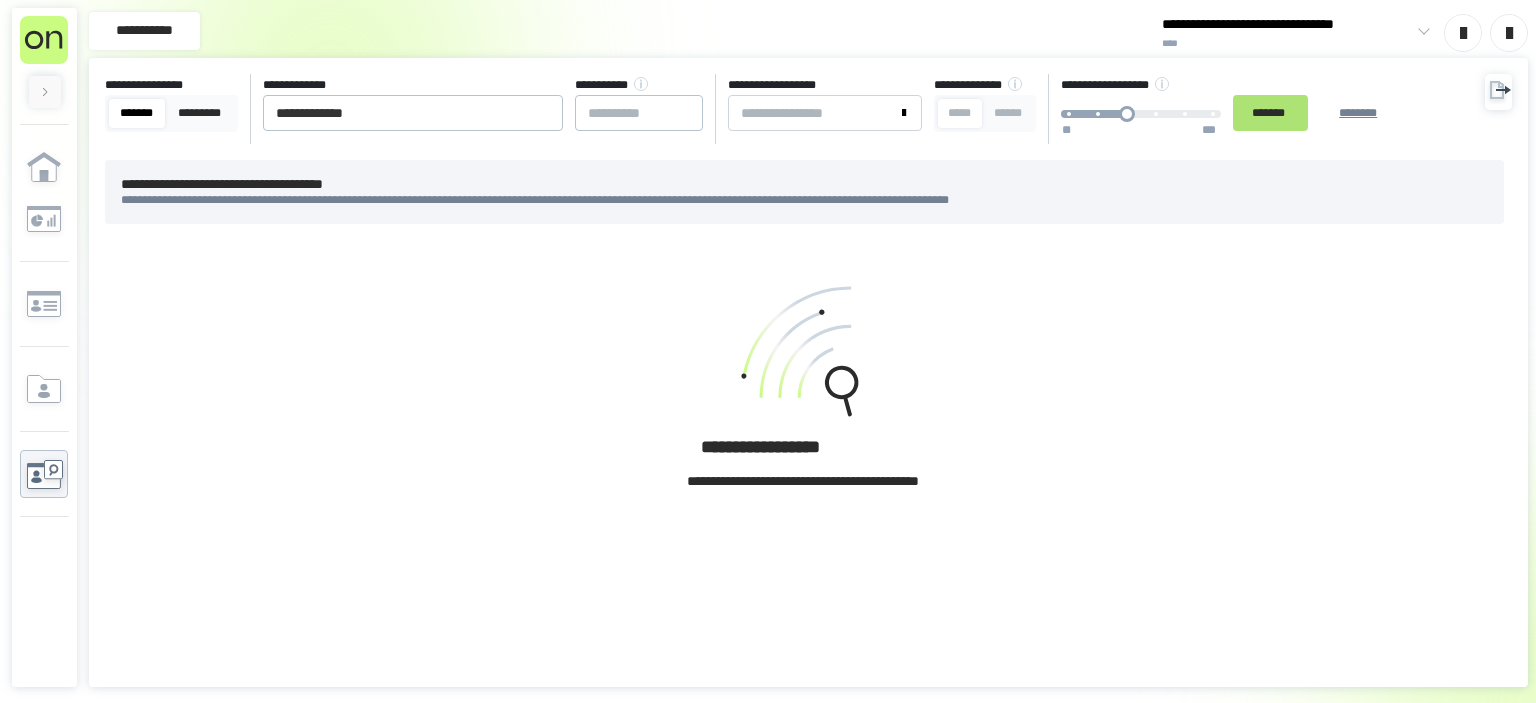 click on "*******" at bounding box center (1270, 113) 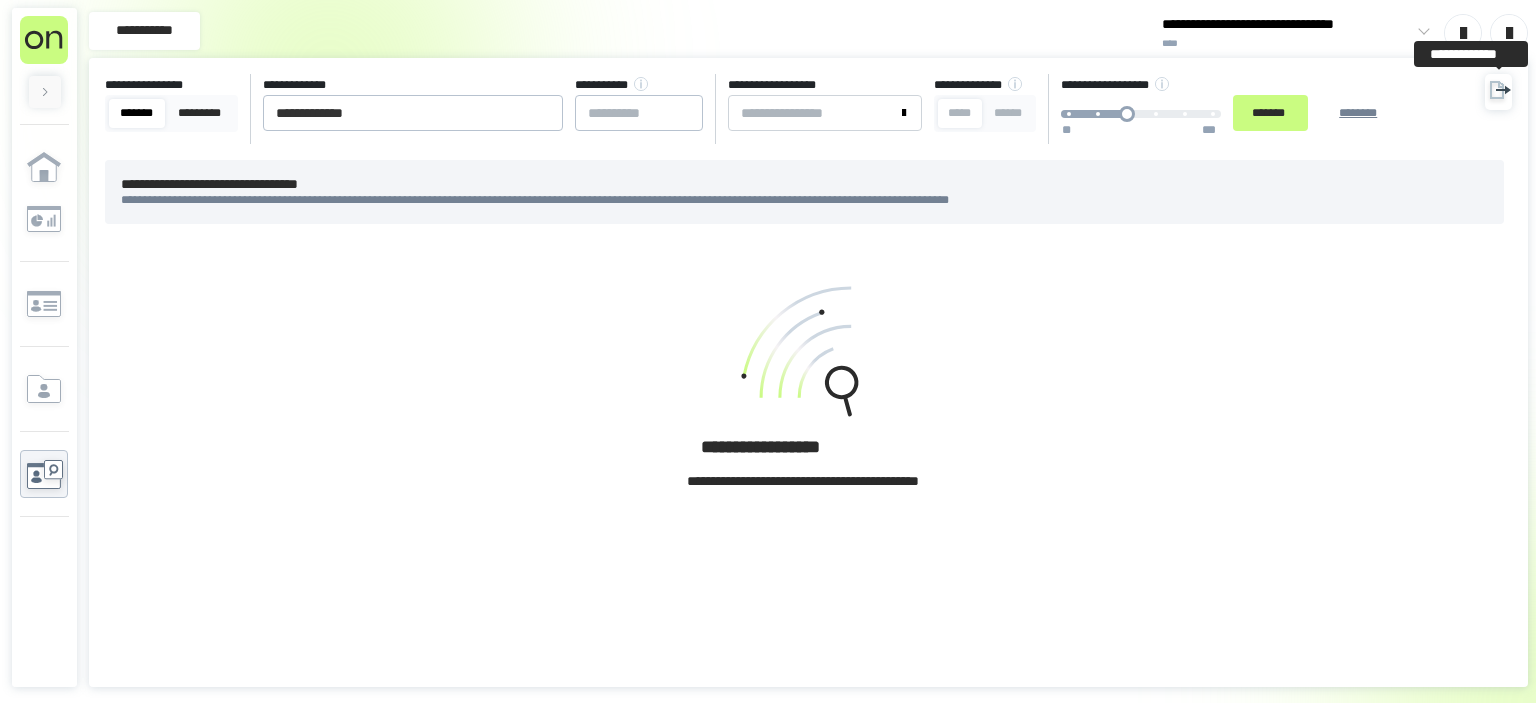 click at bounding box center [1498, 92] 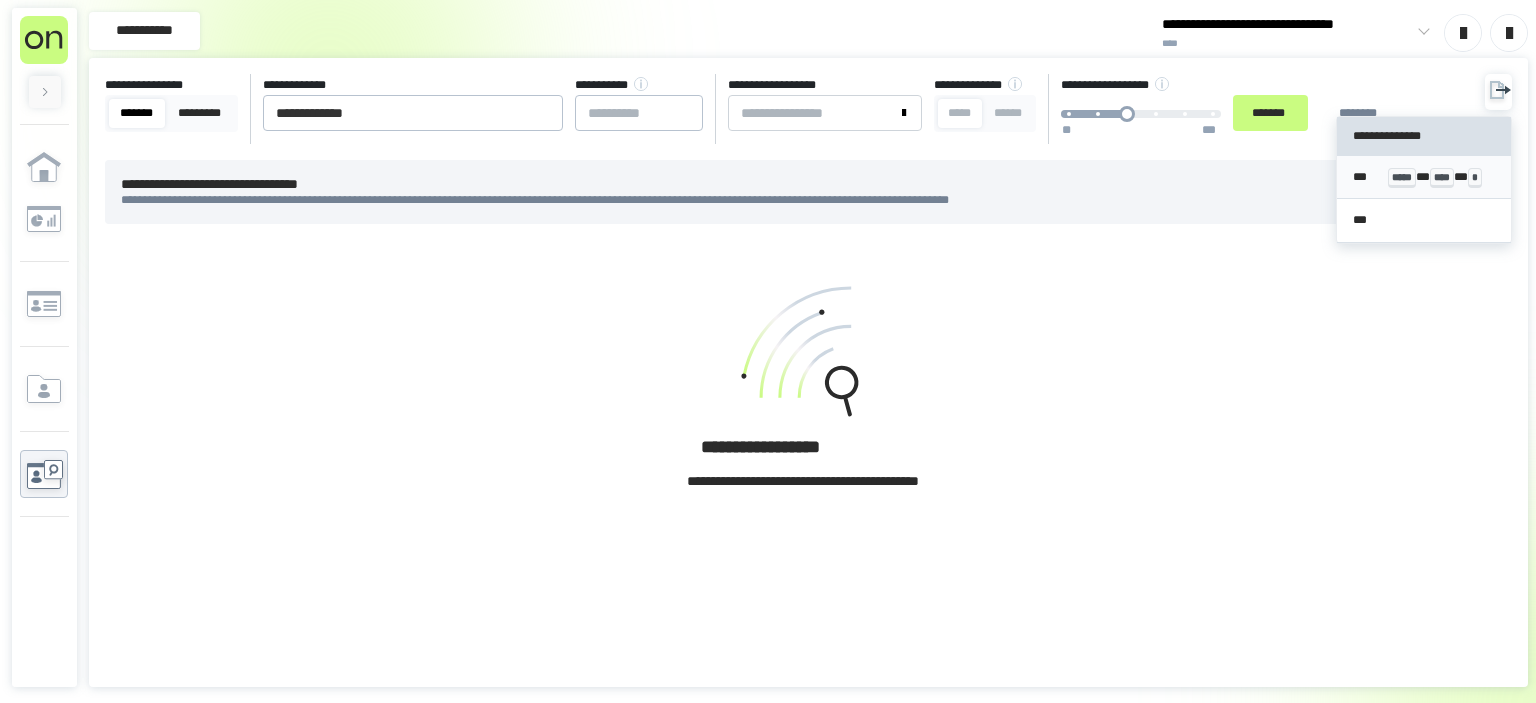 click on "*** ***** * **** *   *" at bounding box center (1424, 177) 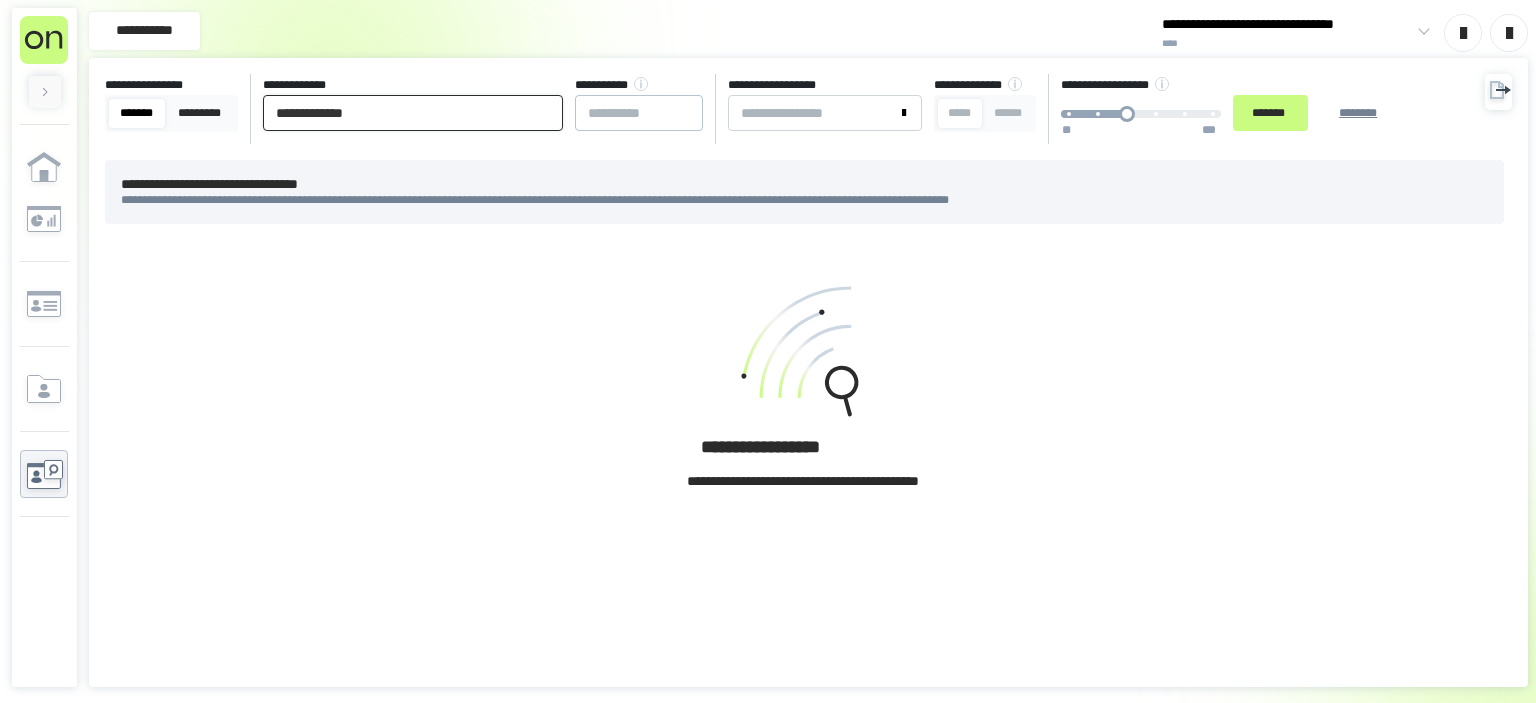 drag, startPoint x: 432, startPoint y: 110, endPoint x: 1, endPoint y: 100, distance: 431.116 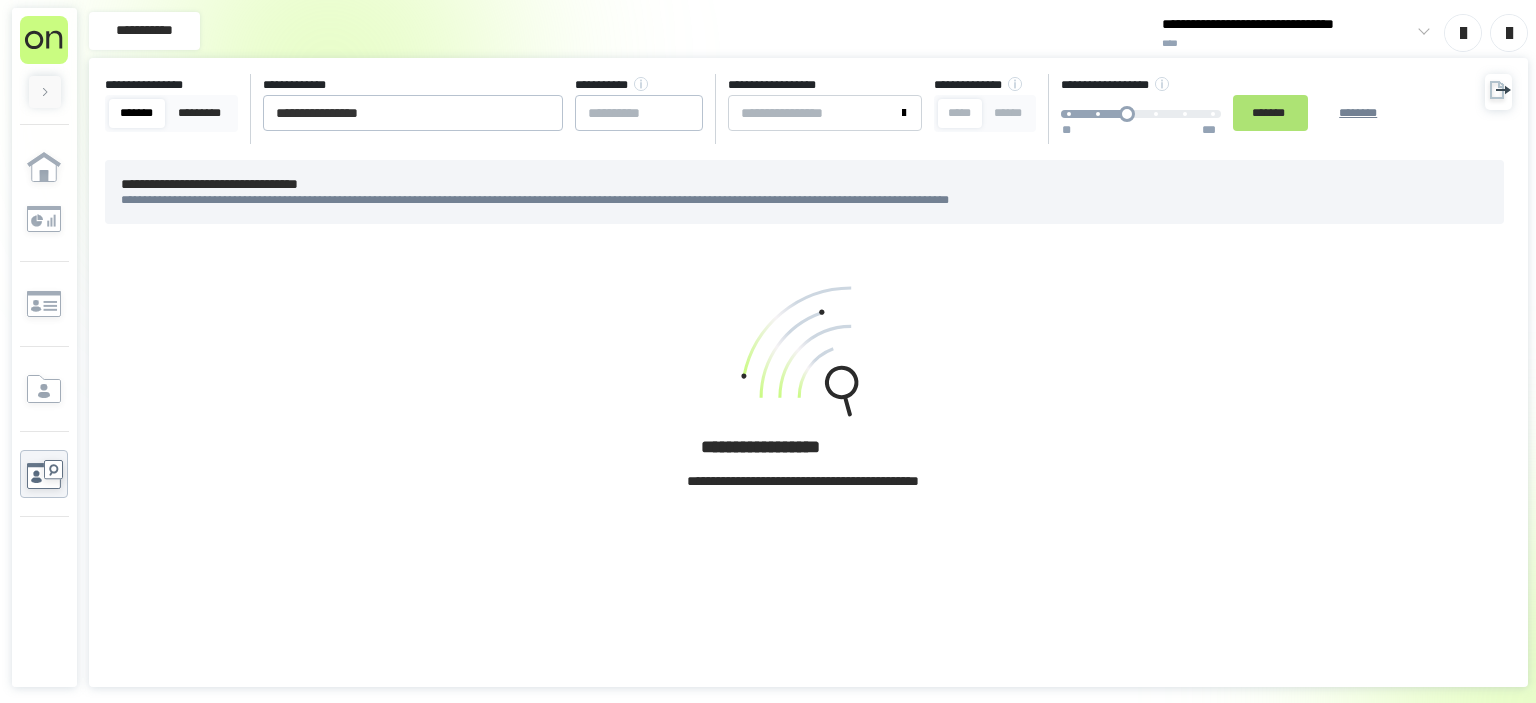 drag, startPoint x: 1345, startPoint y: 124, endPoint x: 1313, endPoint y: 146, distance: 38.832977 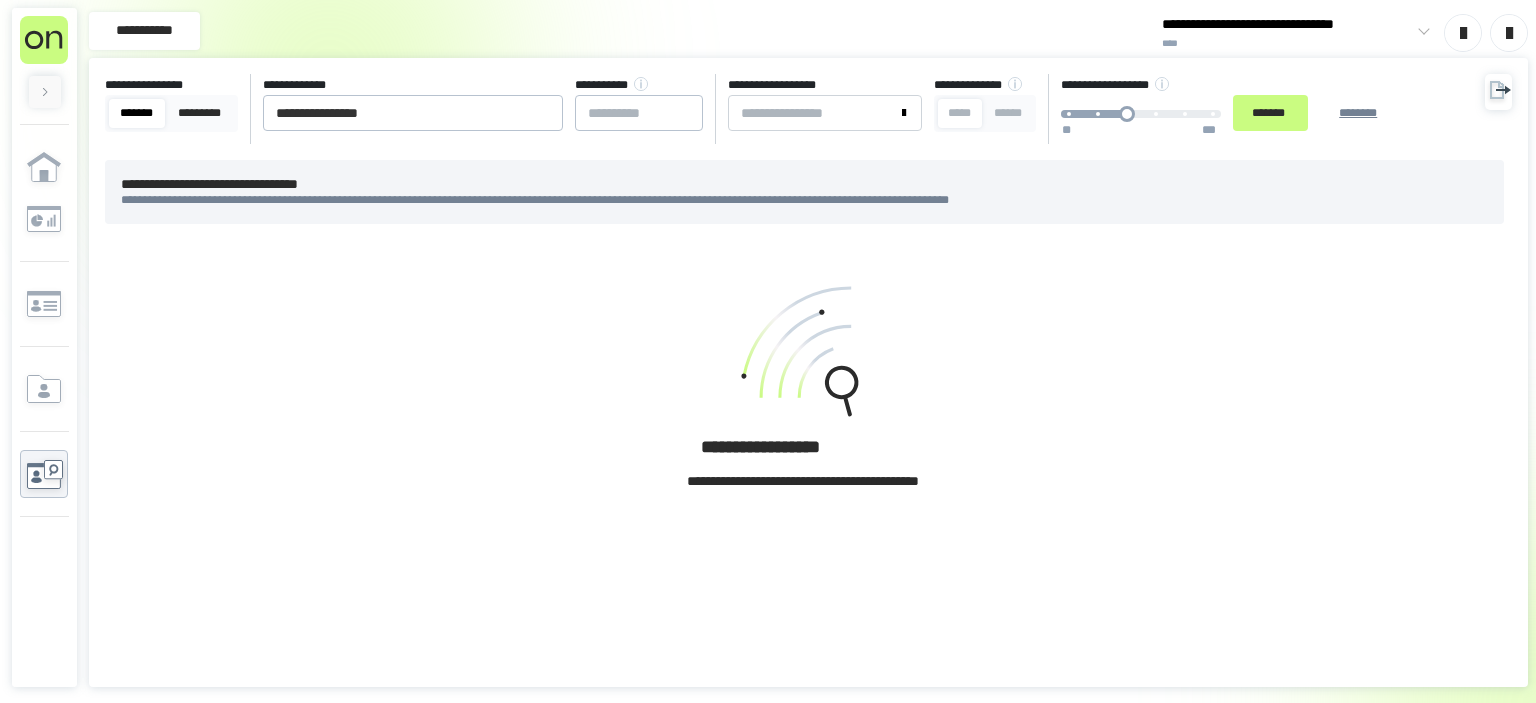 click on "*******" at bounding box center [1270, 113] 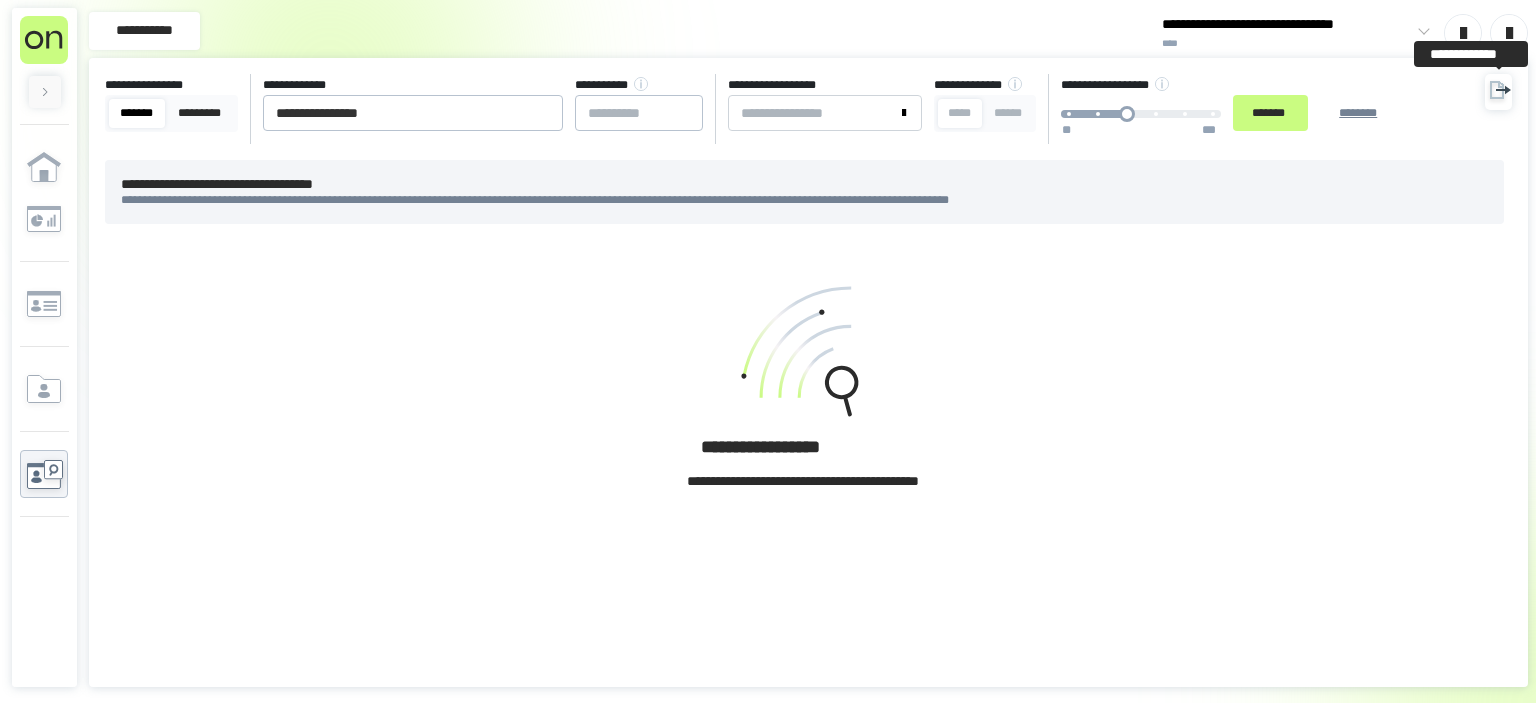 click 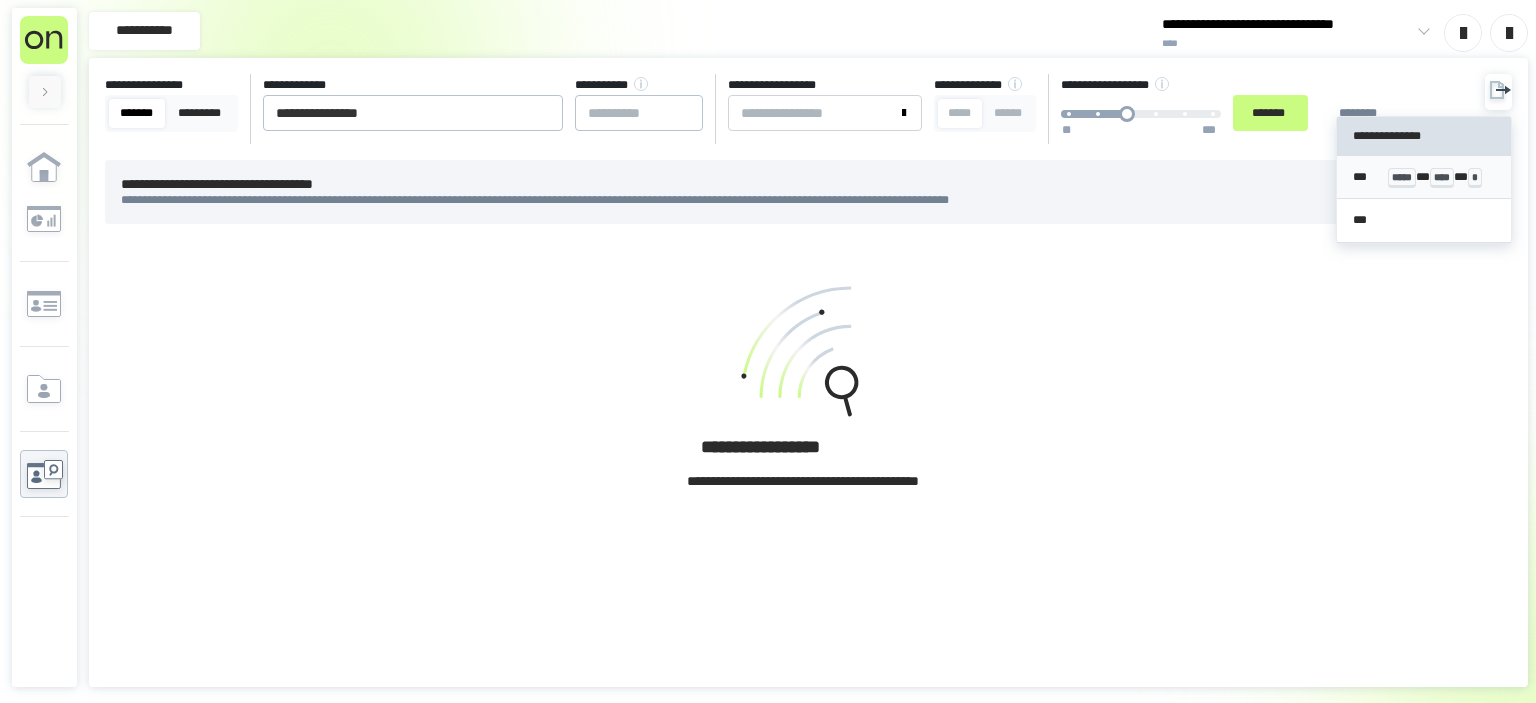 drag, startPoint x: 1370, startPoint y: 181, endPoint x: 0, endPoint y: 4, distance: 1381.3866 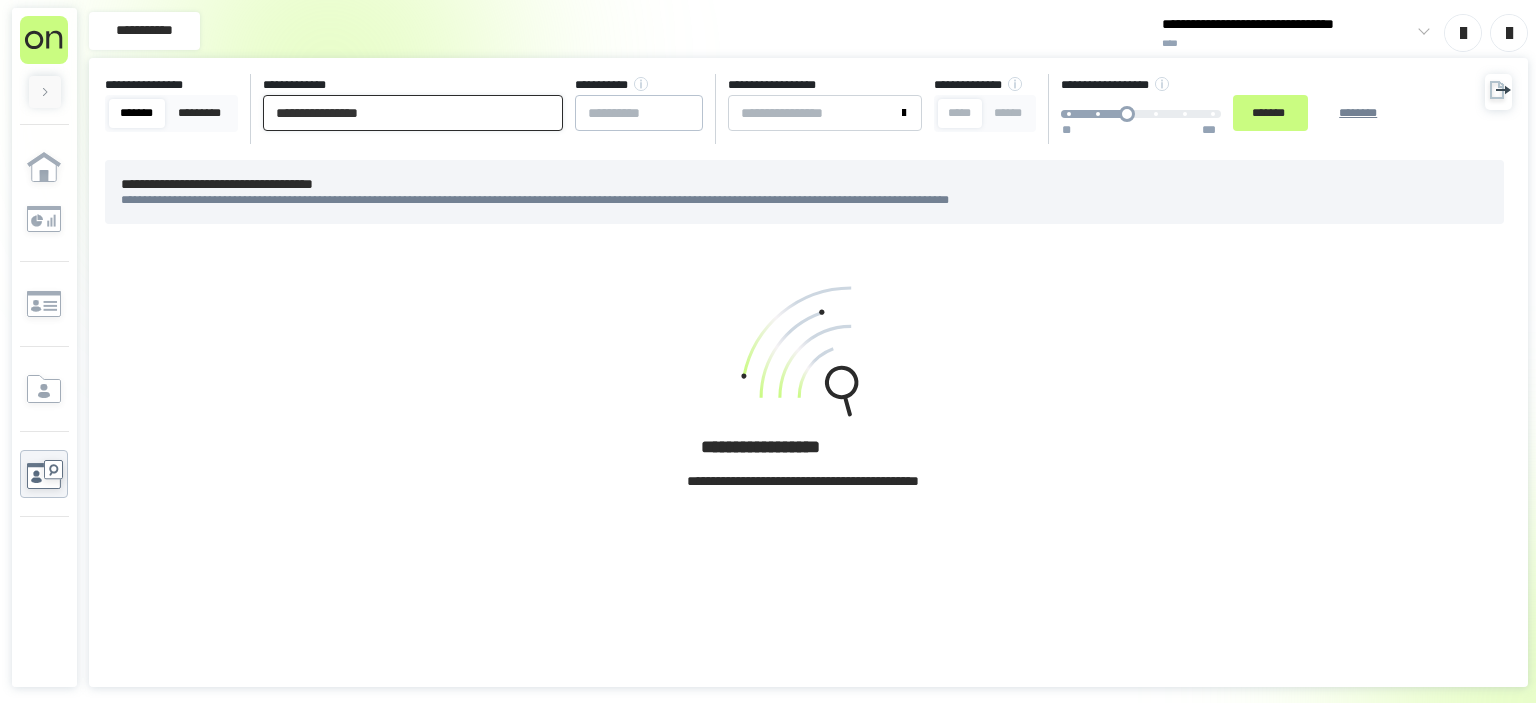drag, startPoint x: 473, startPoint y: 106, endPoint x: 0, endPoint y: 118, distance: 473.1522 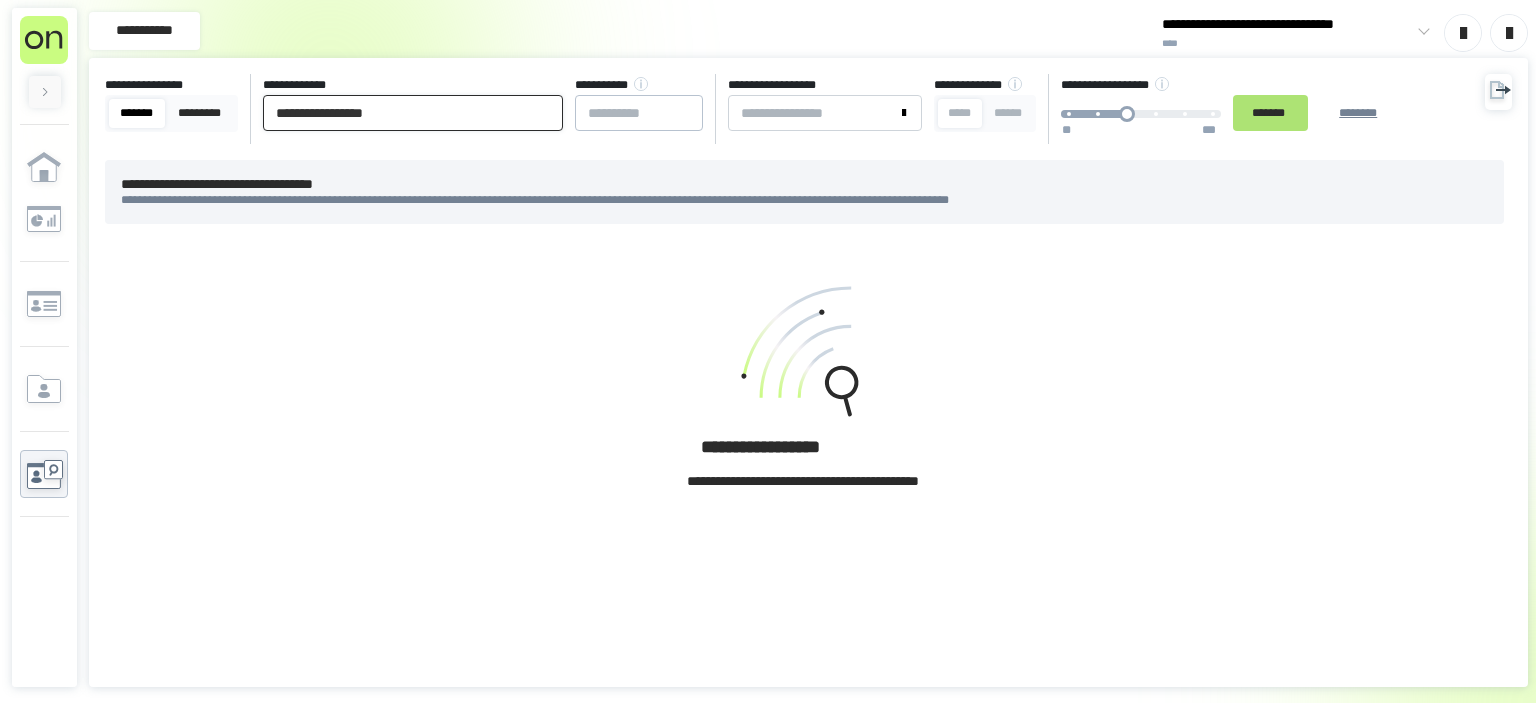 type on "**********" 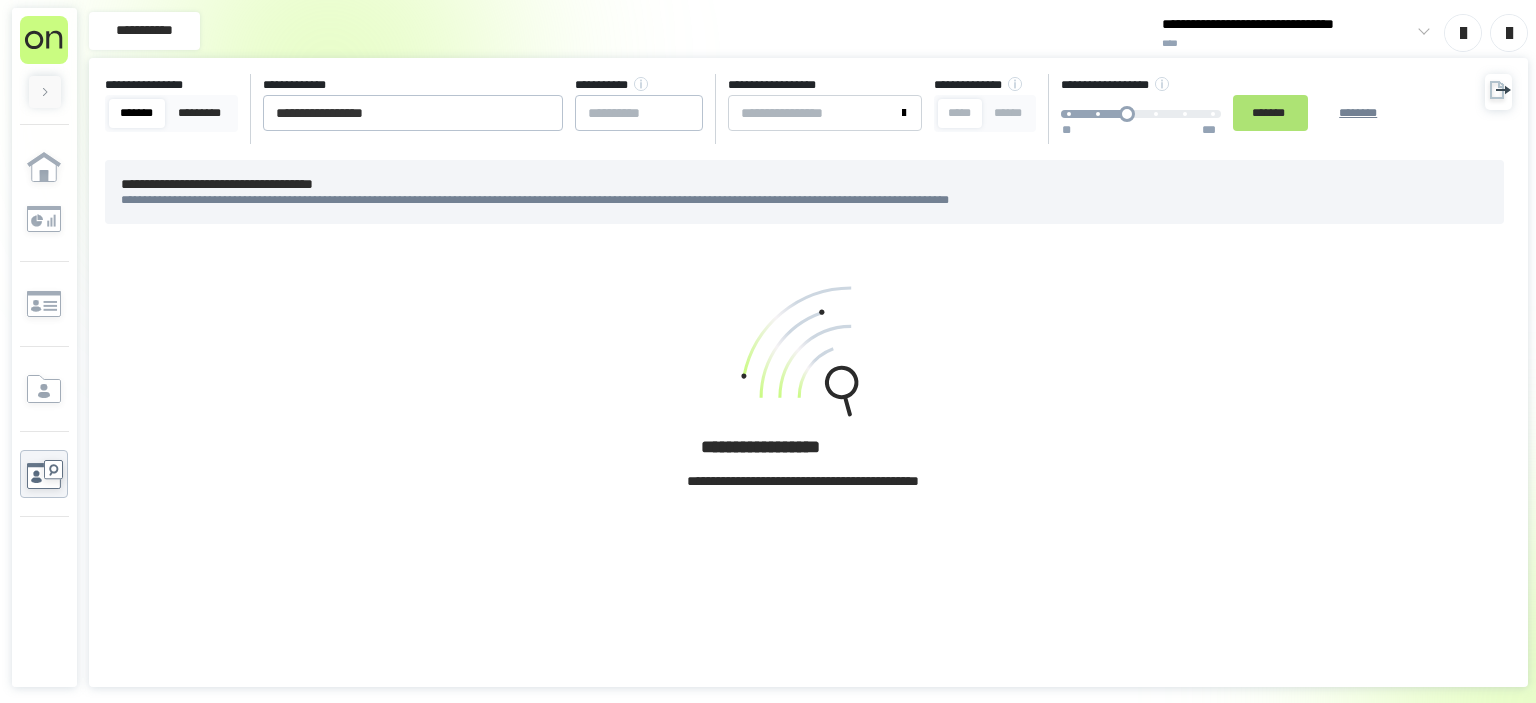 click on "*******" at bounding box center [1270, 113] 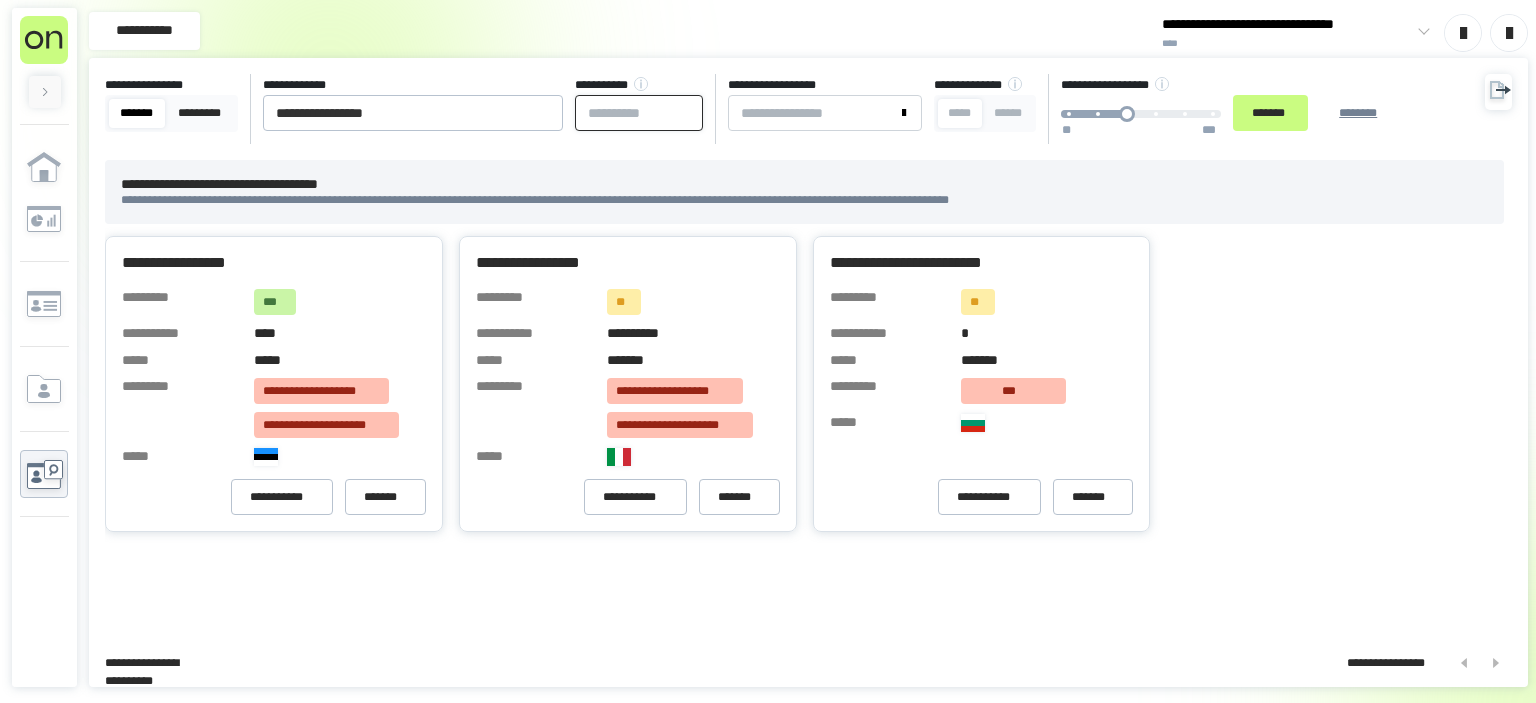 click at bounding box center [639, 113] 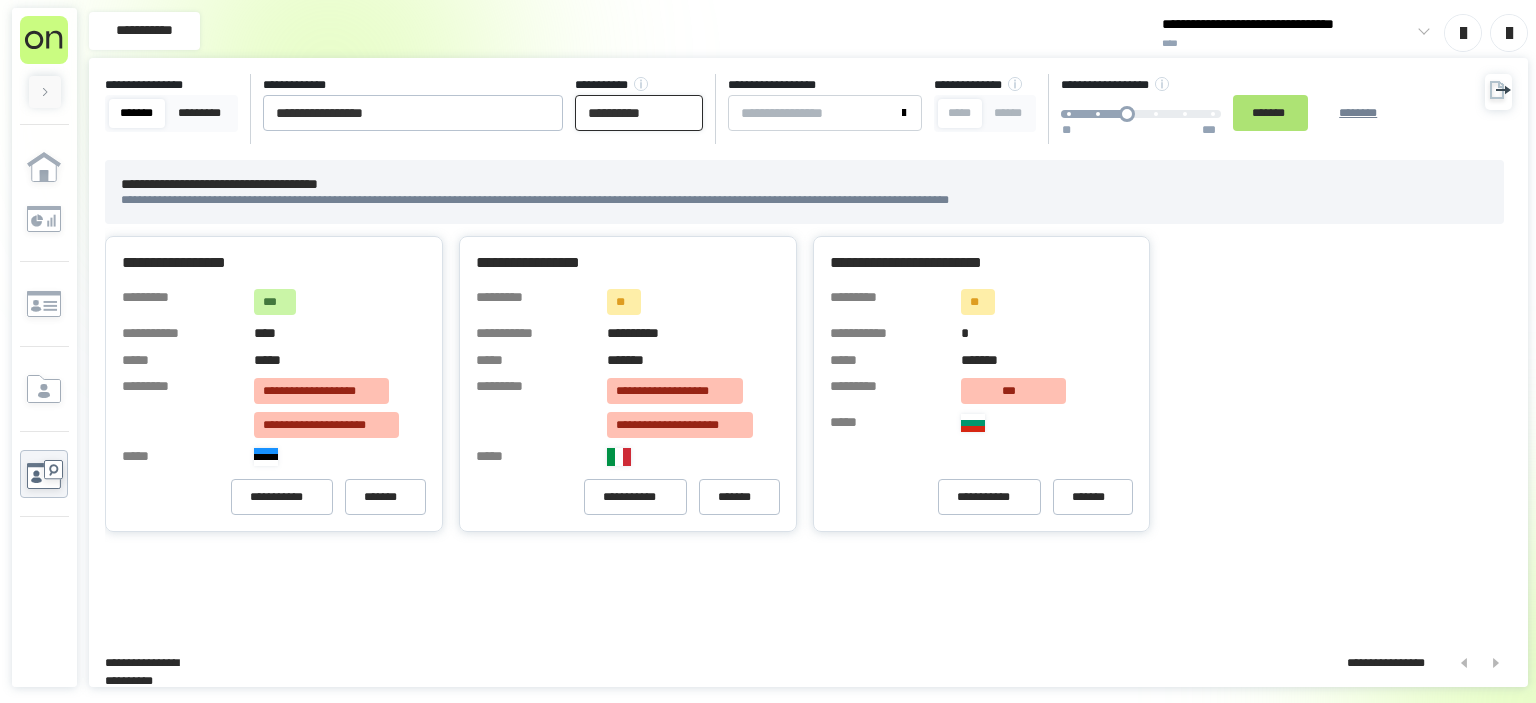type on "**********" 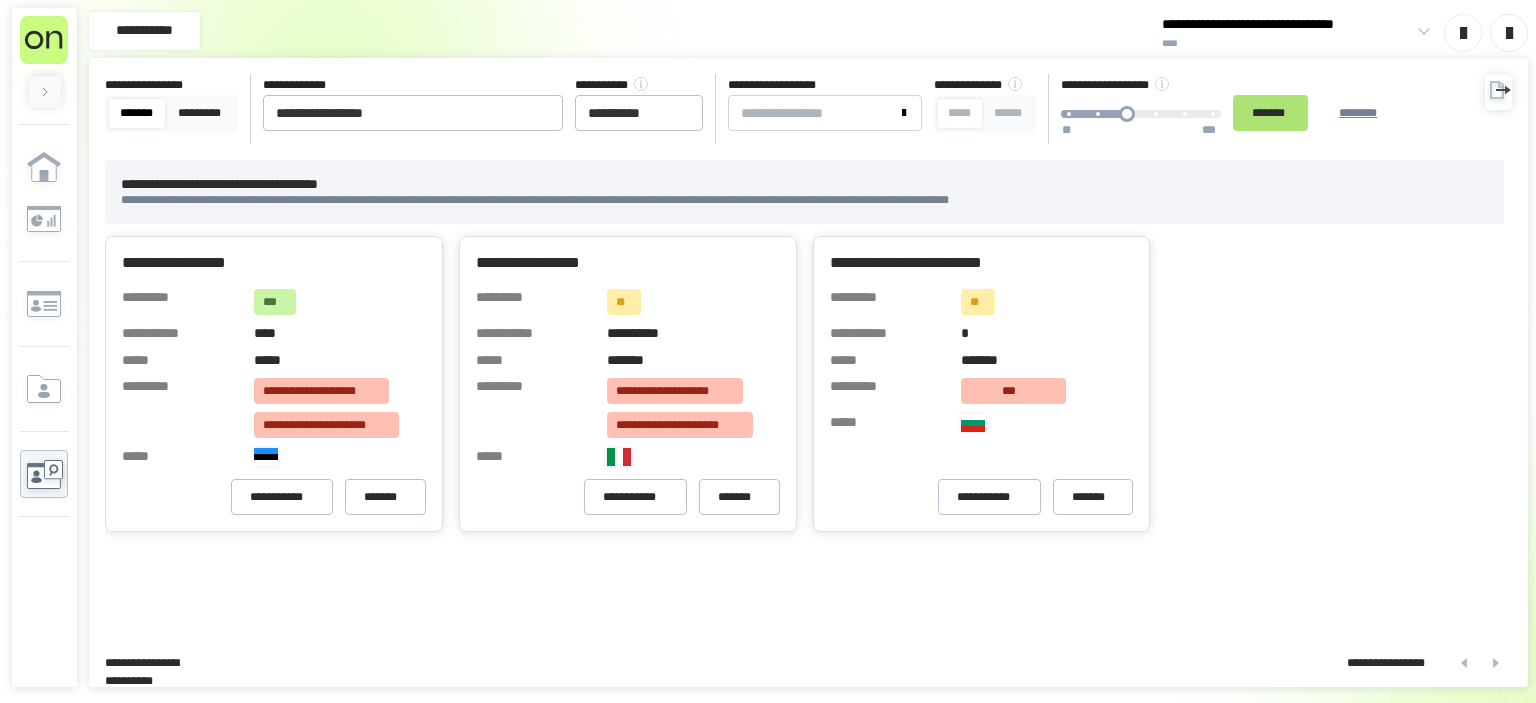 click on "*******" at bounding box center [1270, 113] 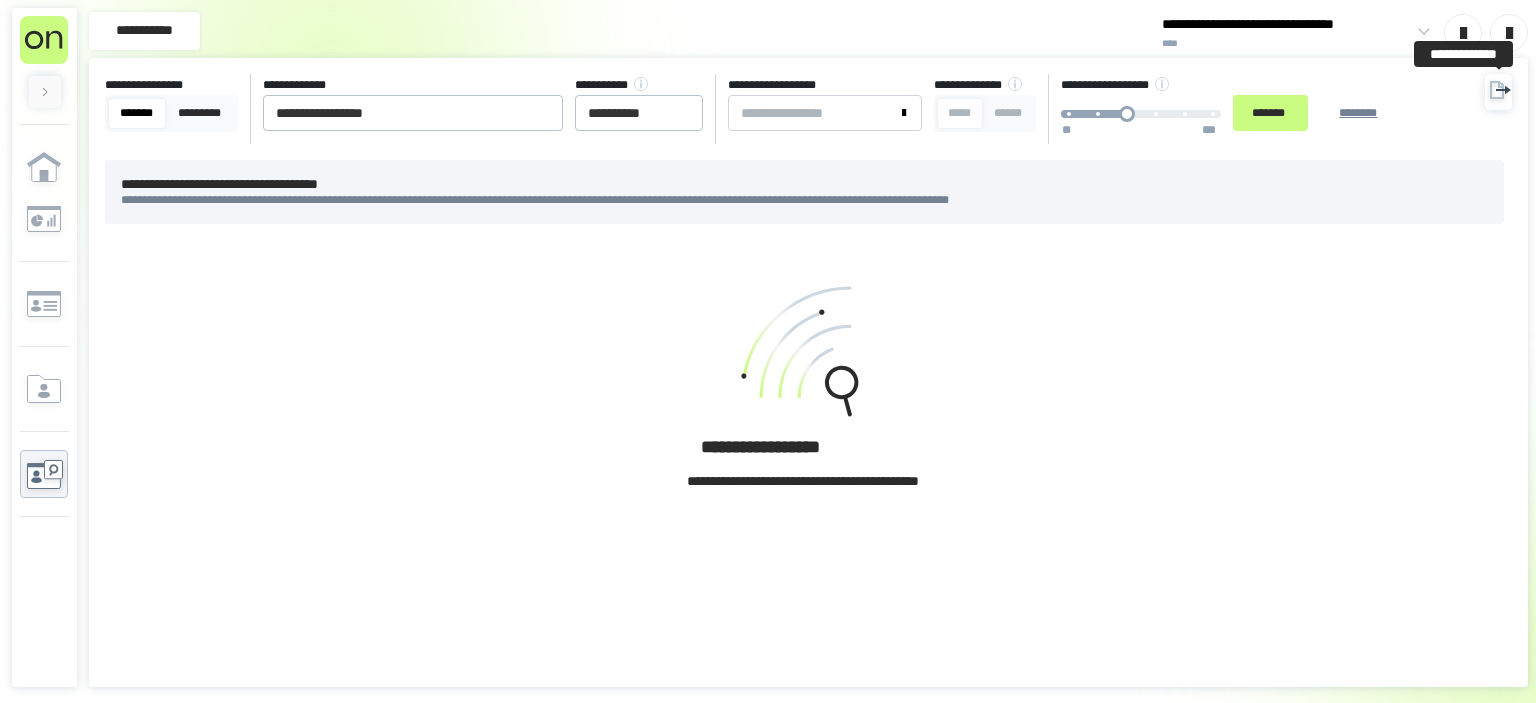click 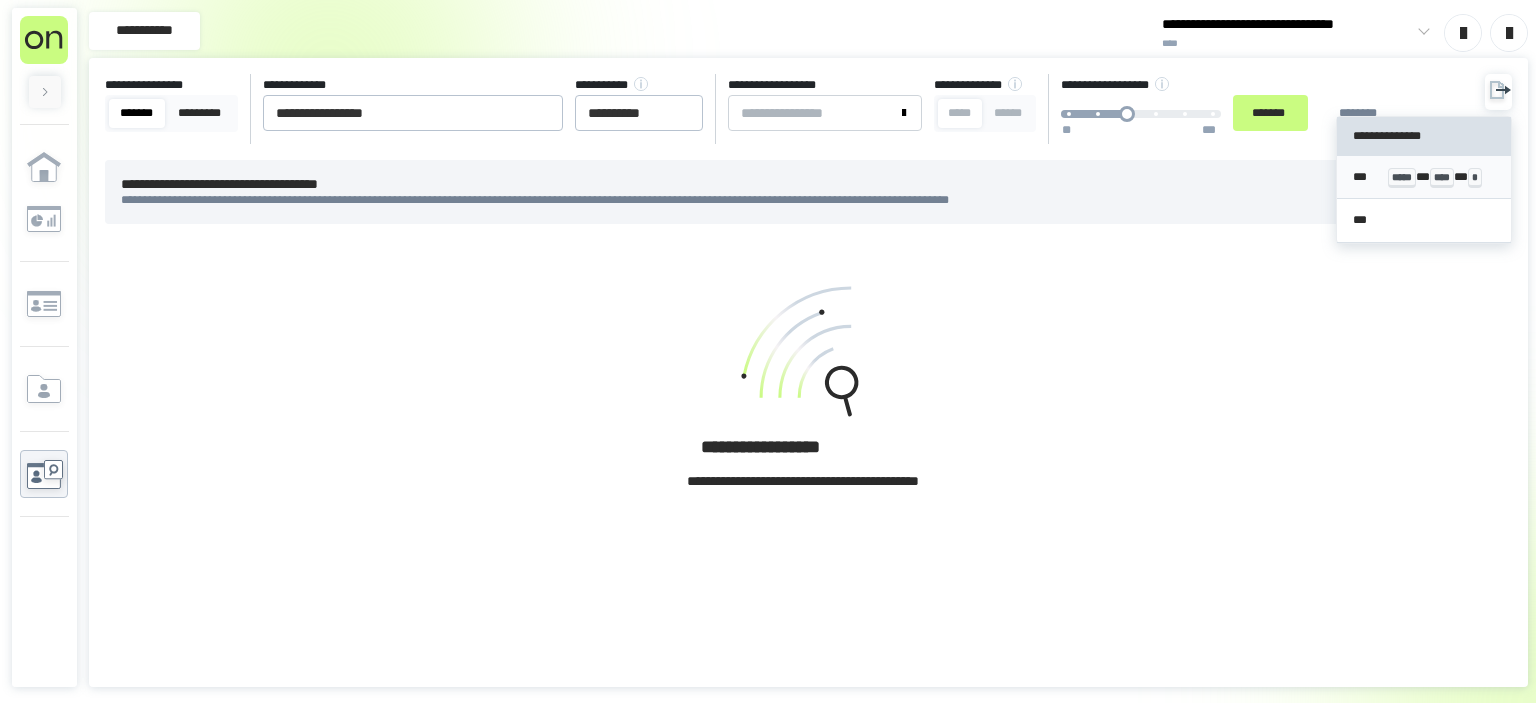 click on "*** ***** * **** *   *" at bounding box center (1424, 177) 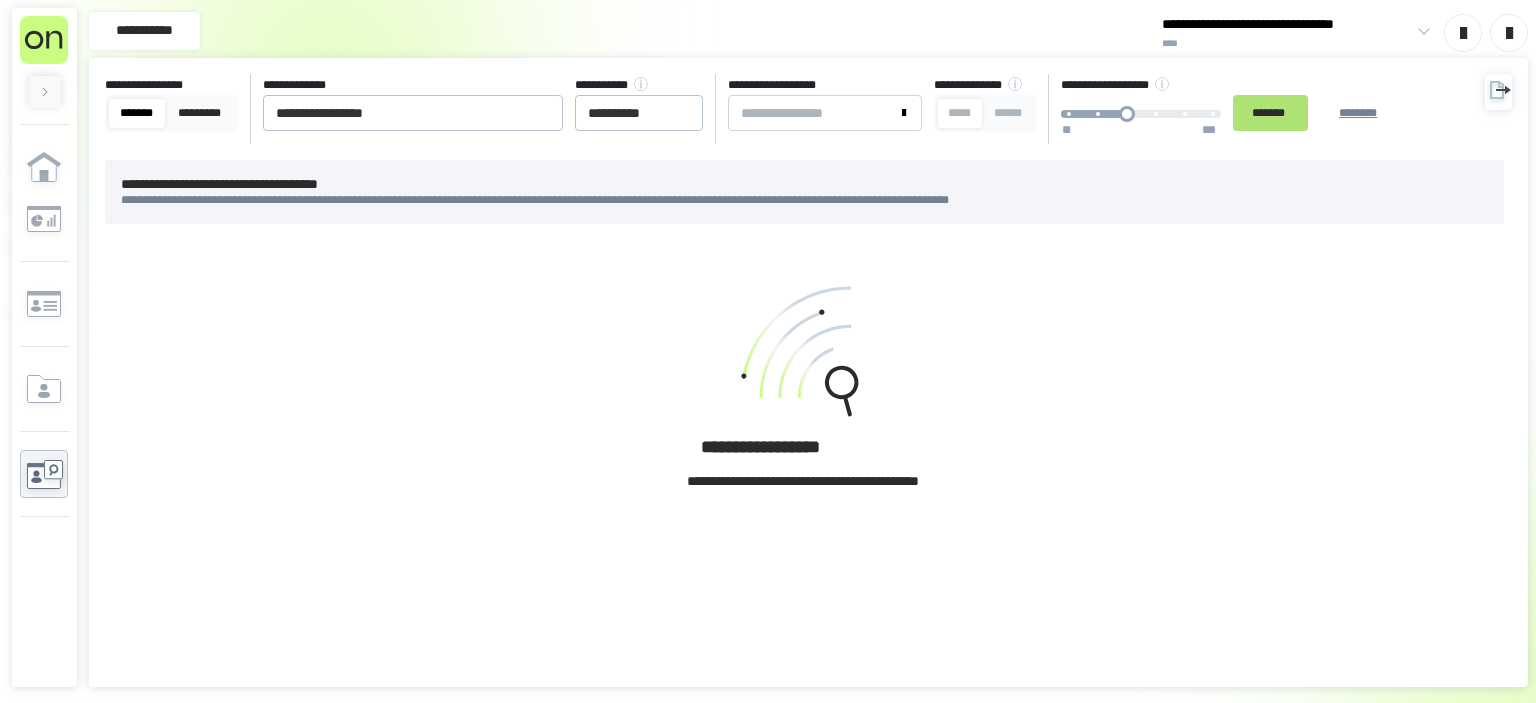 click on "*******" at bounding box center (1270, 113) 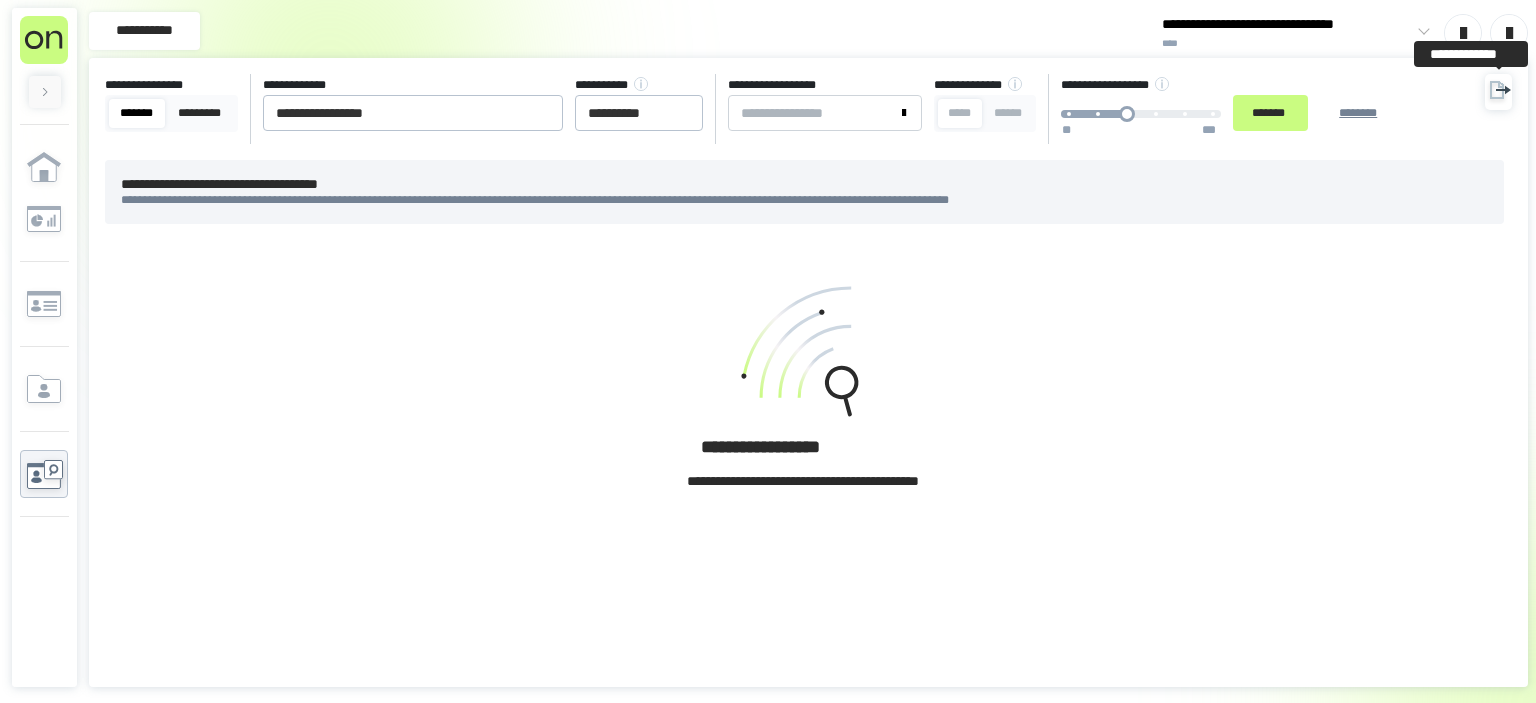 click 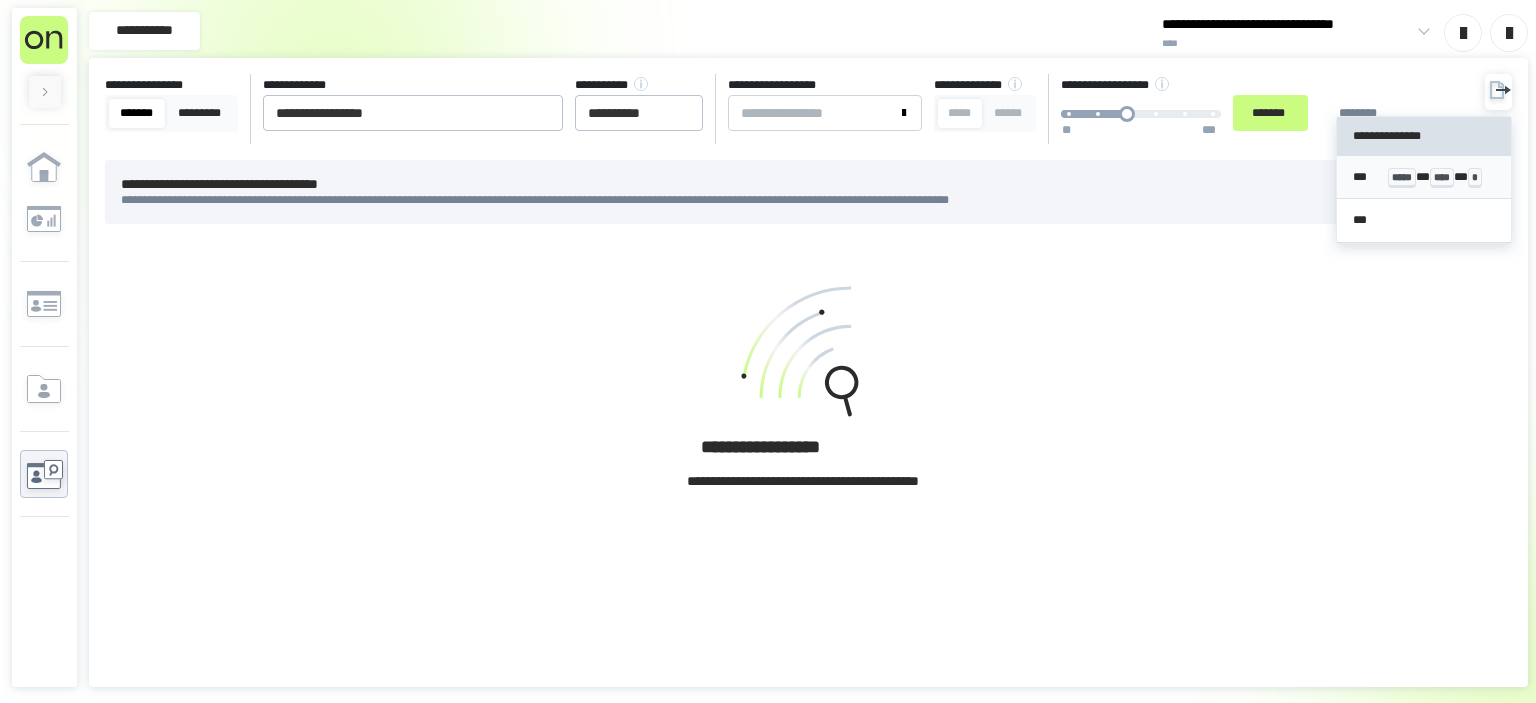 click on "*** ***** * **** *   *" at bounding box center [1424, 177] 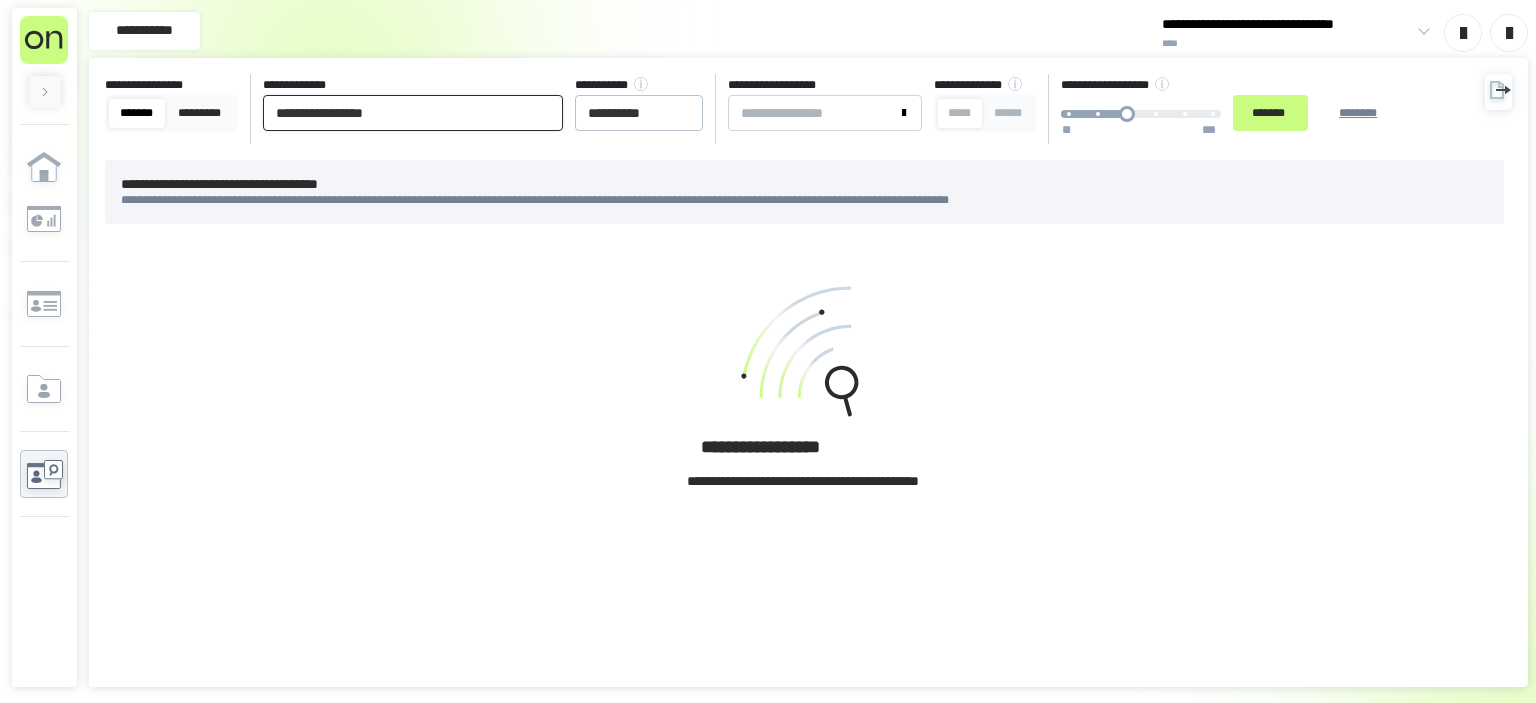 drag, startPoint x: 115, startPoint y: 132, endPoint x: 2, endPoint y: 130, distance: 113.0177 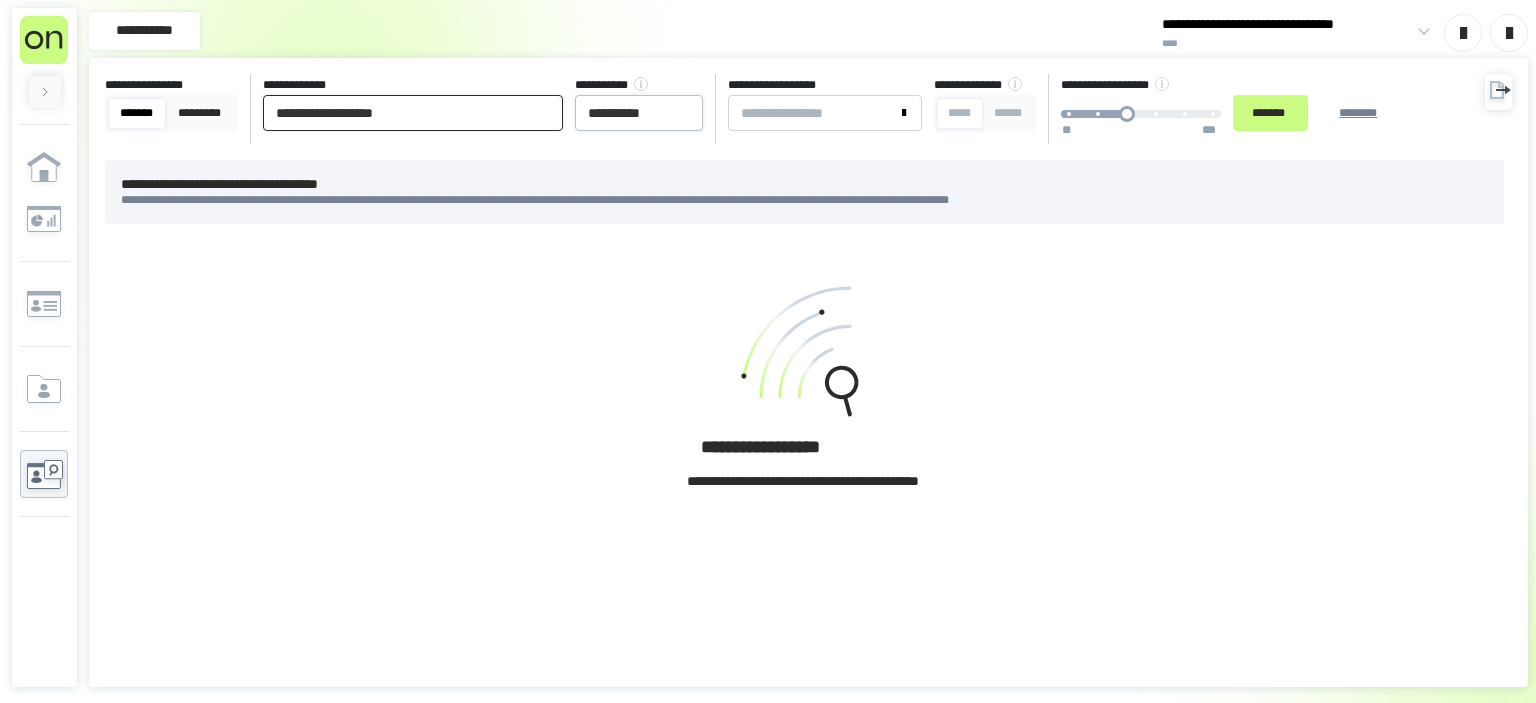 type on "**********" 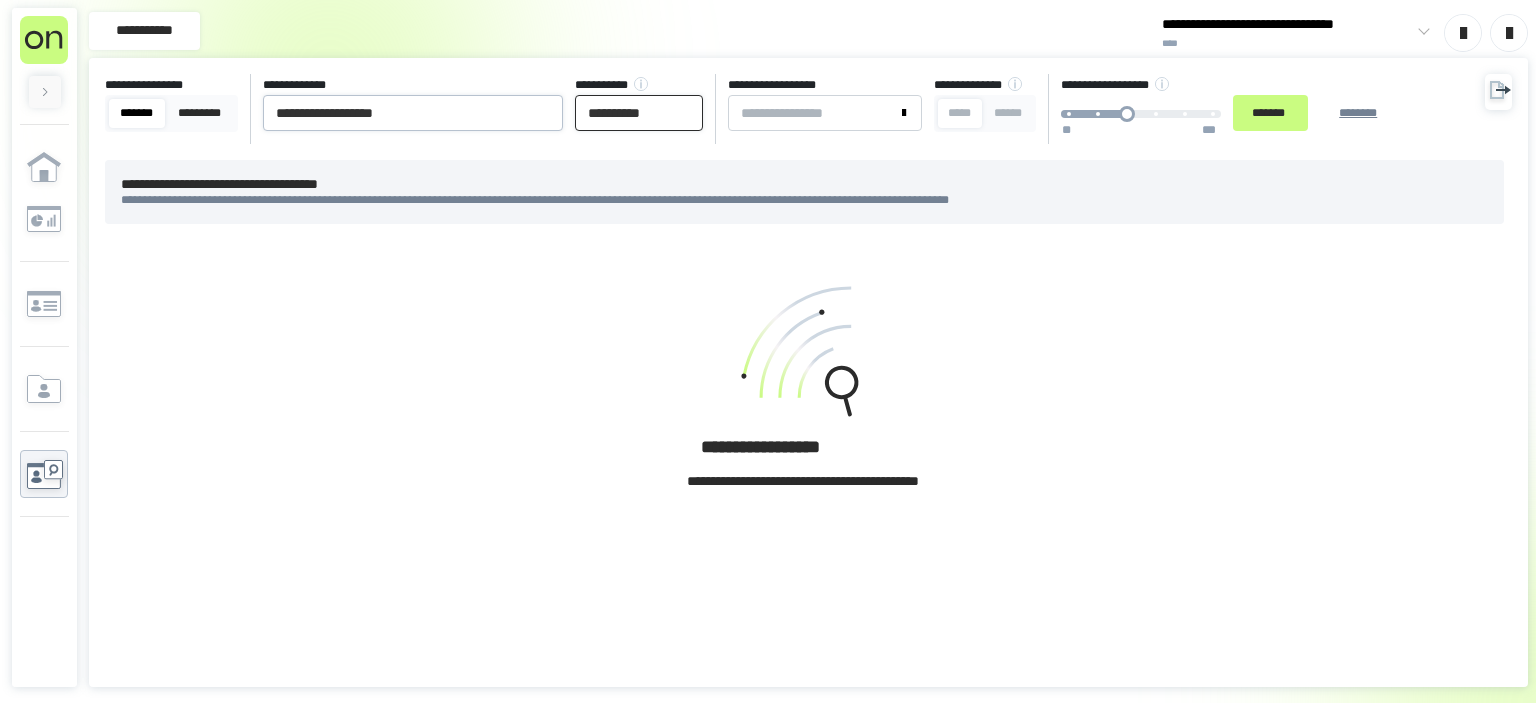 drag, startPoint x: 678, startPoint y: 115, endPoint x: 379, endPoint y: 118, distance: 299.01505 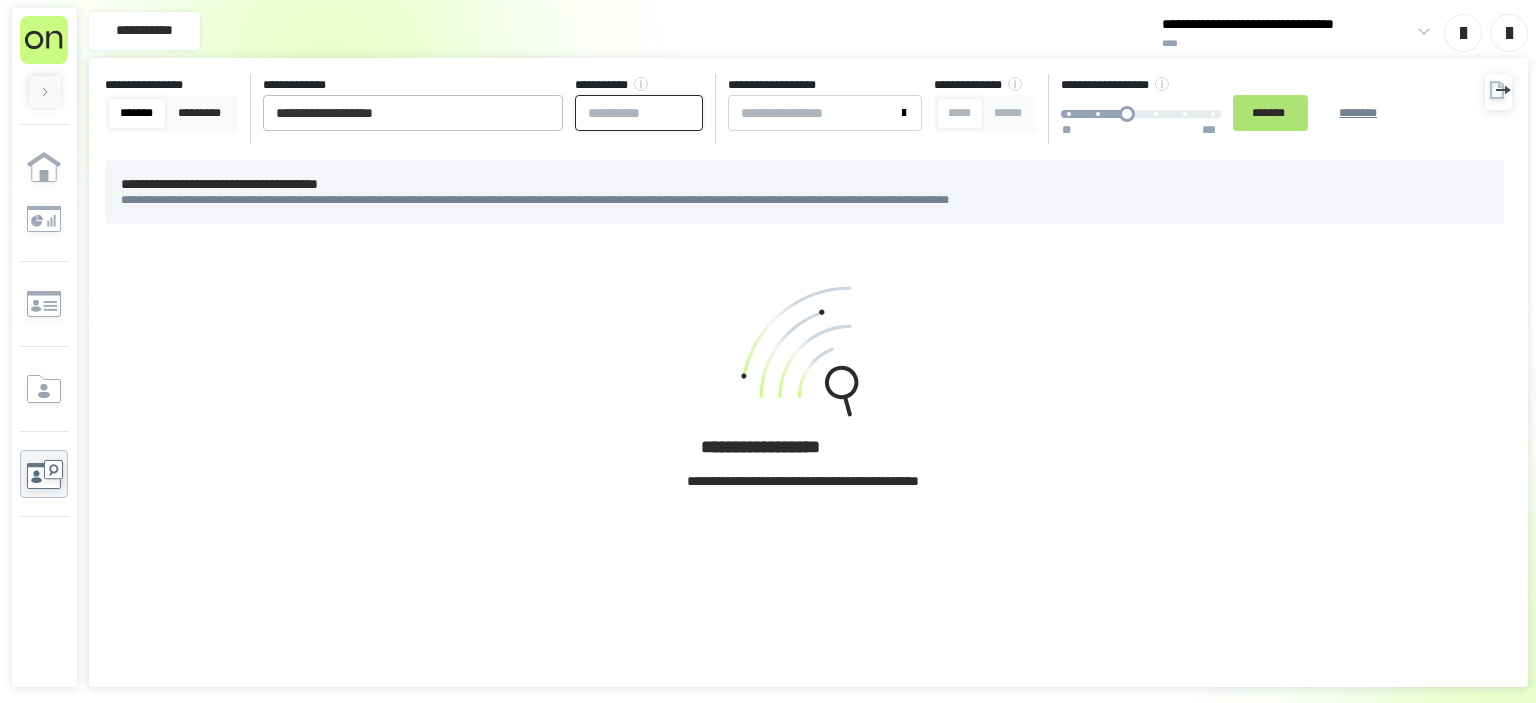 type 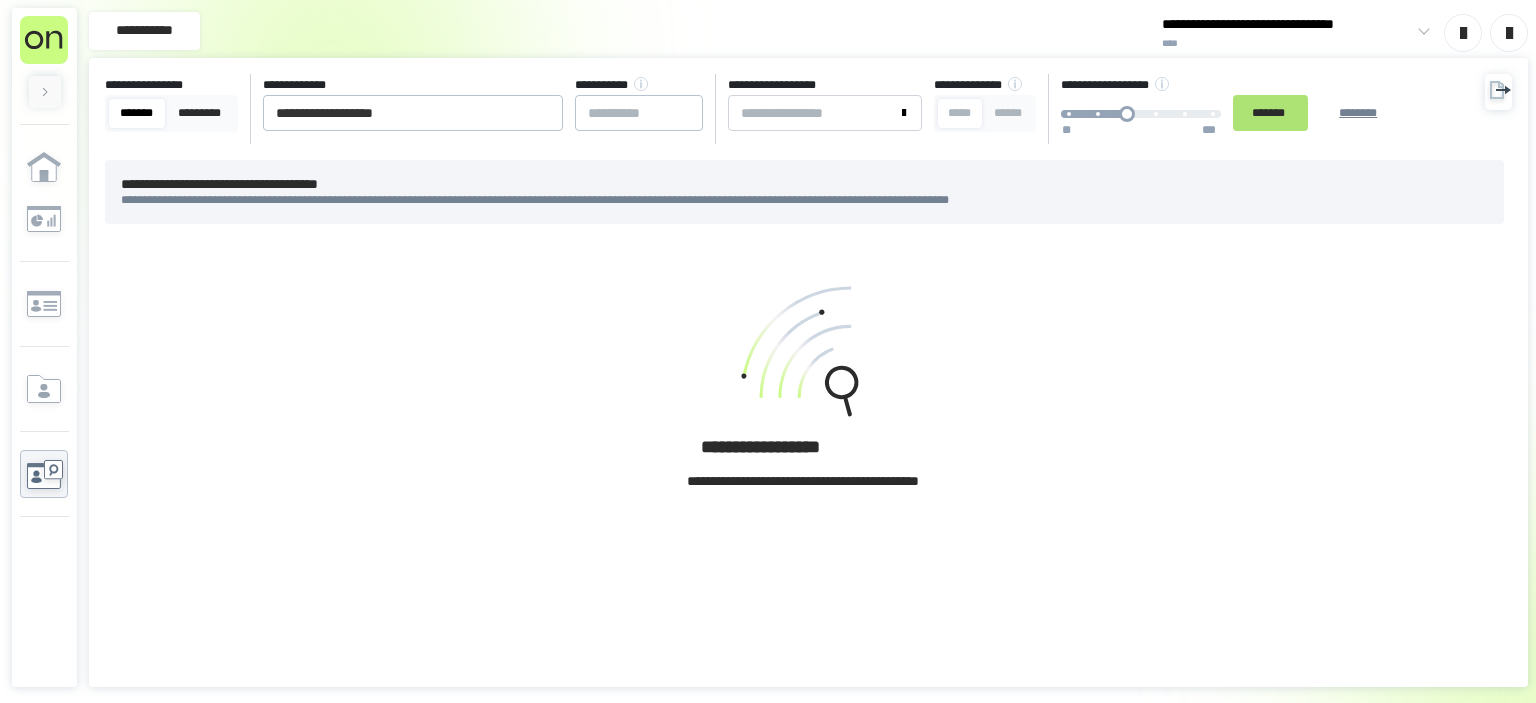 click on "*******" at bounding box center [1270, 113] 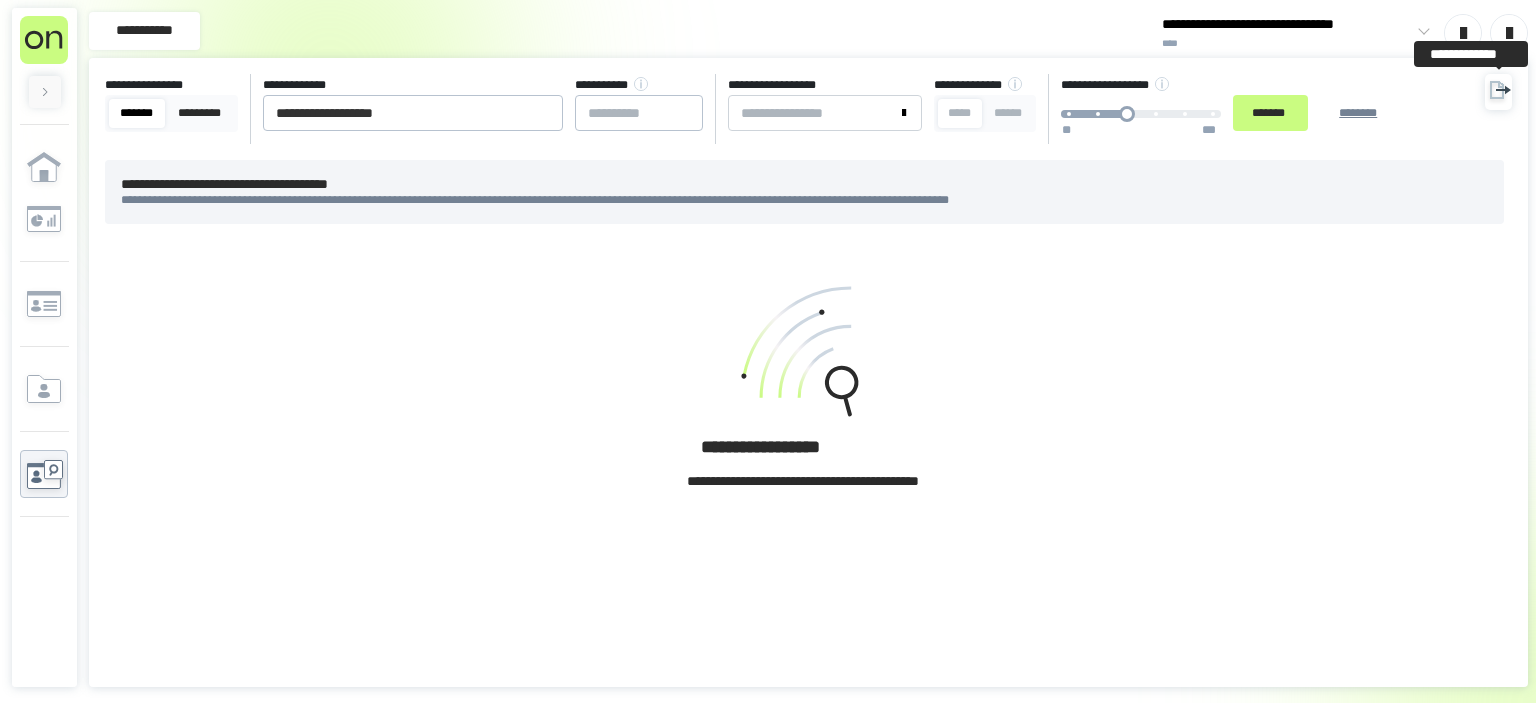 click 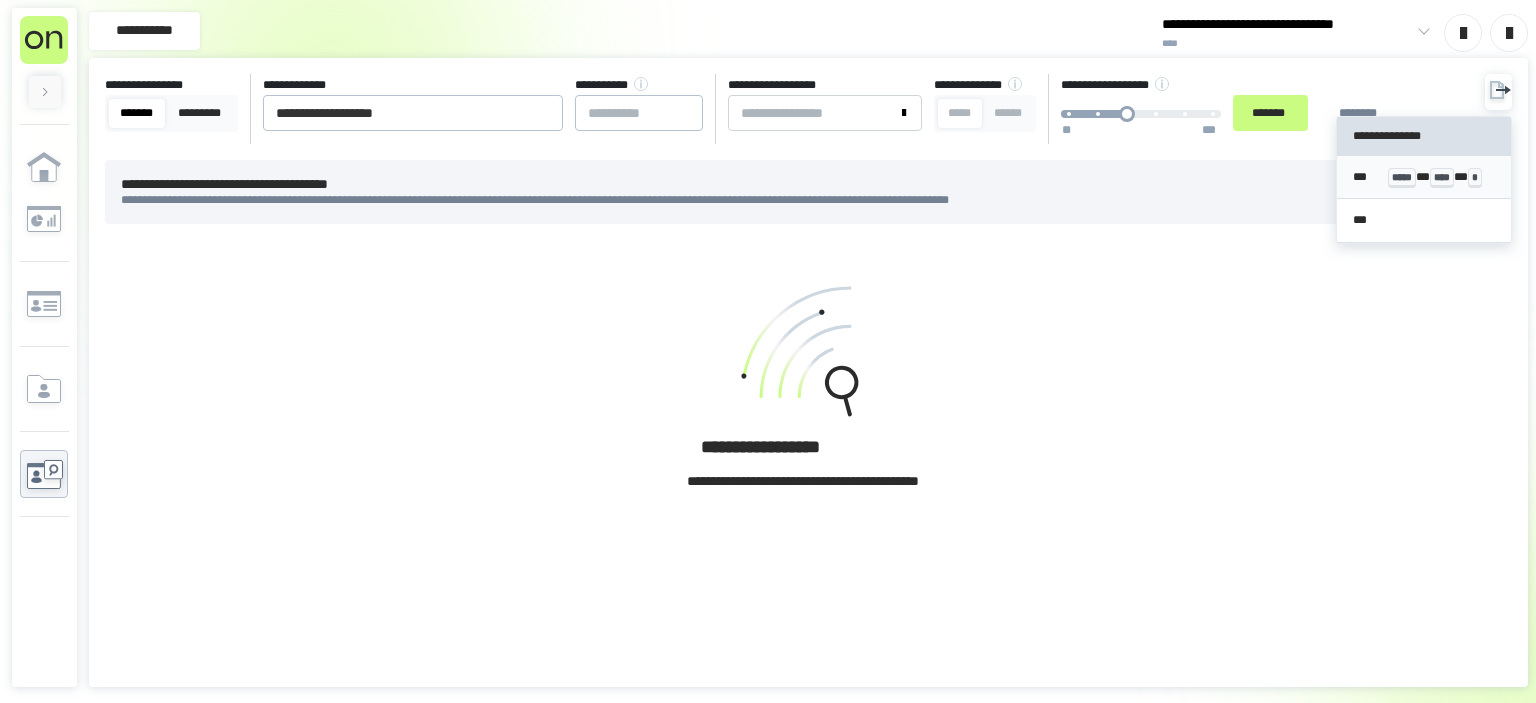 click on "*** ***** * **** *   *" at bounding box center [1424, 177] 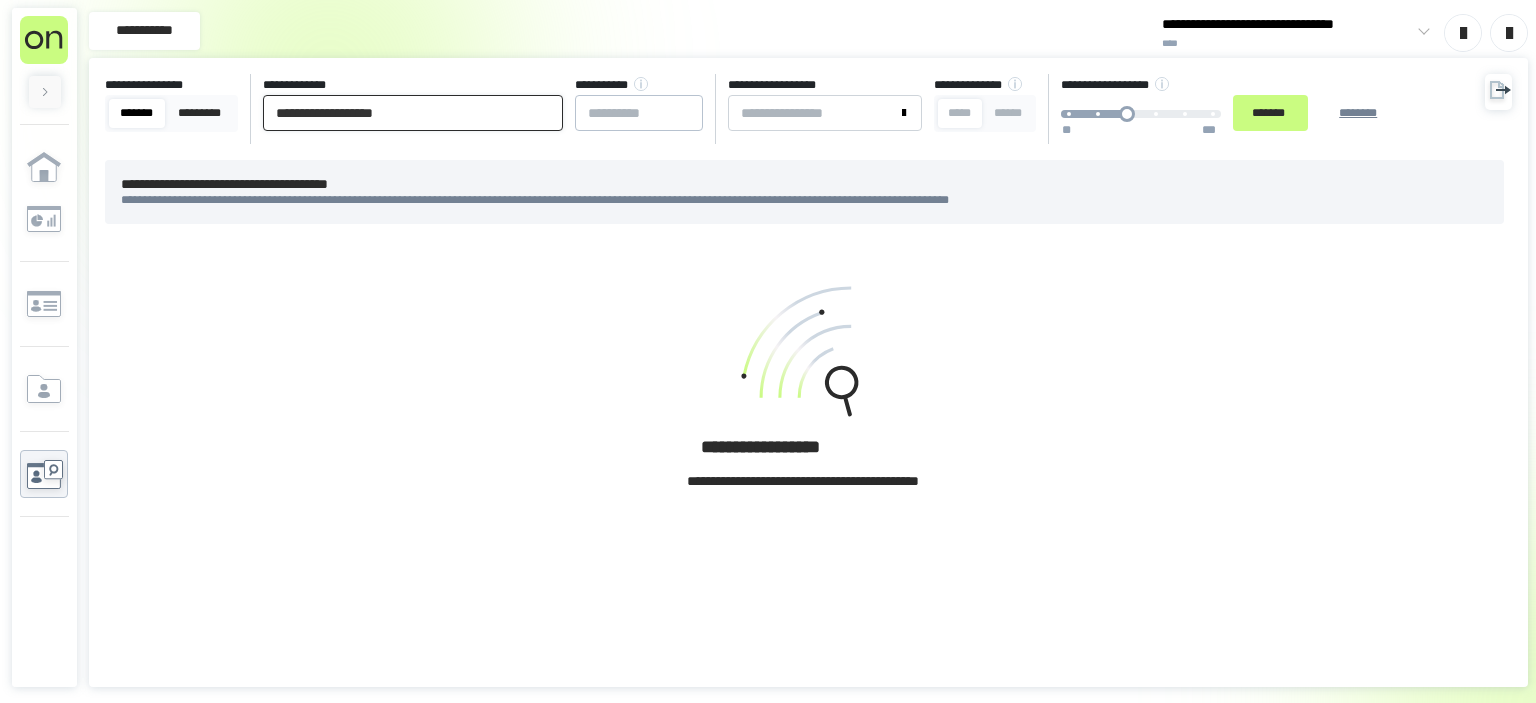 drag, startPoint x: 477, startPoint y: 102, endPoint x: 0, endPoint y: 151, distance: 479.51016 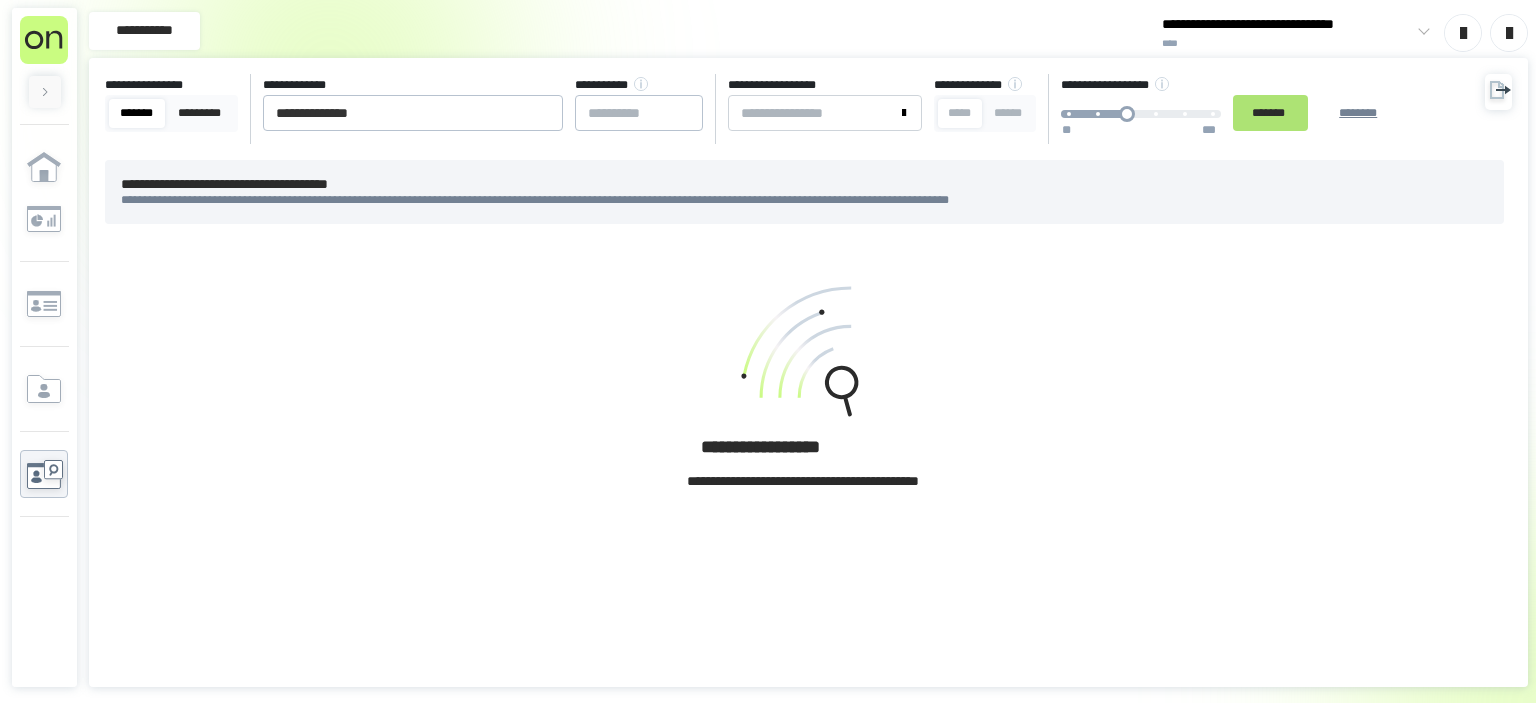 click on "*******" at bounding box center (1270, 113) 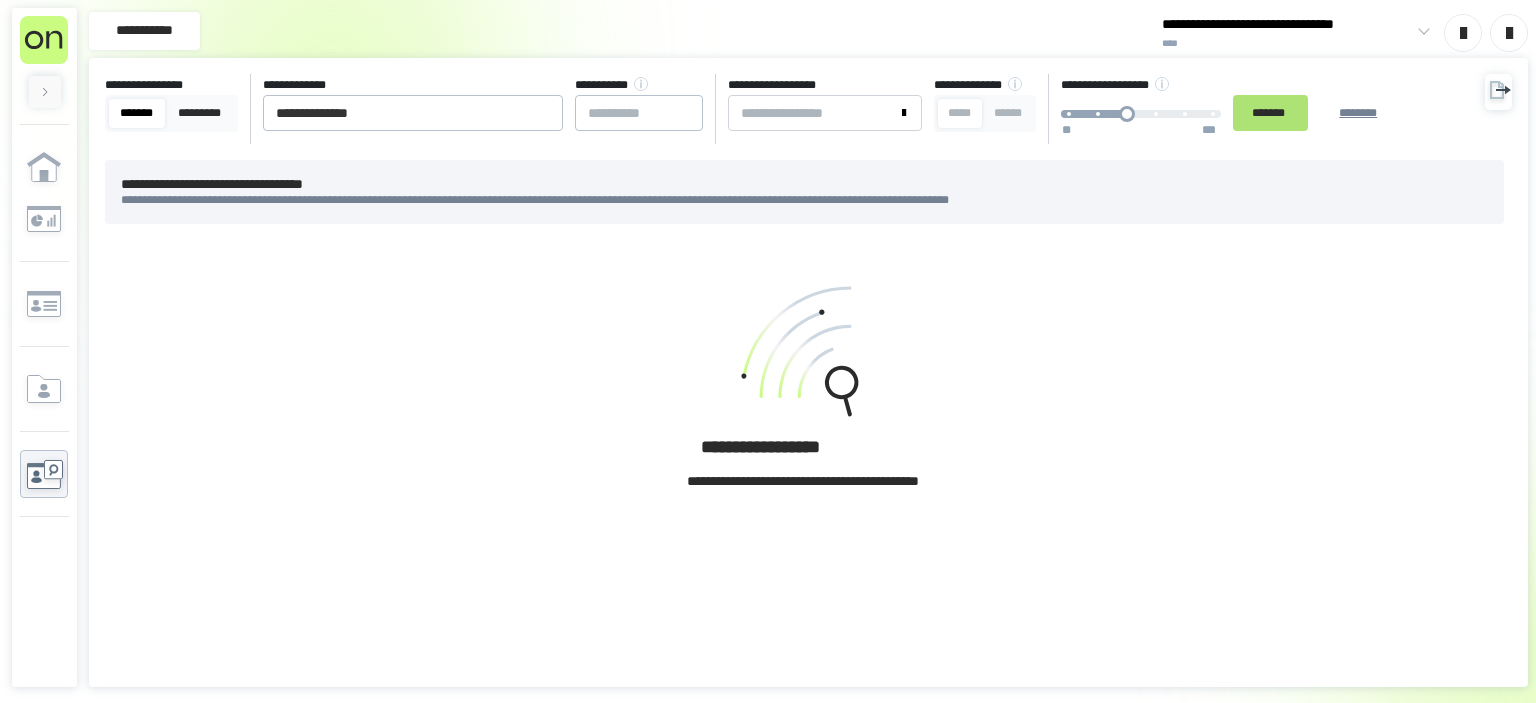 click on "*******" at bounding box center [1270, 113] 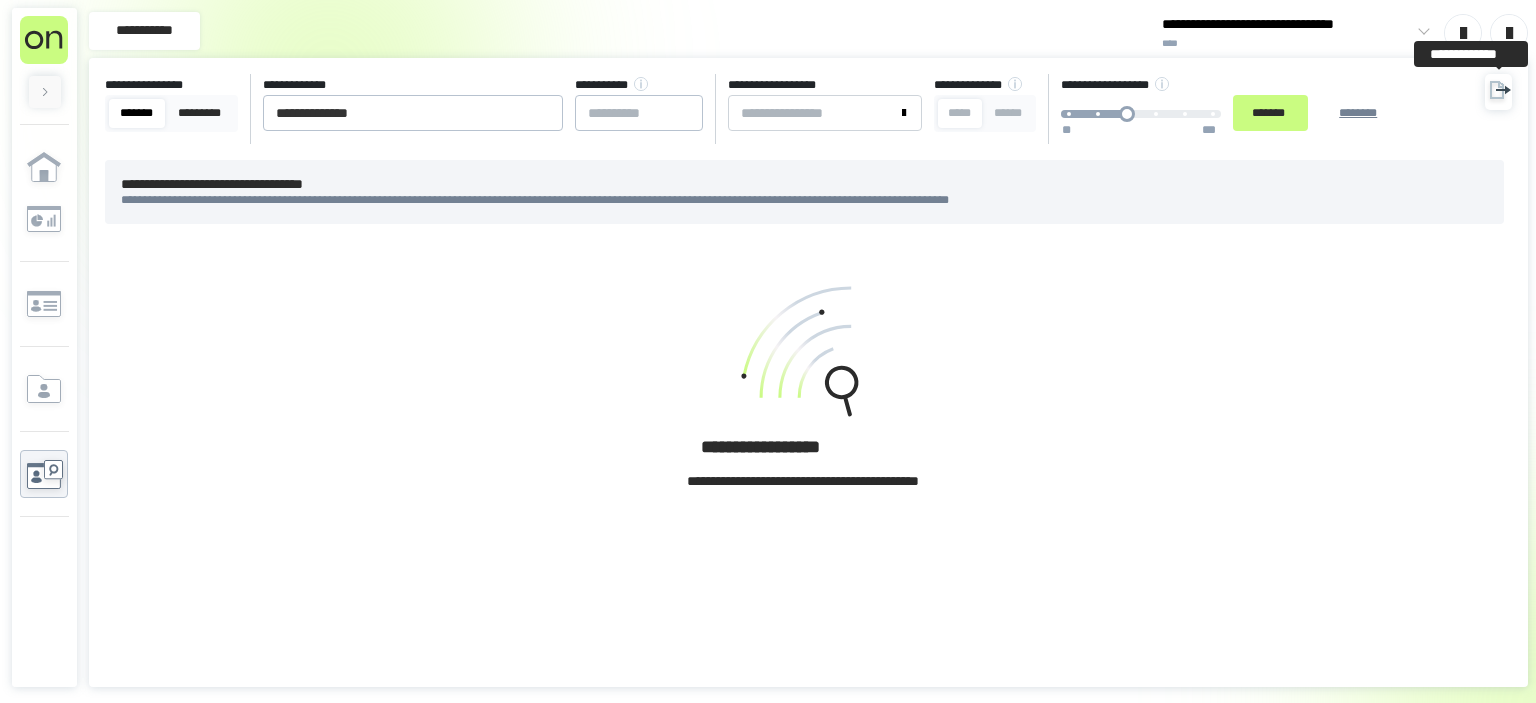 click 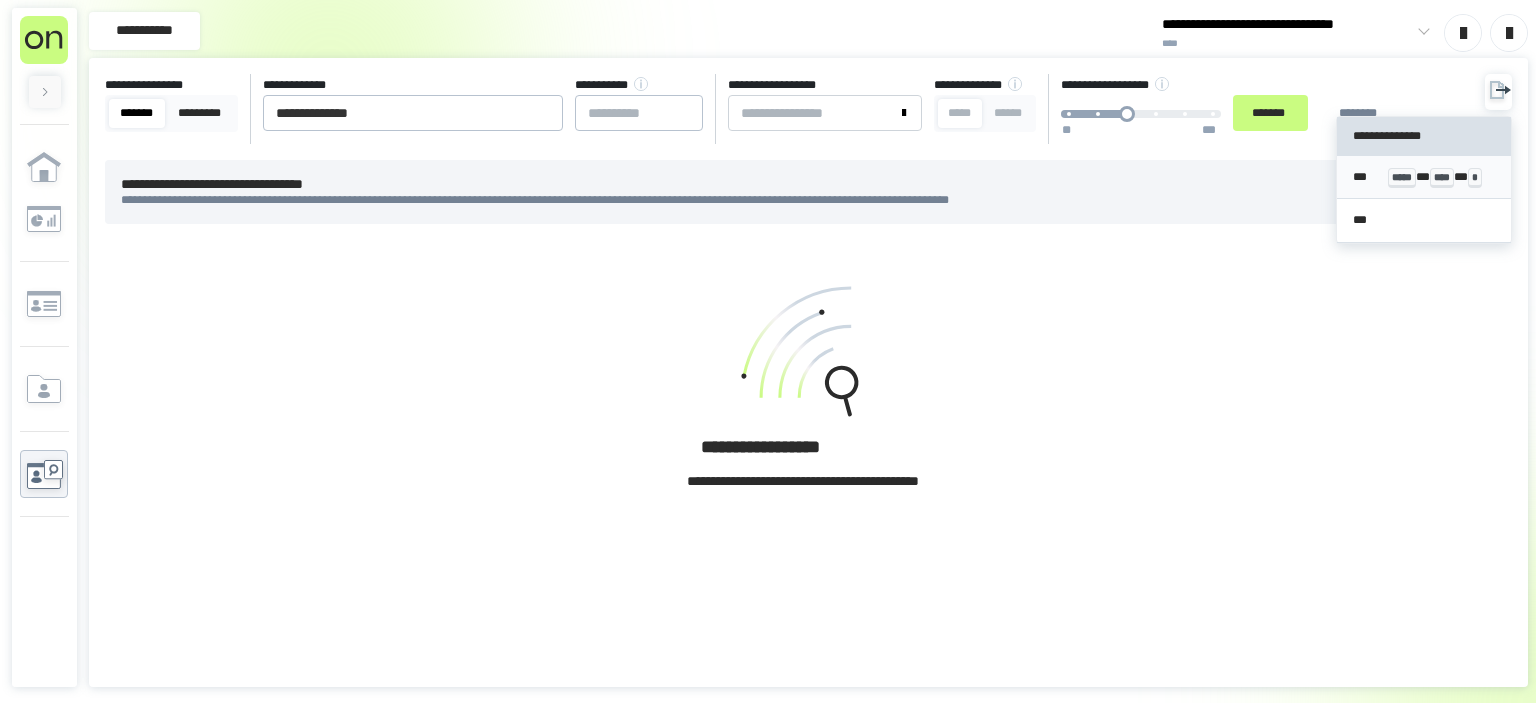 click on "*** ***** * **** *   *" at bounding box center (1424, 177) 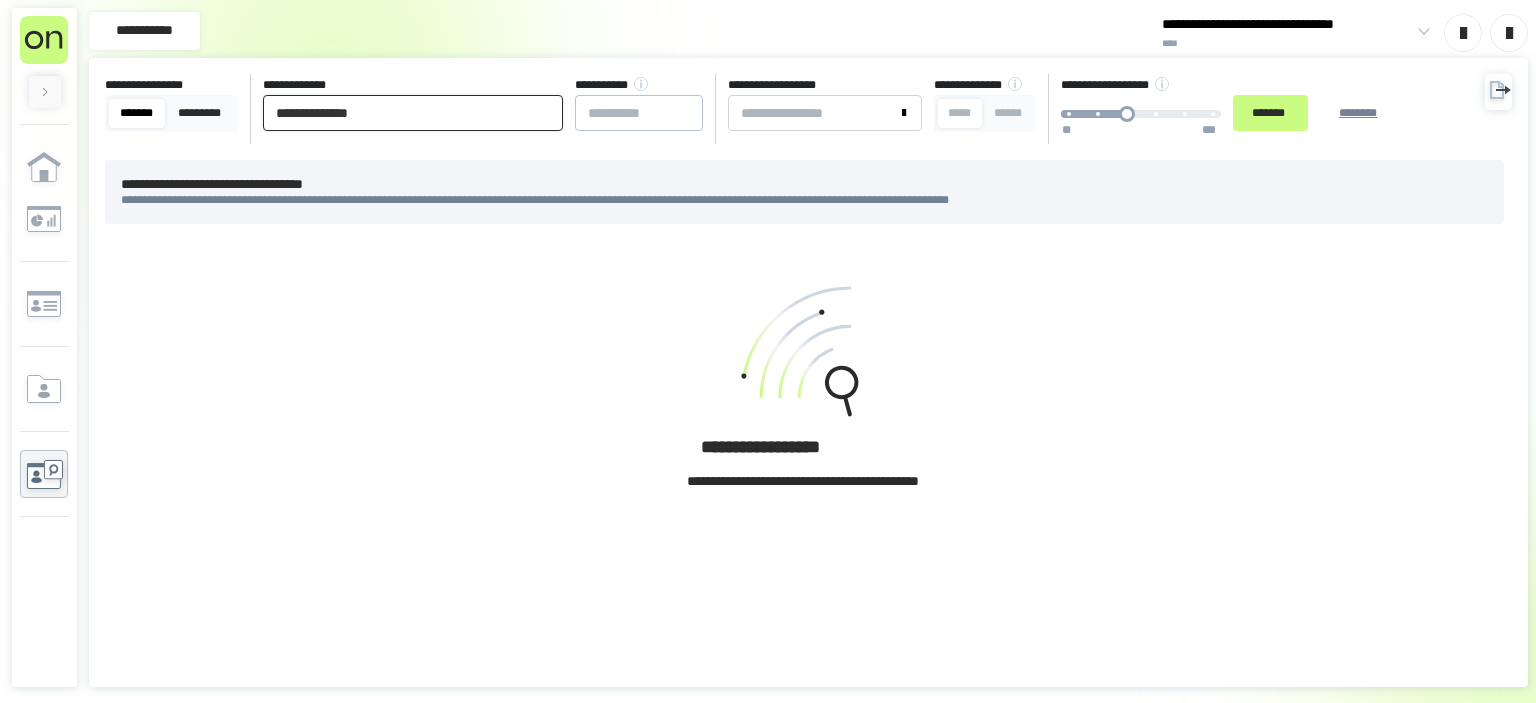 drag, startPoint x: 345, startPoint y: 115, endPoint x: 0, endPoint y: 135, distance: 345.57922 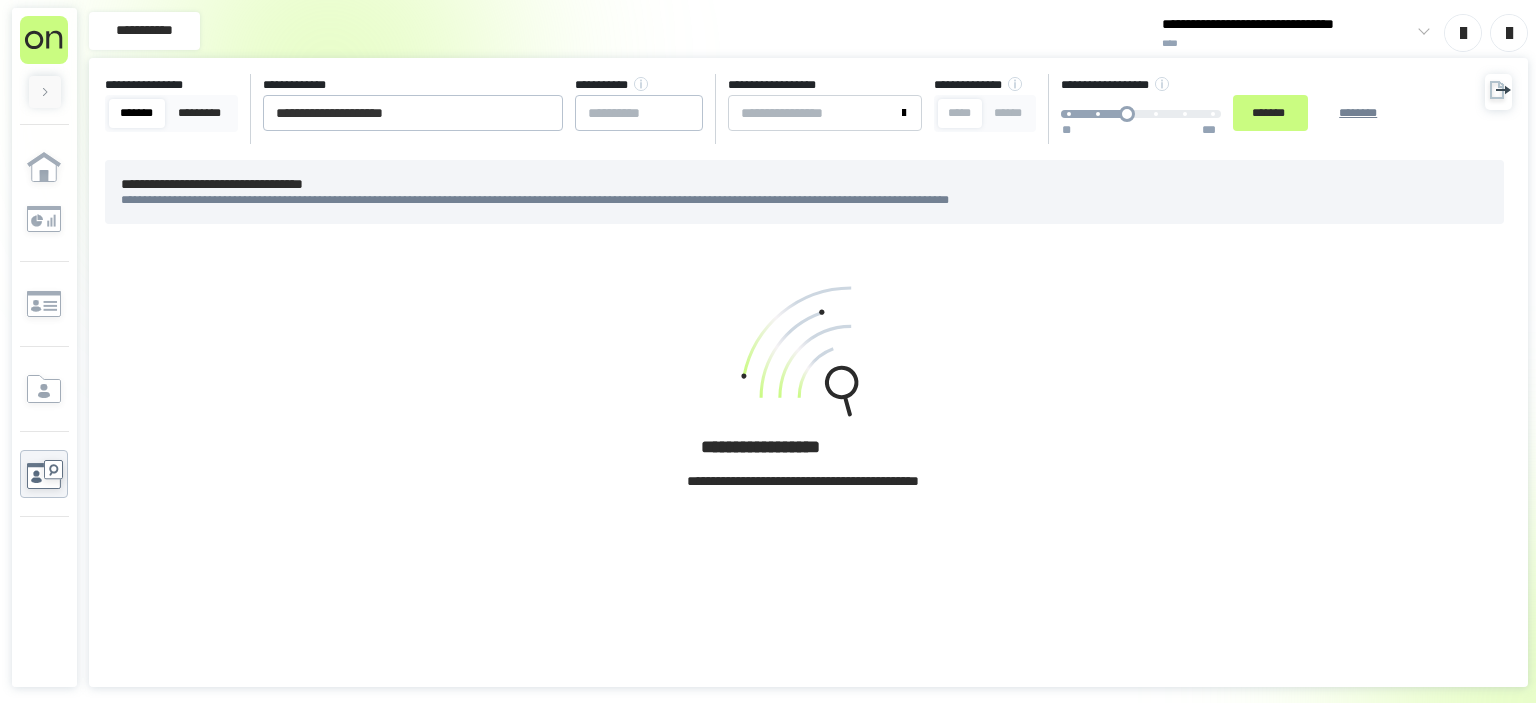 click on "*******" at bounding box center (1270, 113) 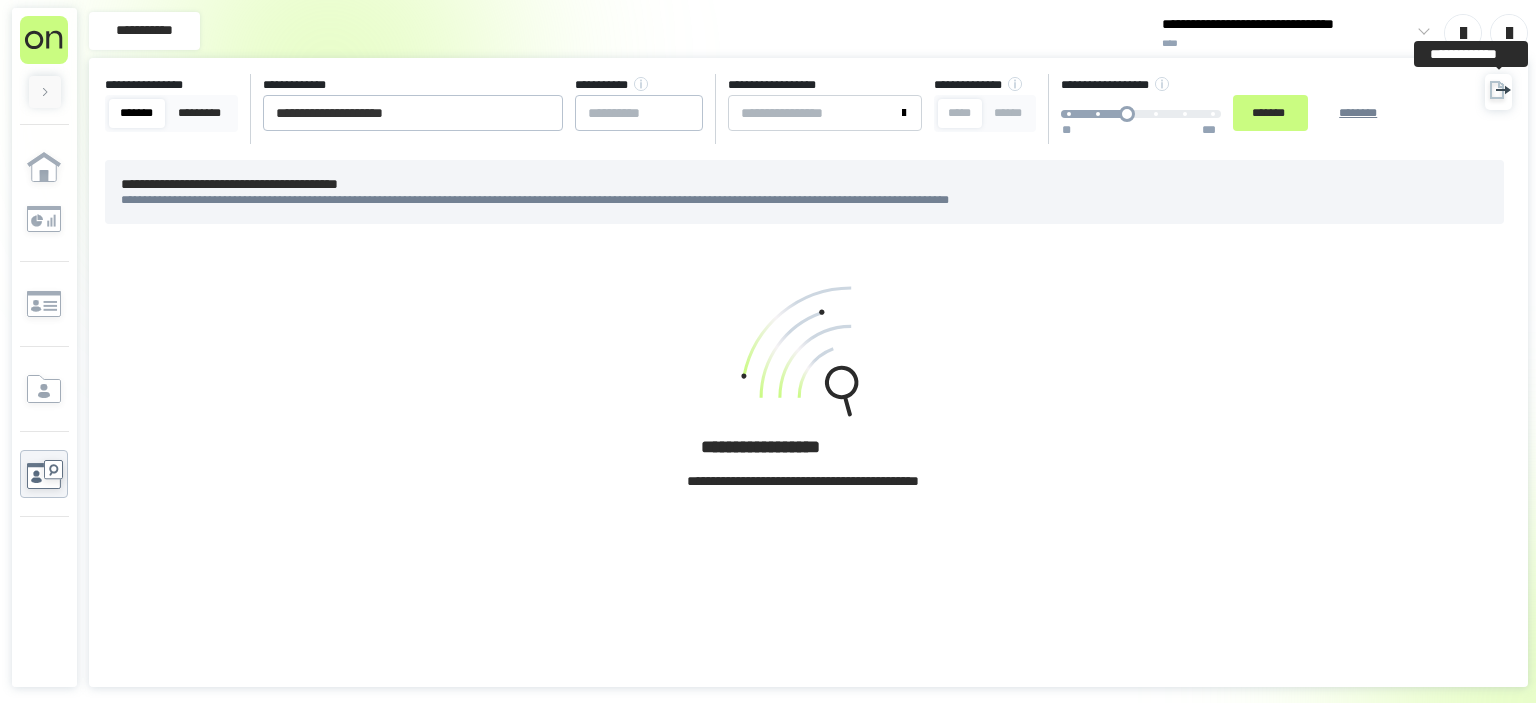 click 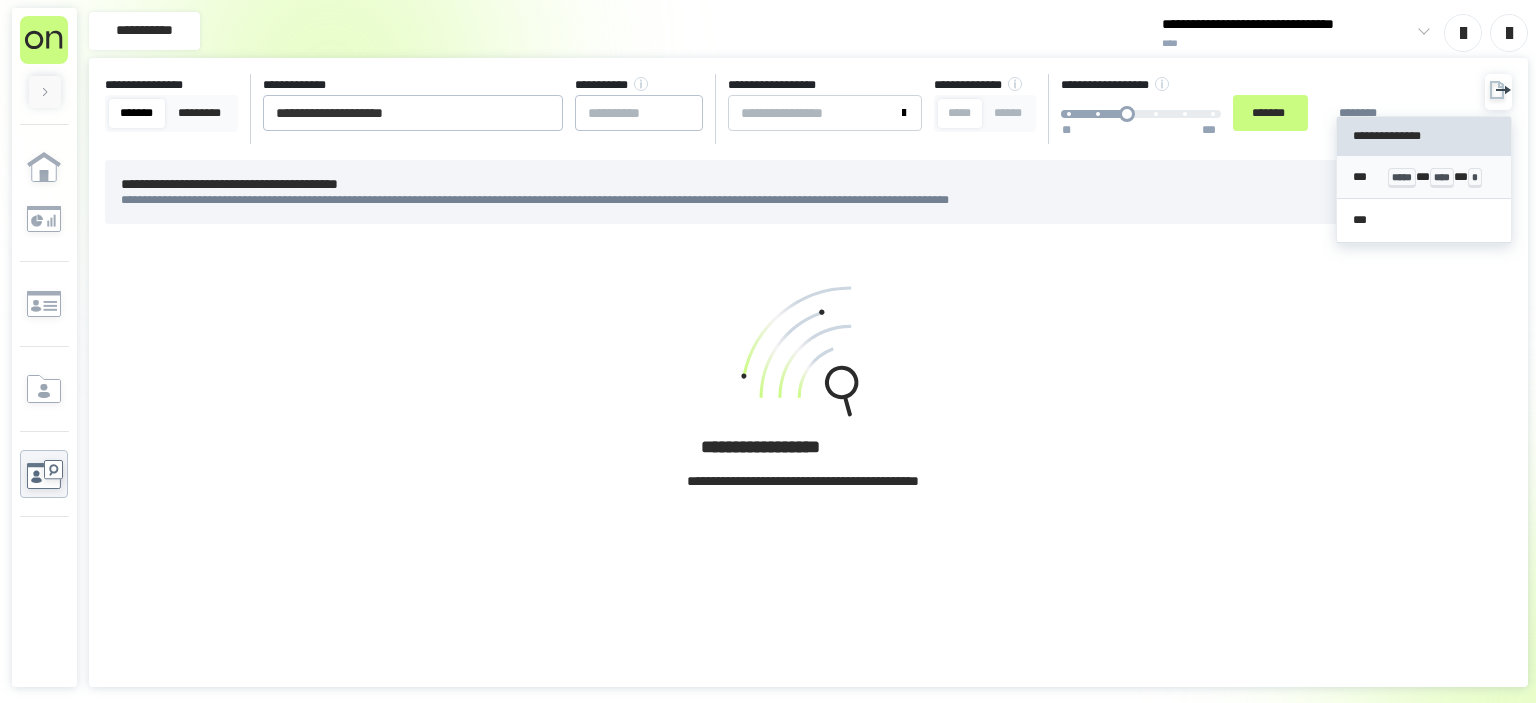 click on "*** ***** * **** *   *" at bounding box center [1424, 177] 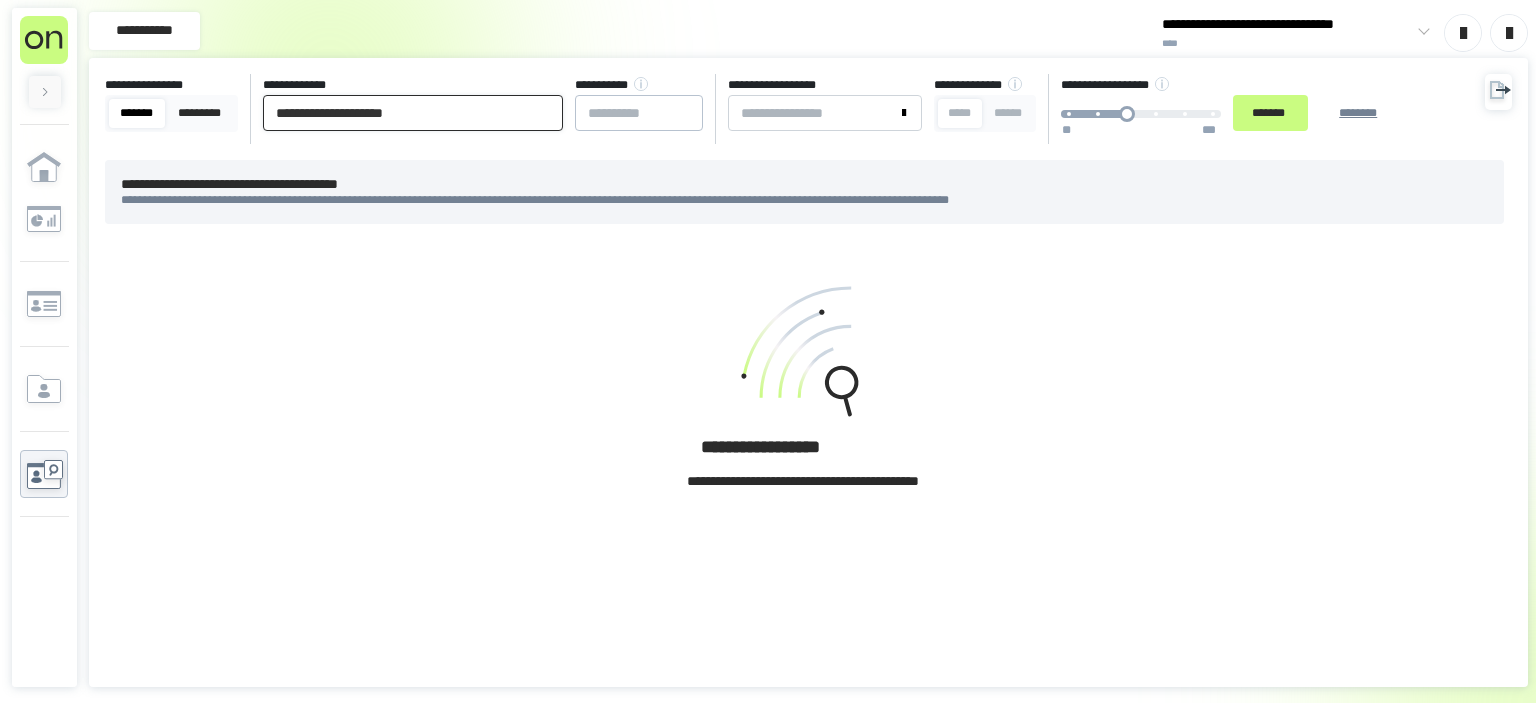 drag, startPoint x: 492, startPoint y: 112, endPoint x: 0, endPoint y: 94, distance: 492.32916 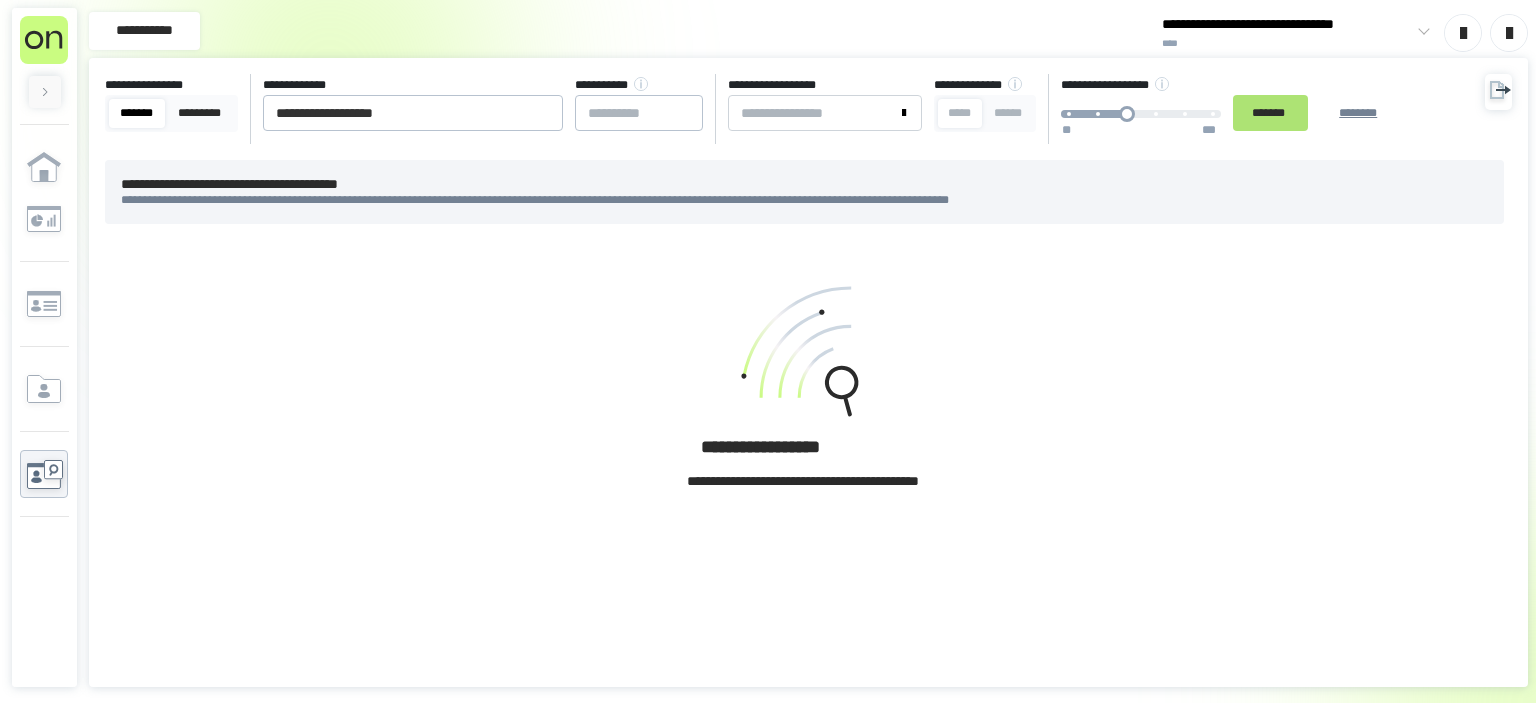 click on "*******" at bounding box center [1270, 113] 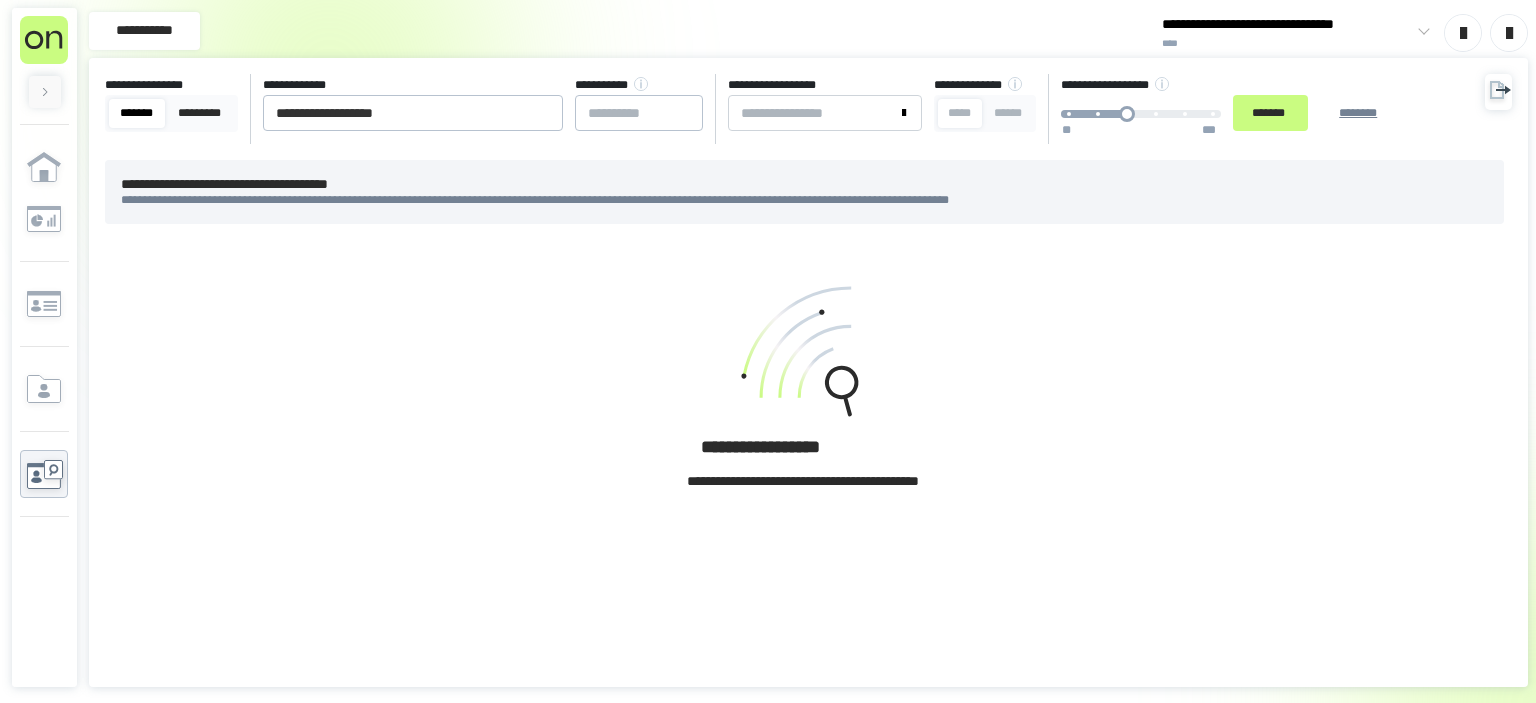 click on "**********" at bounding box center [808, 372] 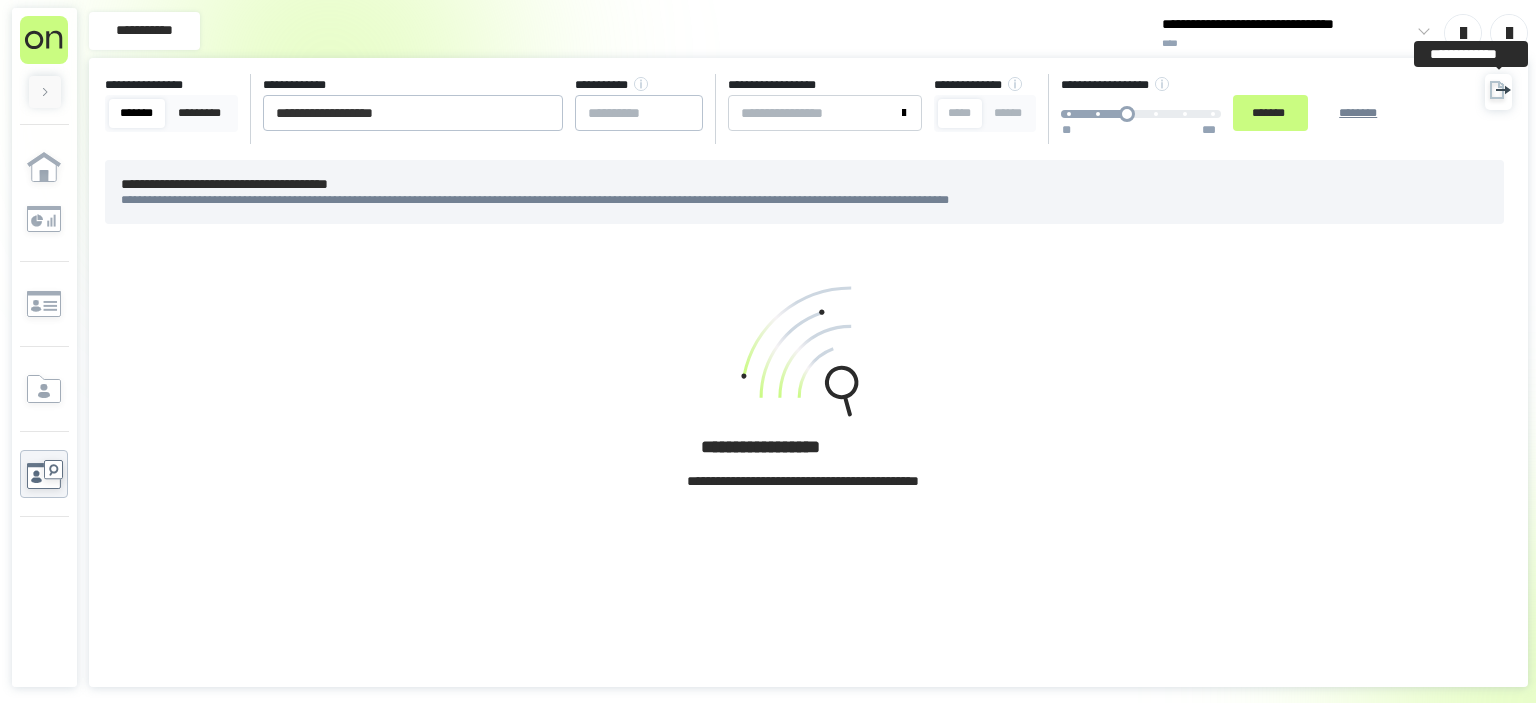 click 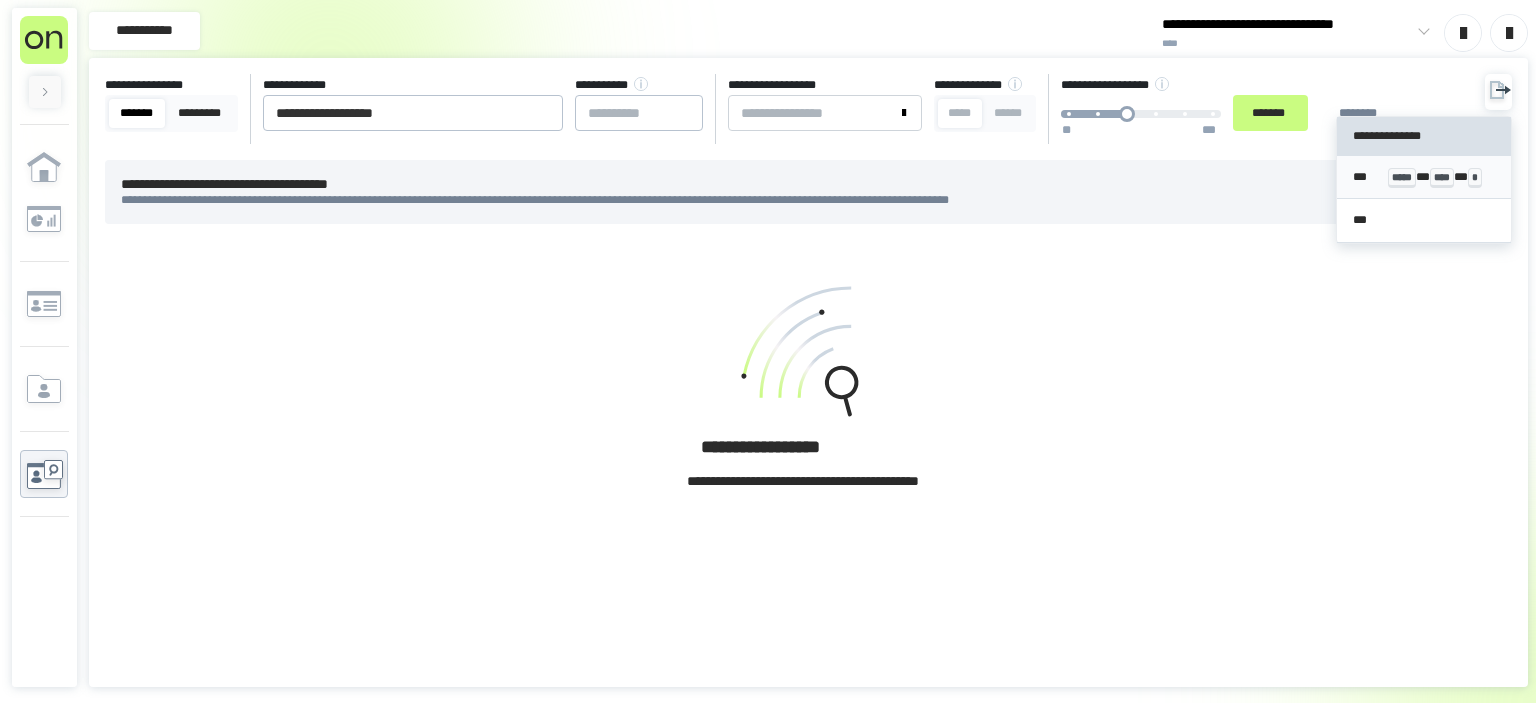 click on "*** ***** * **** *   *" at bounding box center [1424, 177] 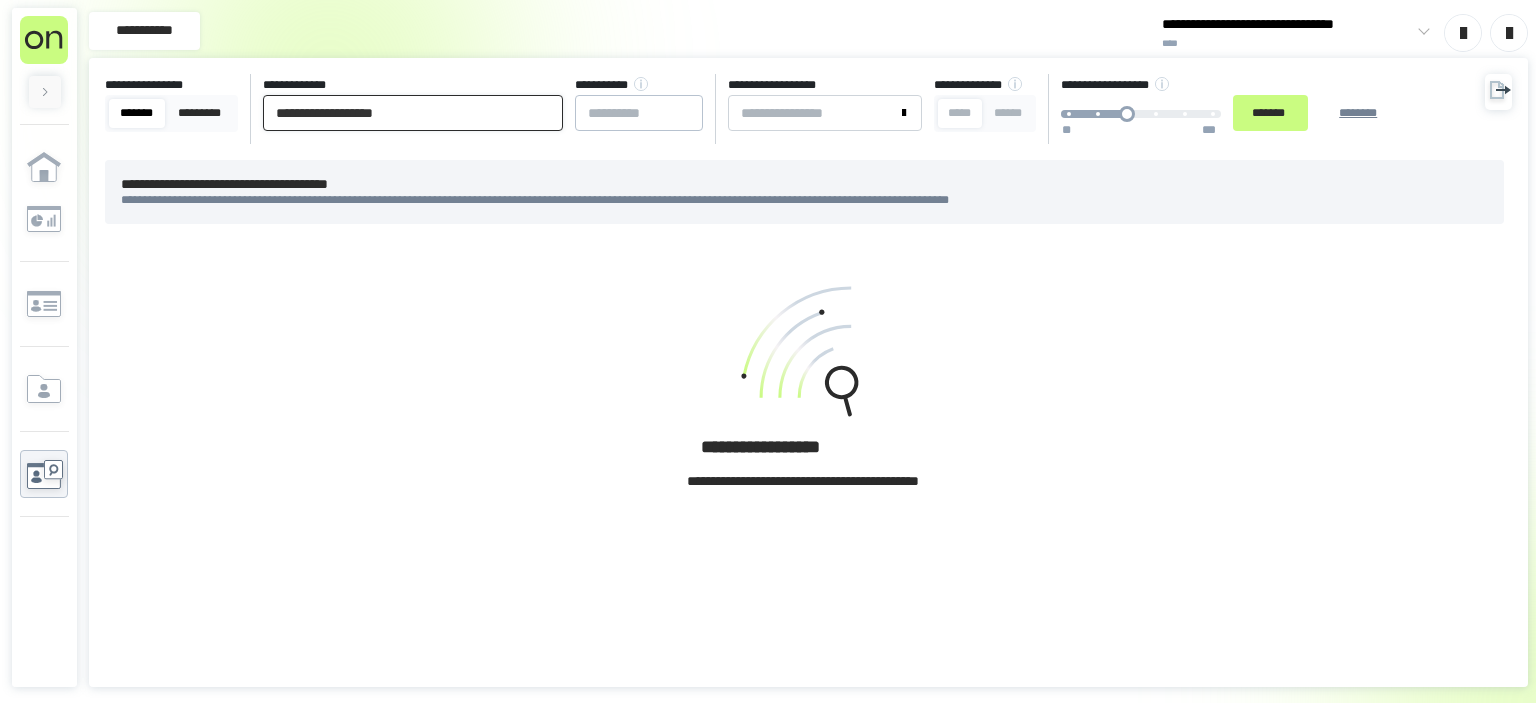 drag, startPoint x: 486, startPoint y: 112, endPoint x: 0, endPoint y: 44, distance: 490.73413 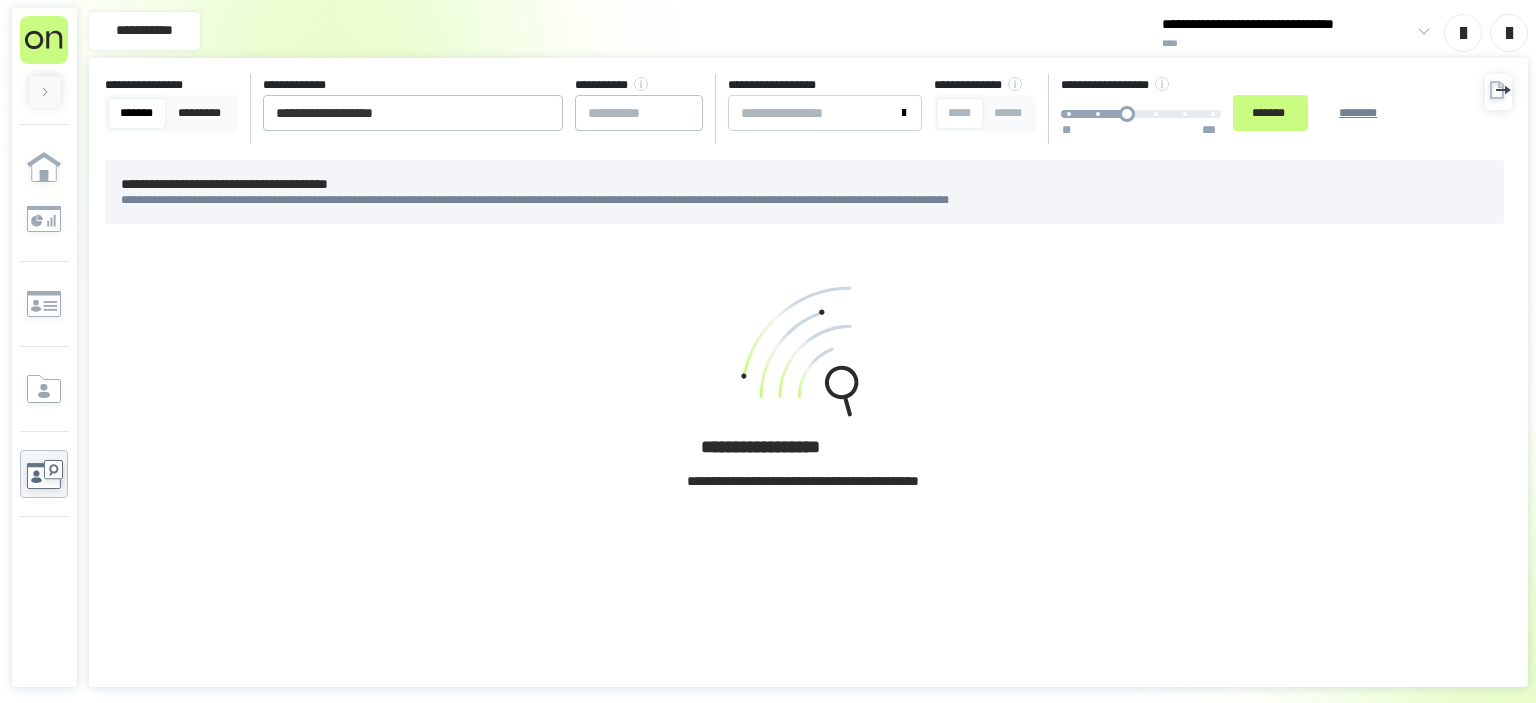 click on "*******" at bounding box center [1270, 113] 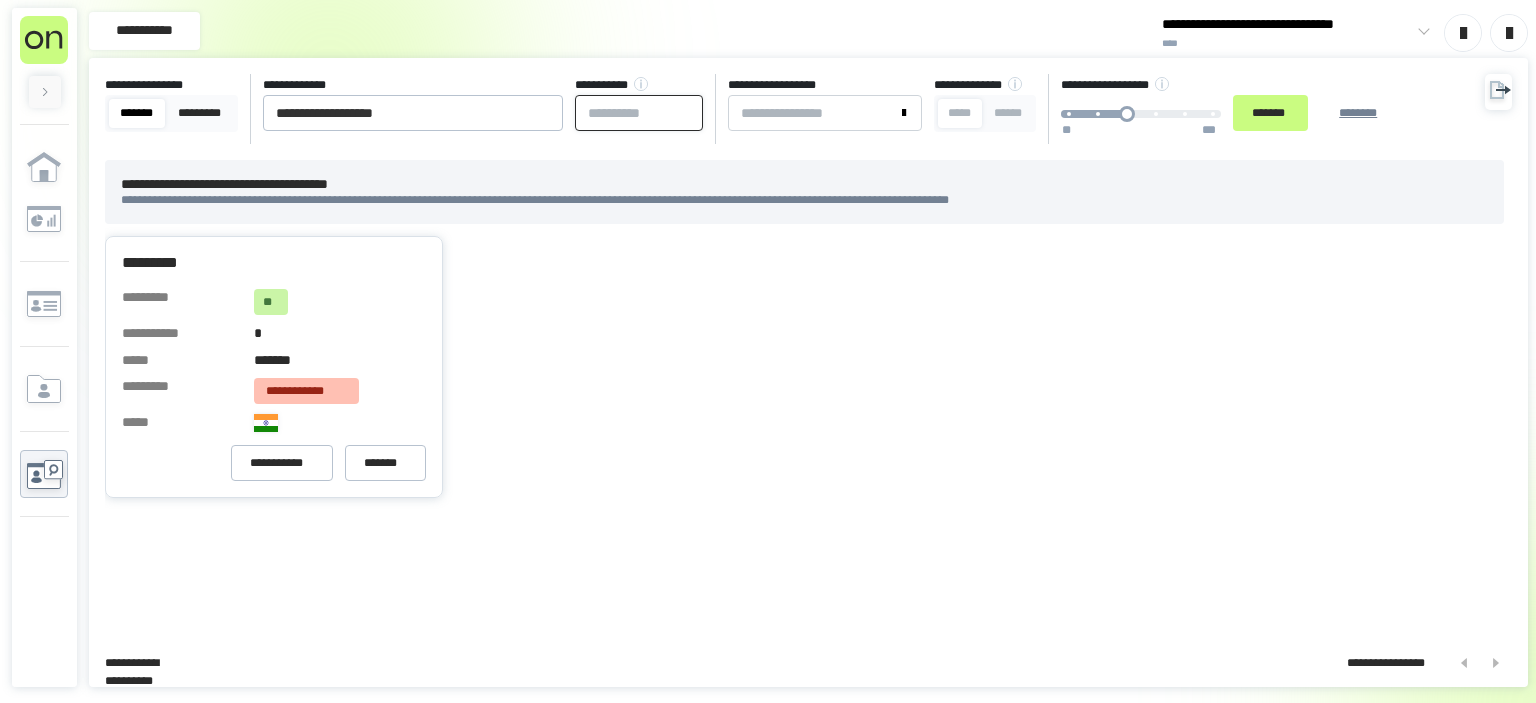 click at bounding box center (639, 113) 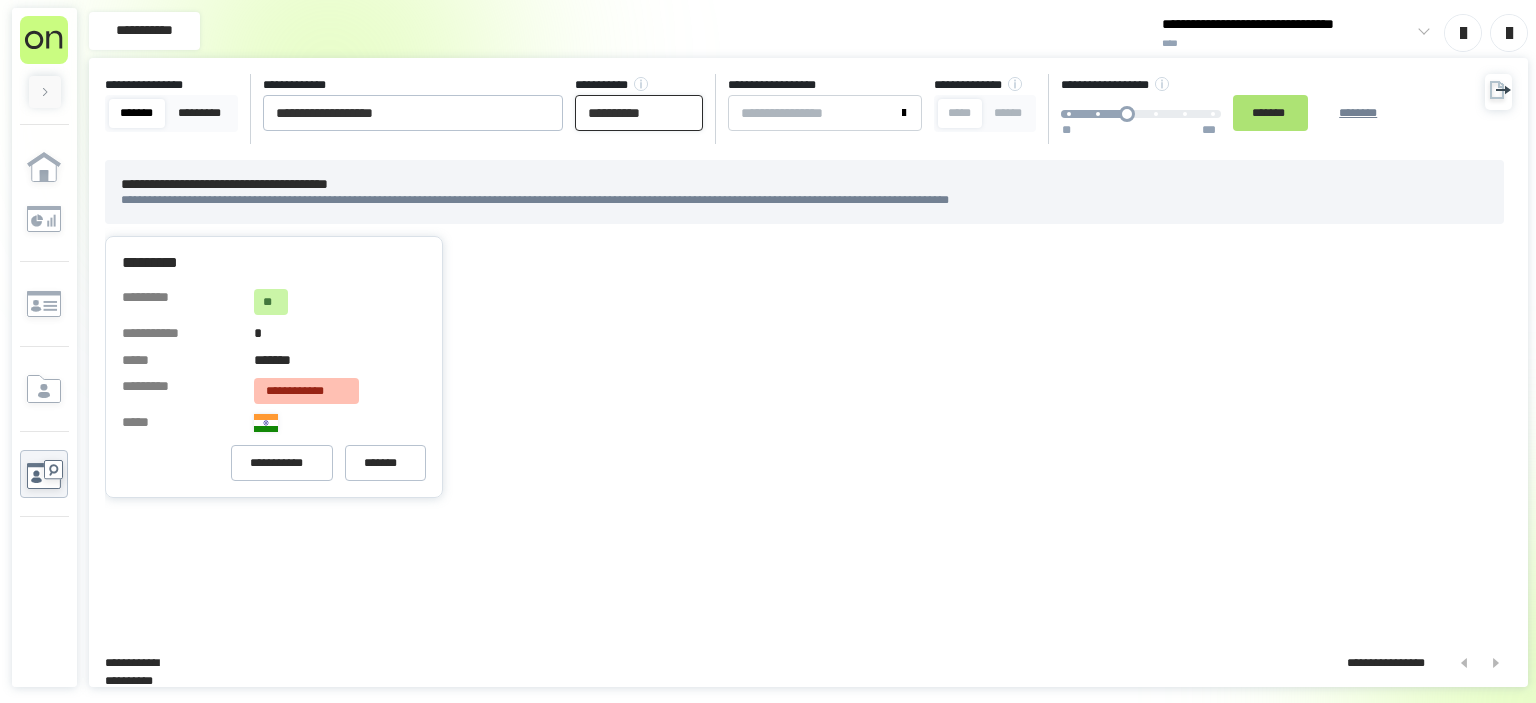 type on "**********" 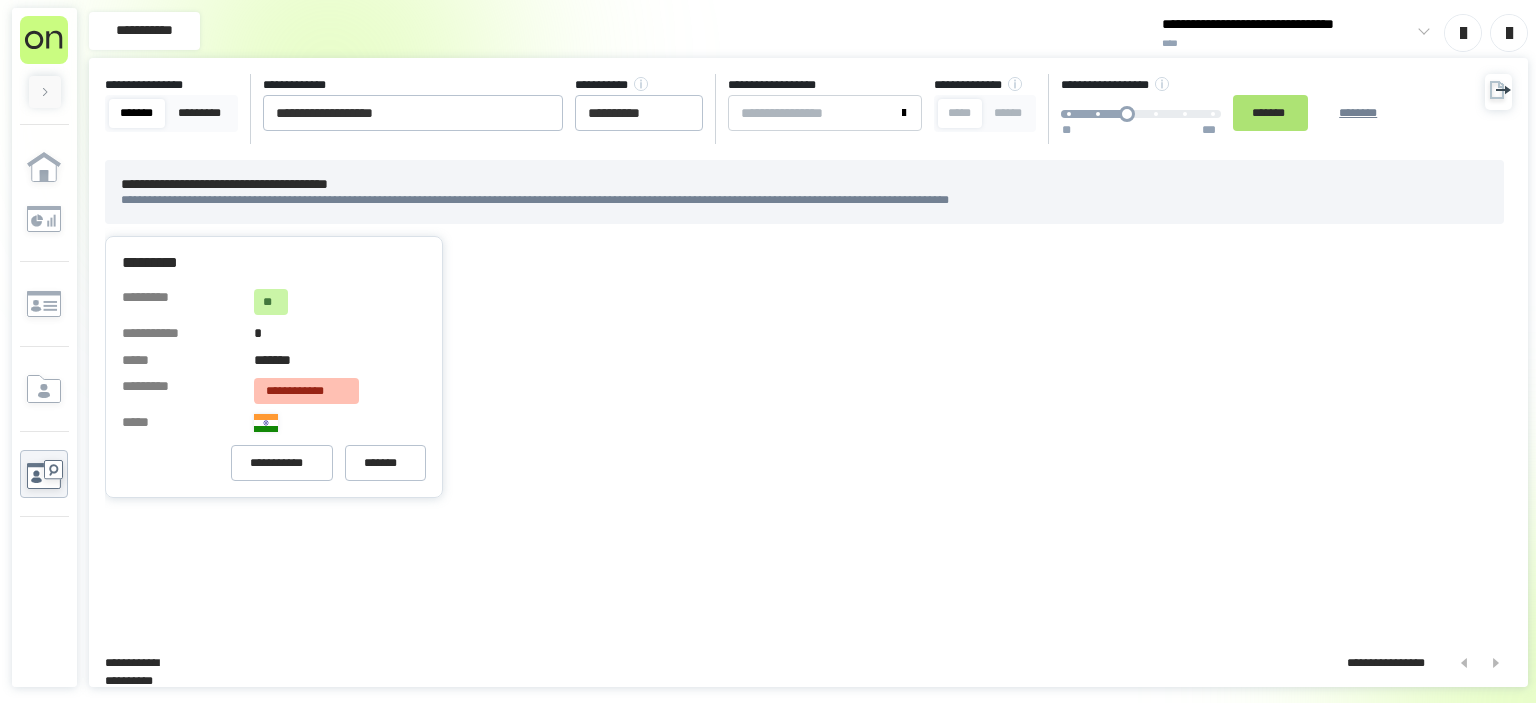 click on "*******" at bounding box center [1270, 113] 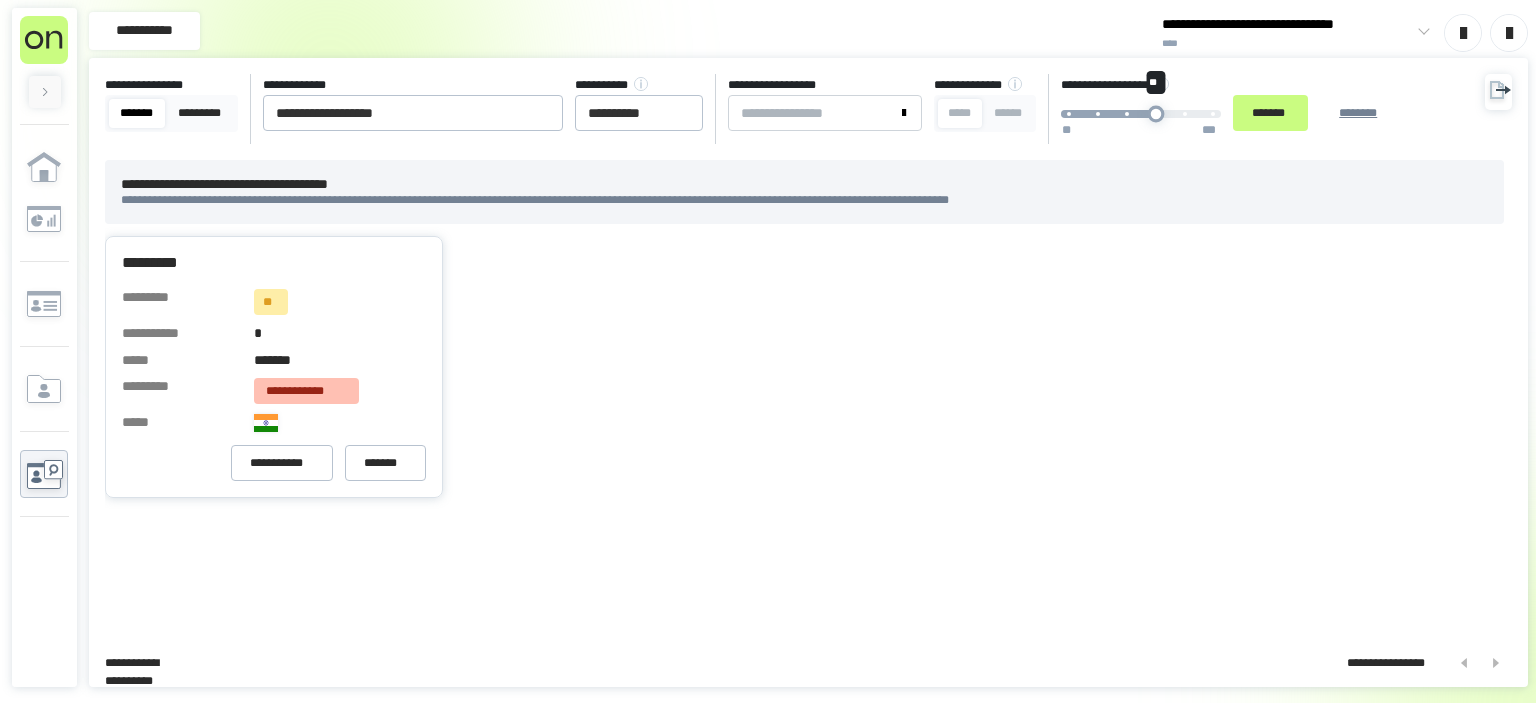 drag, startPoint x: 1170, startPoint y: 110, endPoint x: 1206, endPoint y: 109, distance: 36.013885 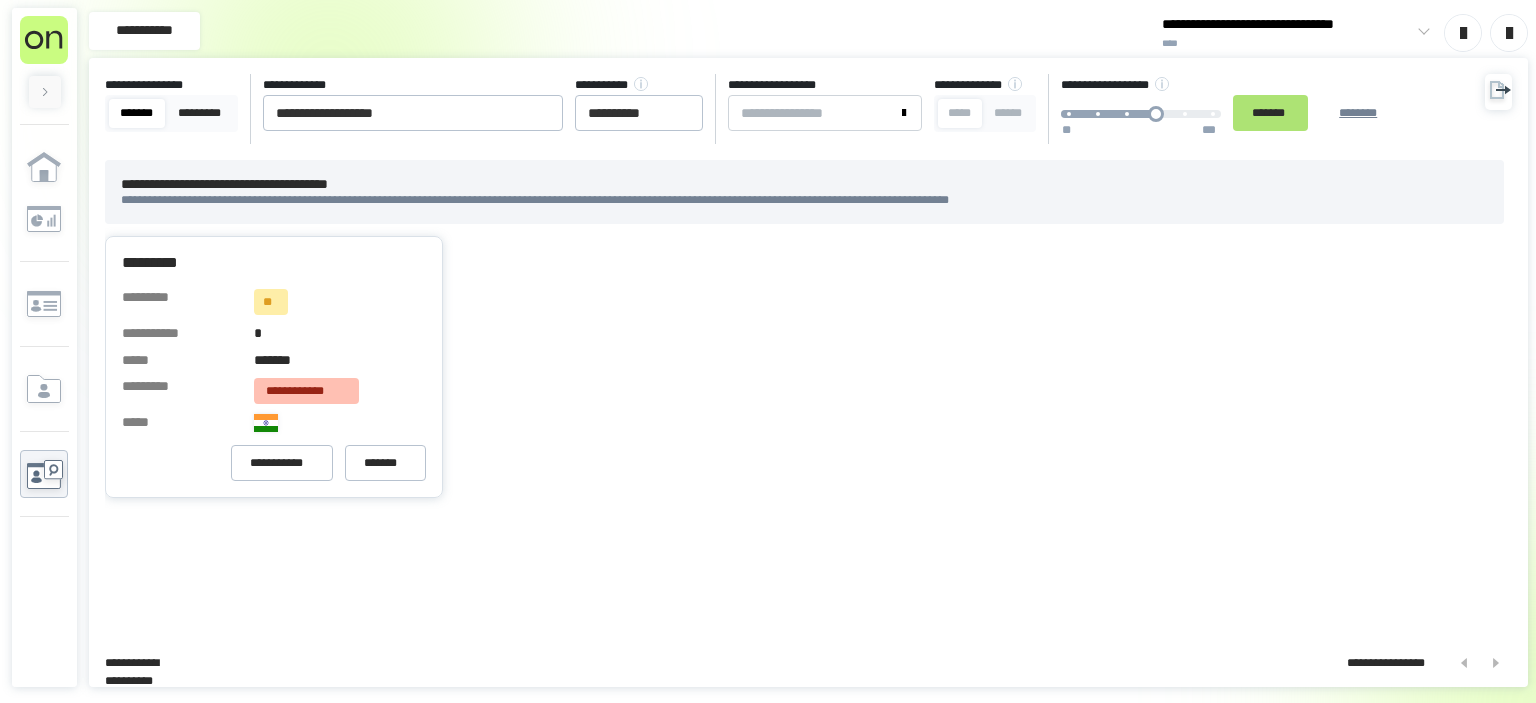click on "*******" at bounding box center (1270, 113) 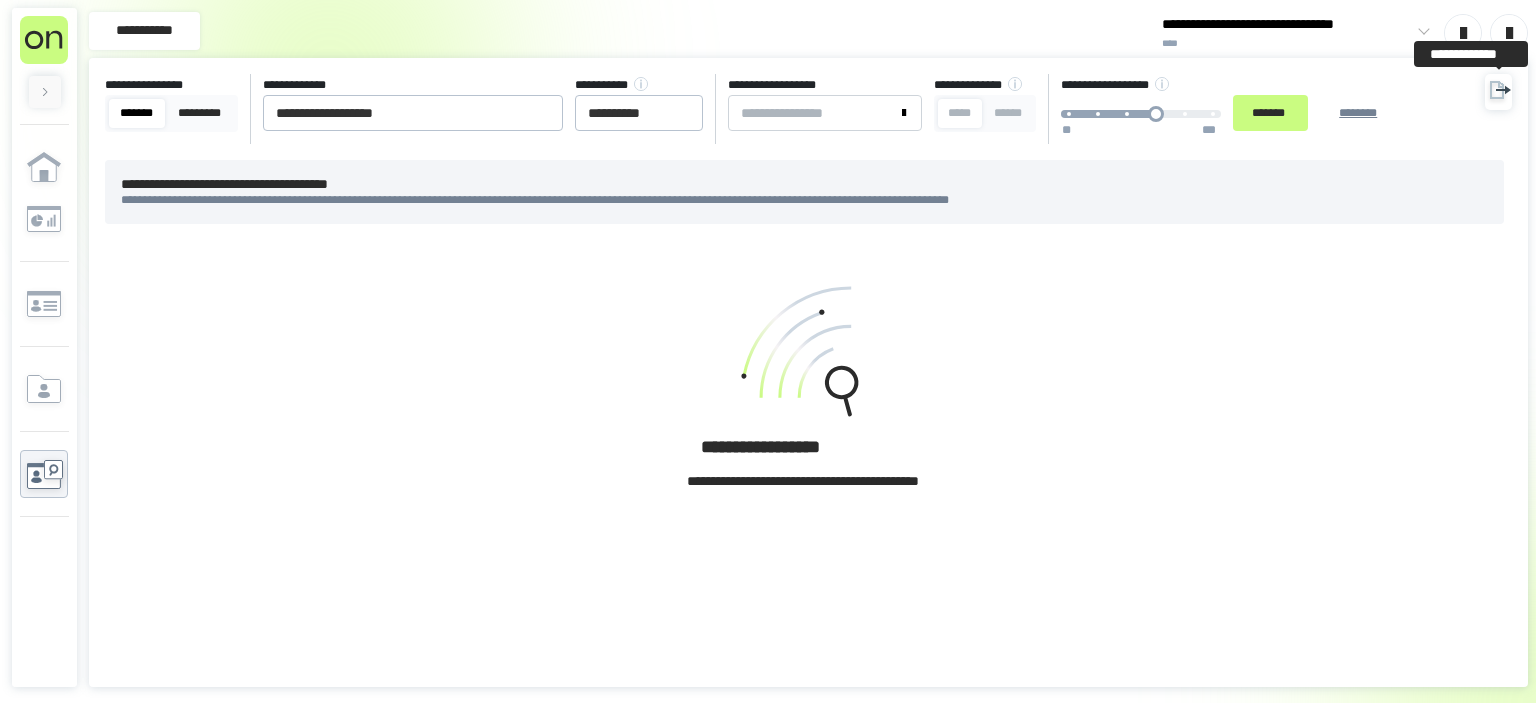 click 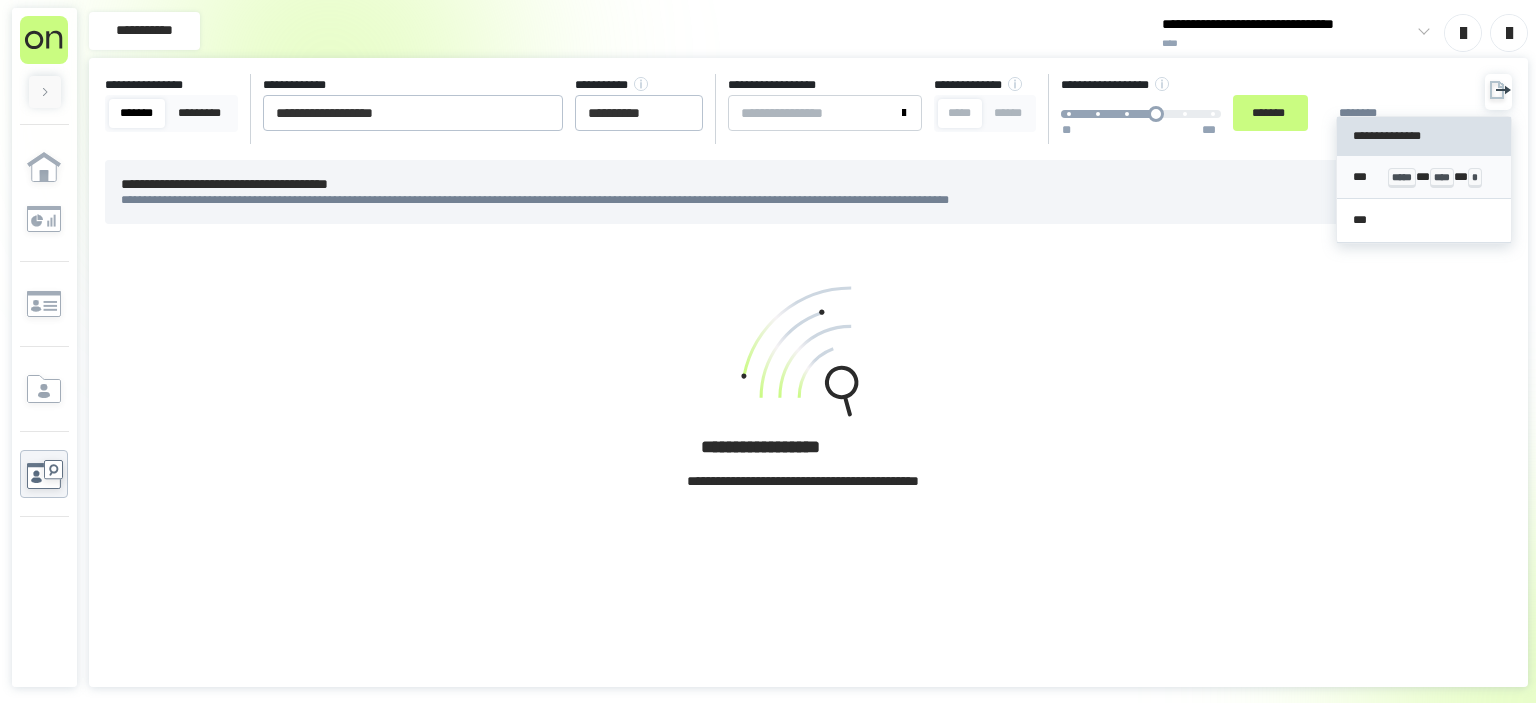 click on "*** ***** * **** *   *" at bounding box center (1424, 177) 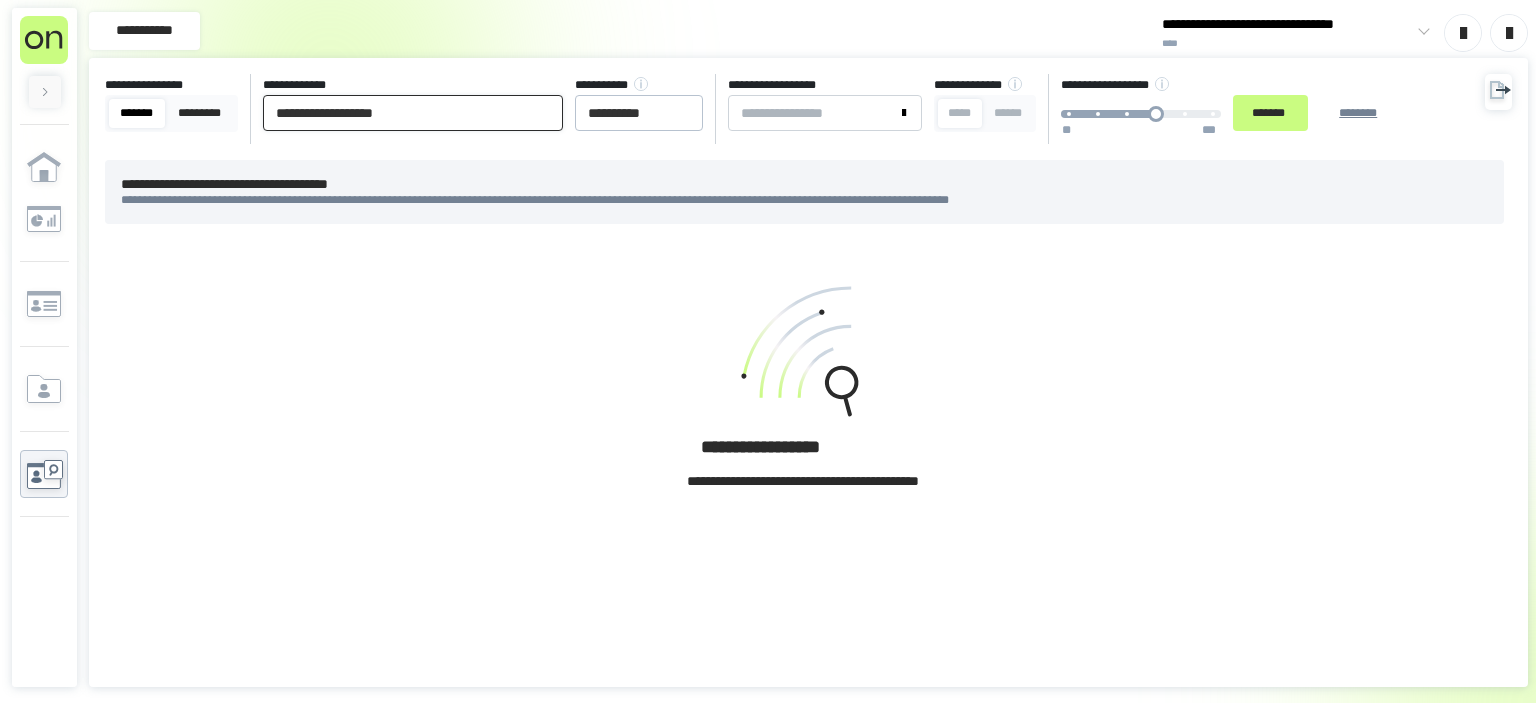 drag, startPoint x: 476, startPoint y: 122, endPoint x: 0, endPoint y: 150, distance: 476.8228 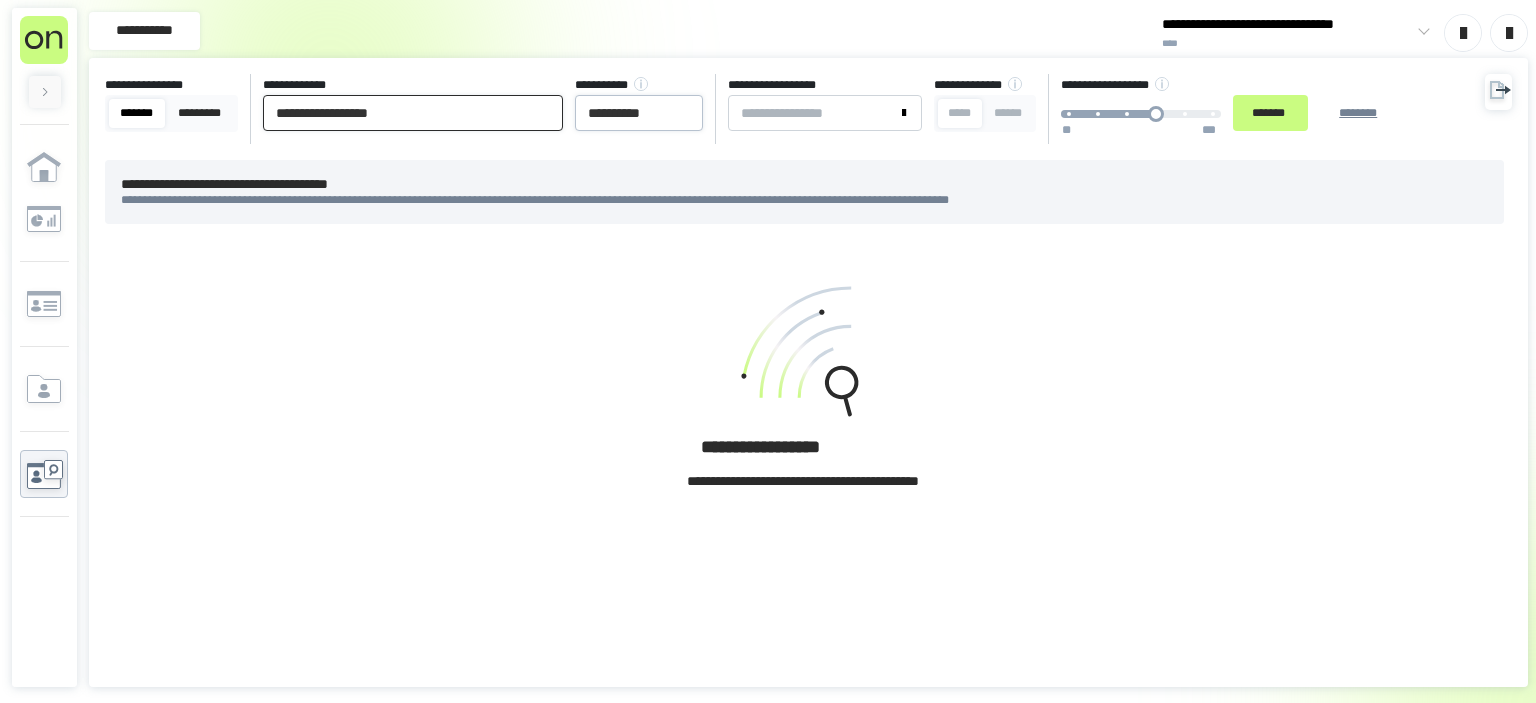 type on "**********" 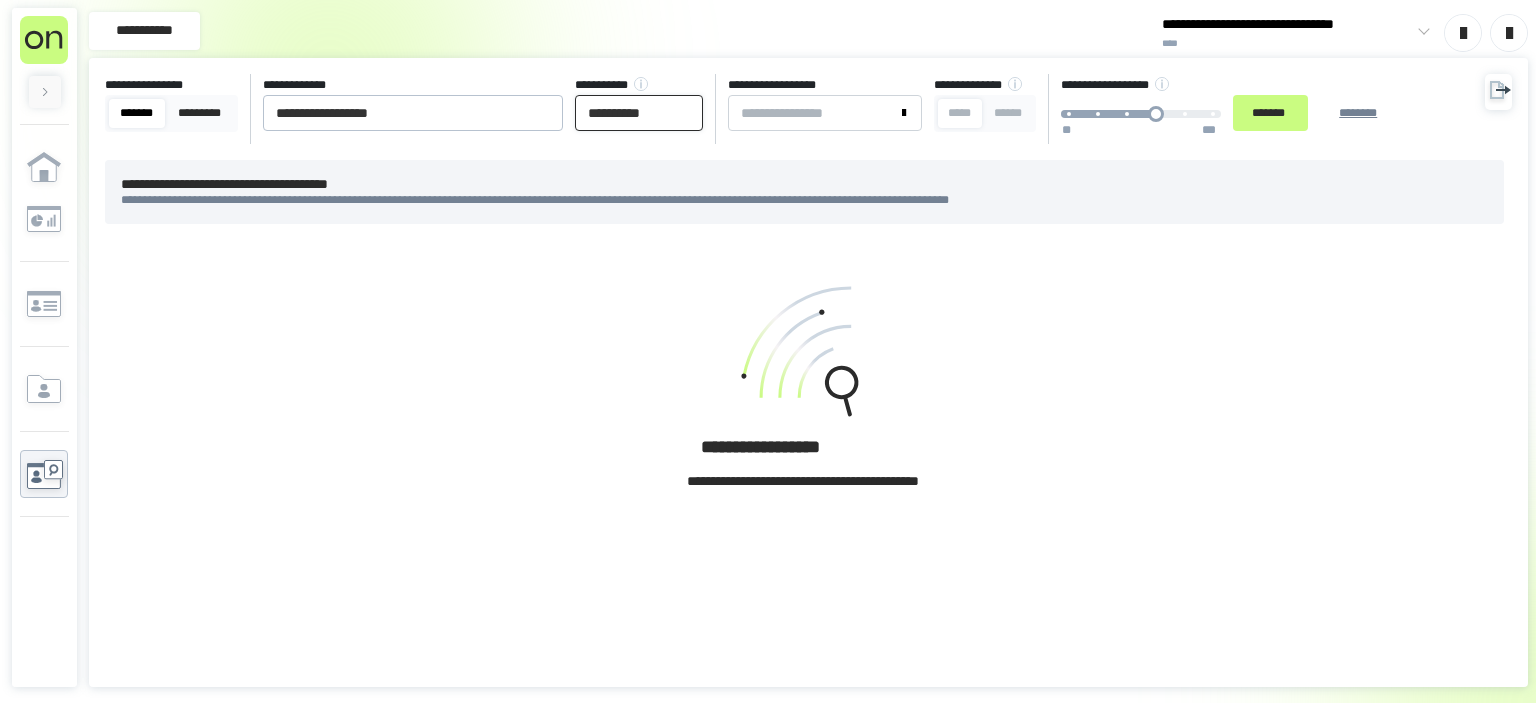 drag, startPoint x: 686, startPoint y: 115, endPoint x: 266, endPoint y: 118, distance: 420.0107 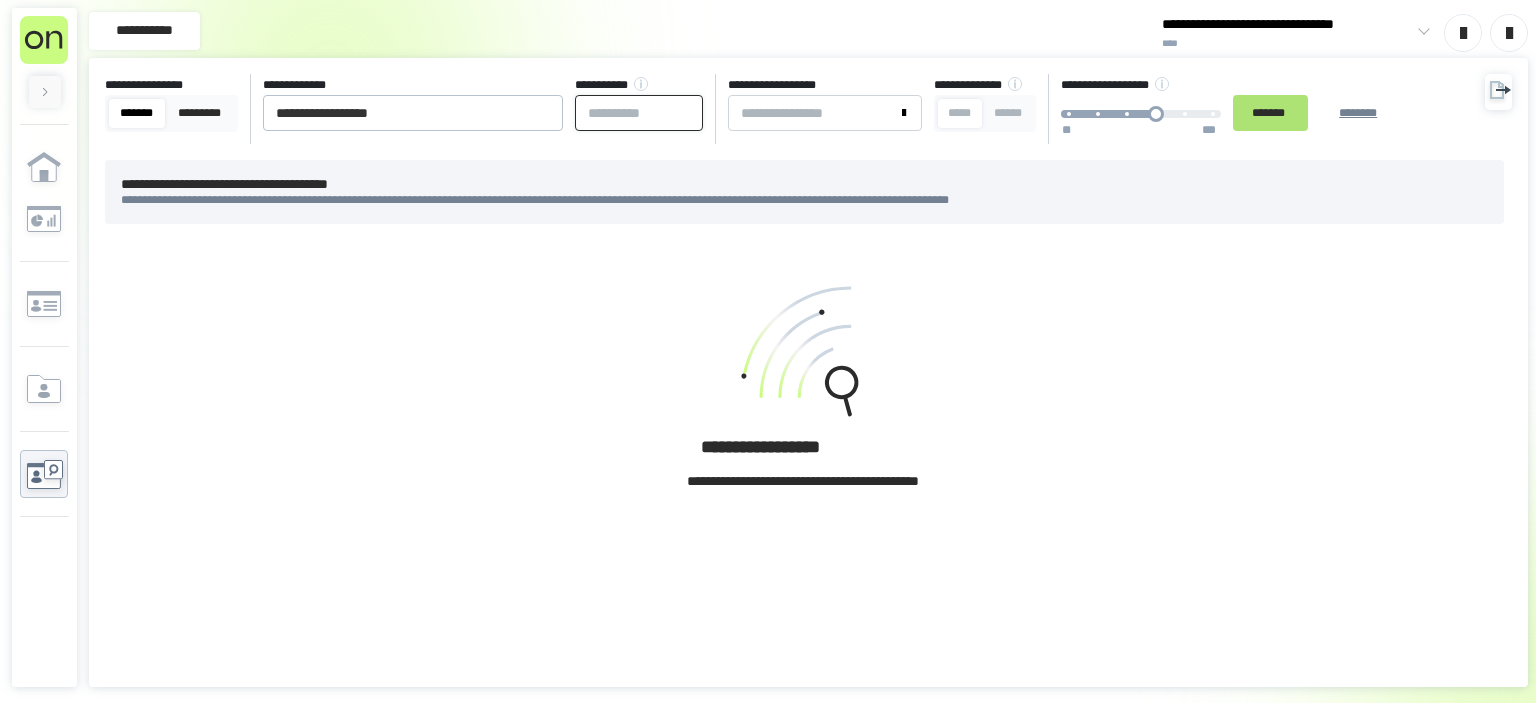type 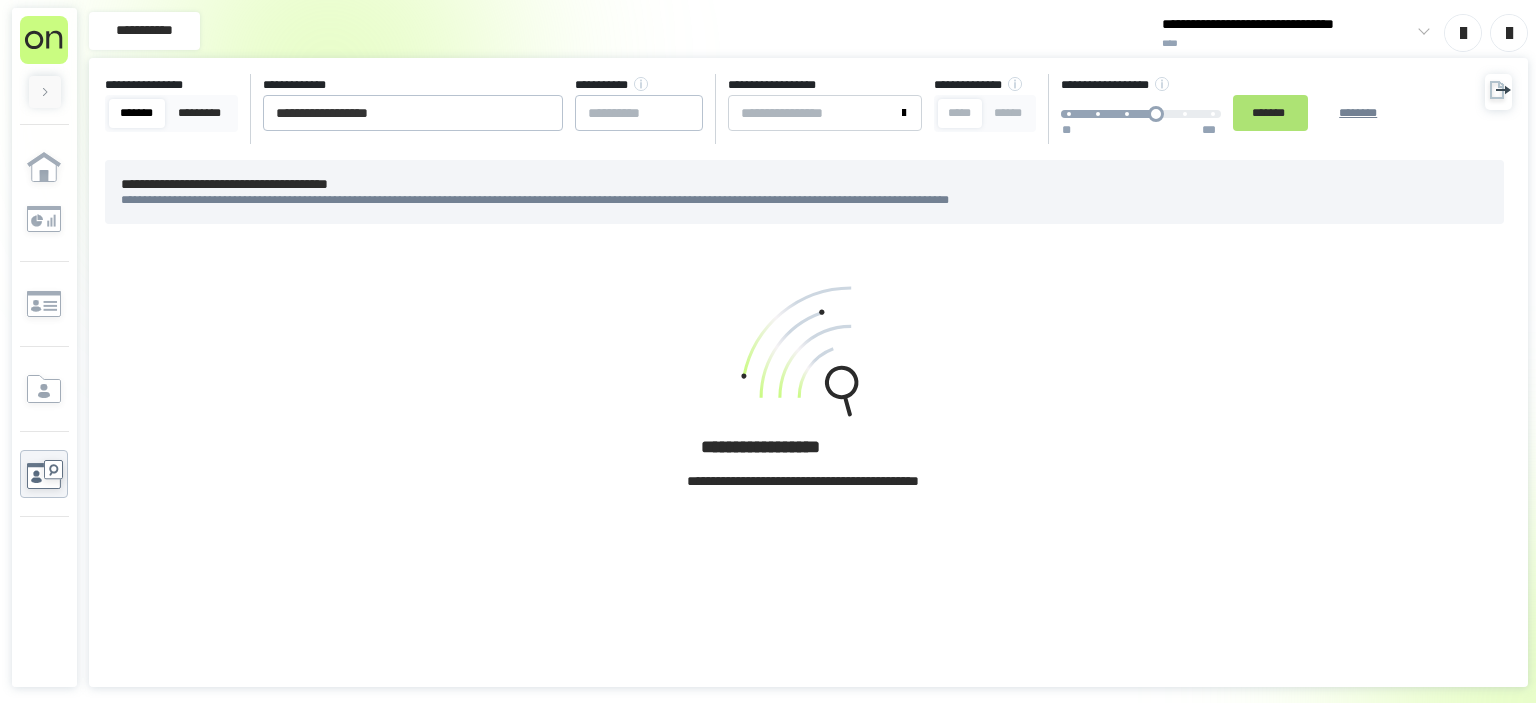 click on "*******" at bounding box center [1270, 113] 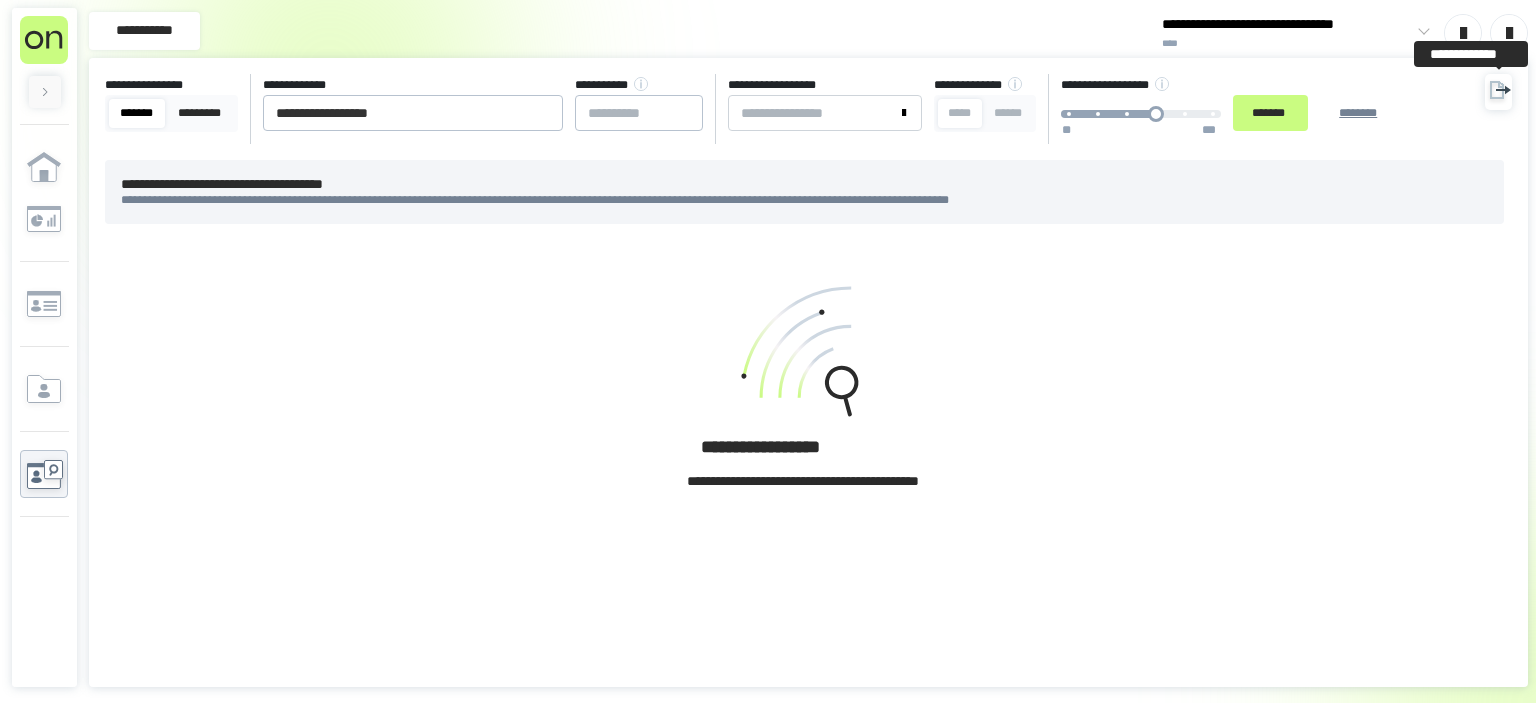 click 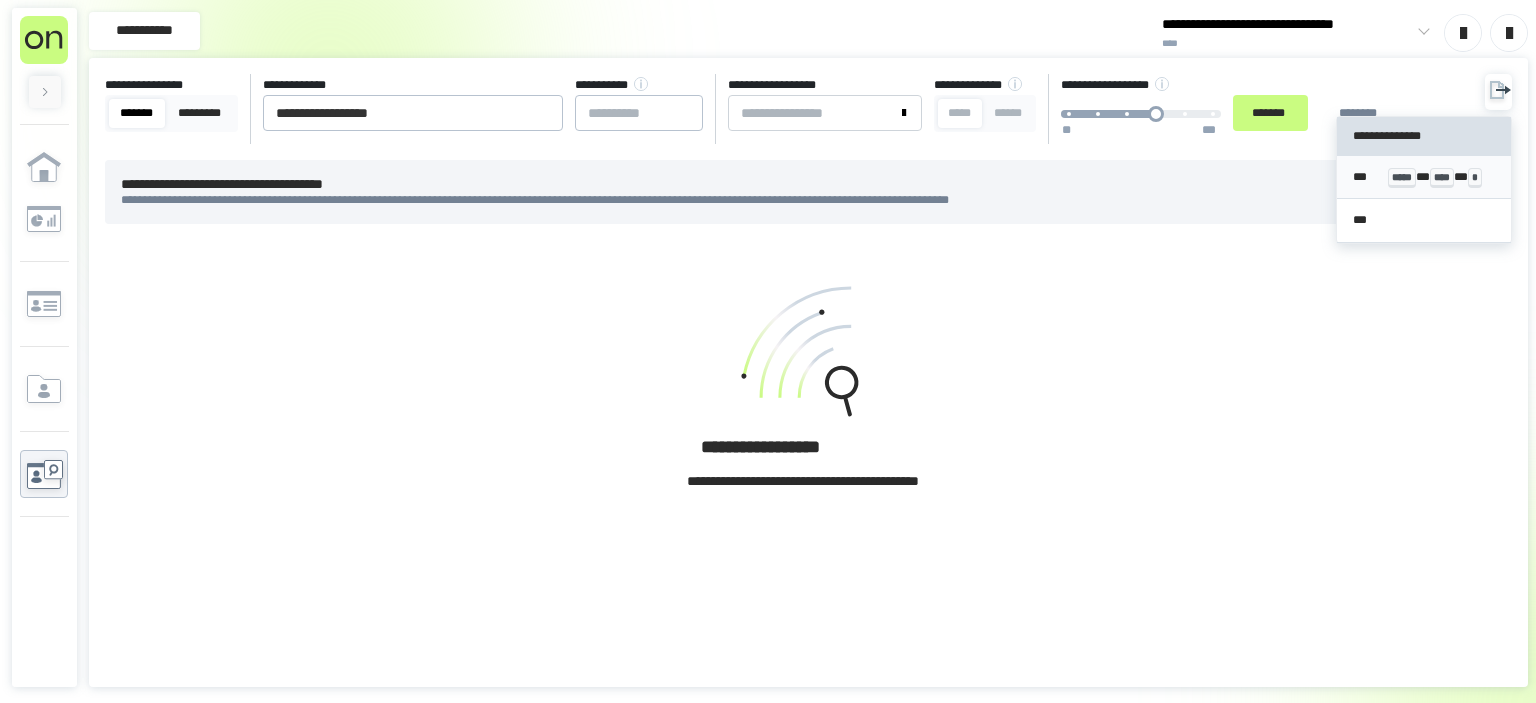 click on "*** ***** * **** *   *" at bounding box center (1424, 177) 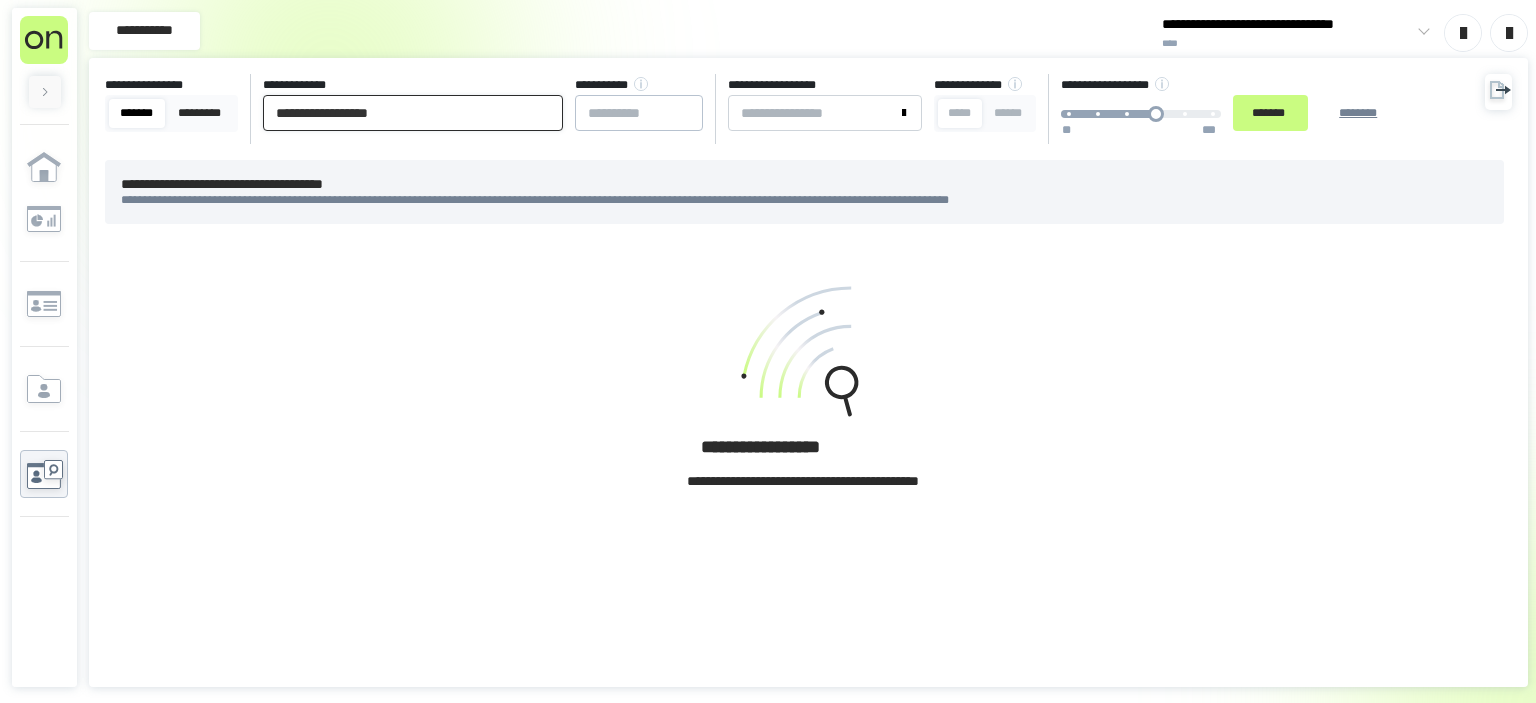 drag, startPoint x: 486, startPoint y: 116, endPoint x: 0, endPoint y: 113, distance: 486.00925 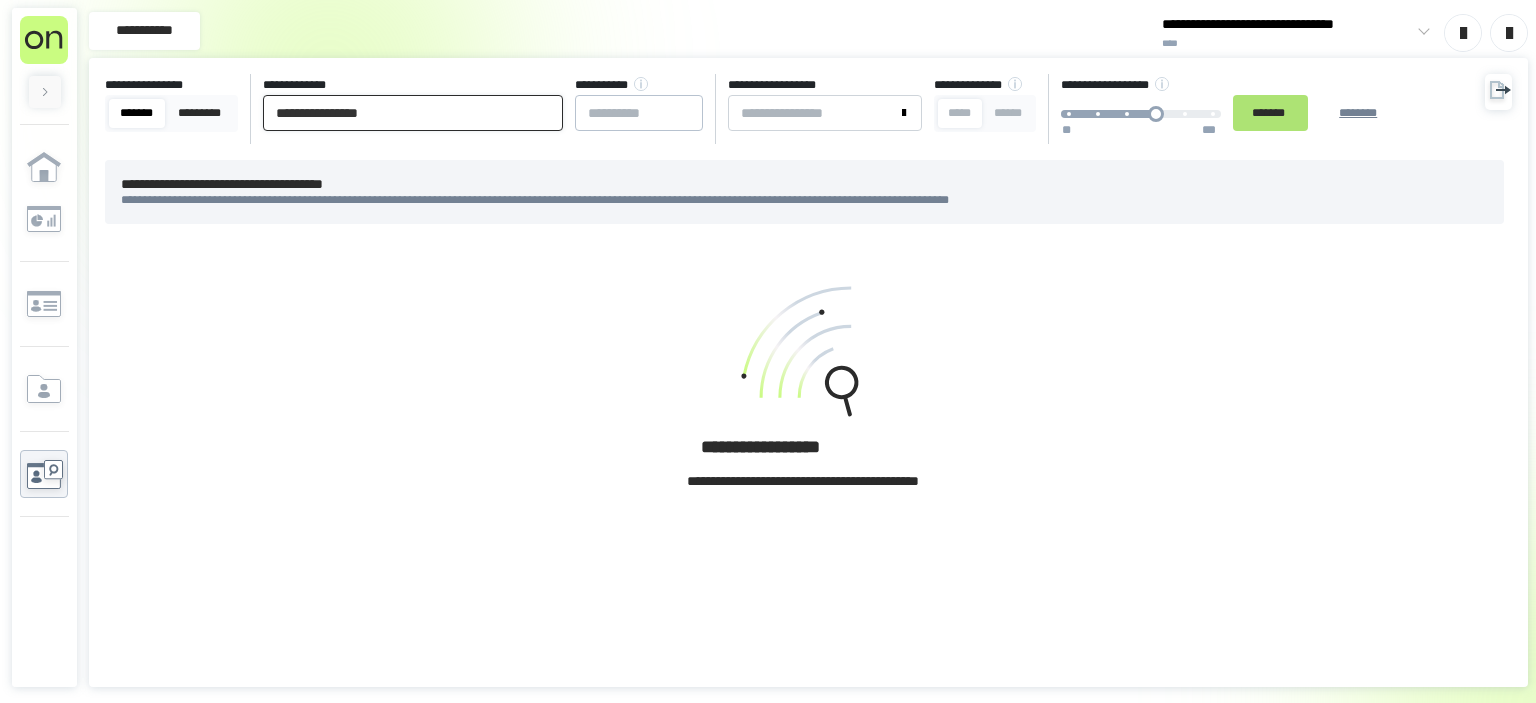 type on "**********" 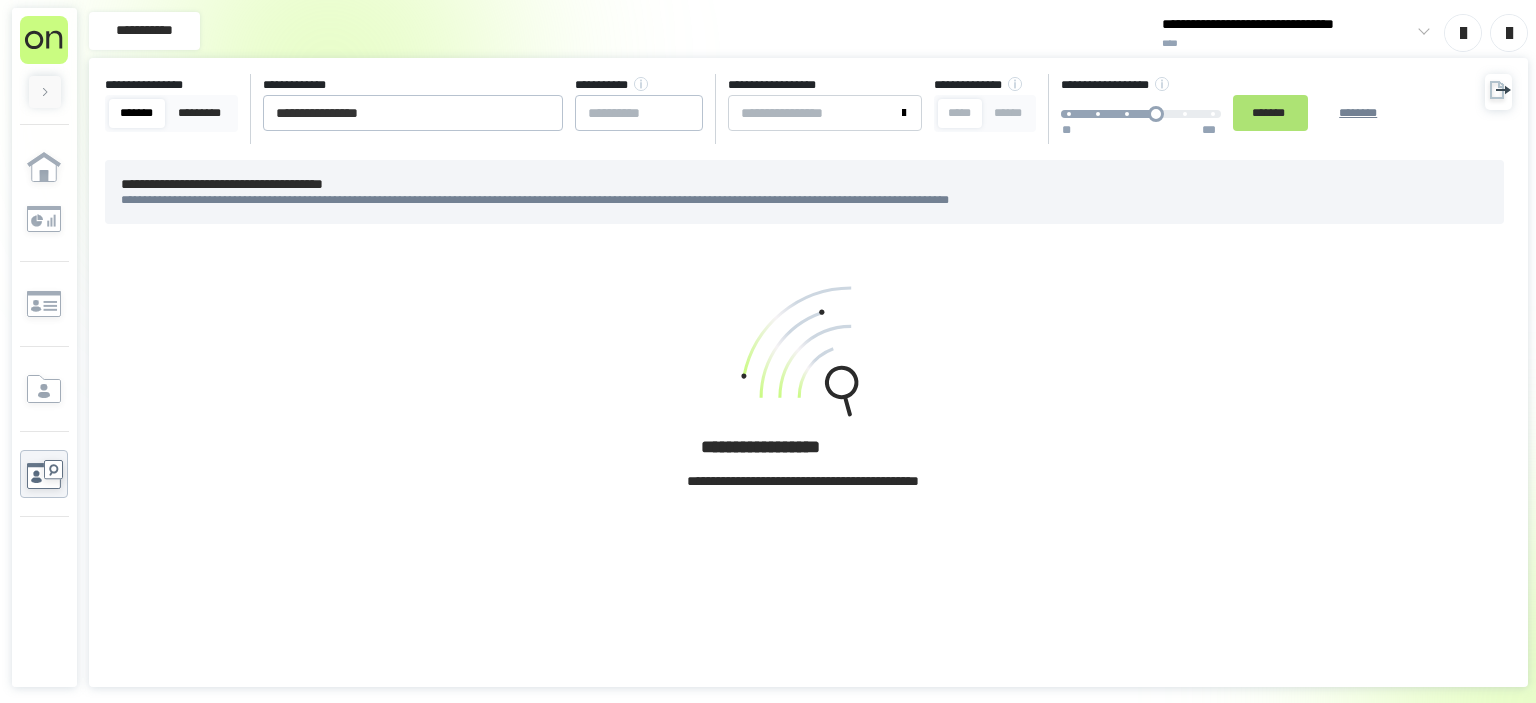 click on "*******" at bounding box center [1270, 113] 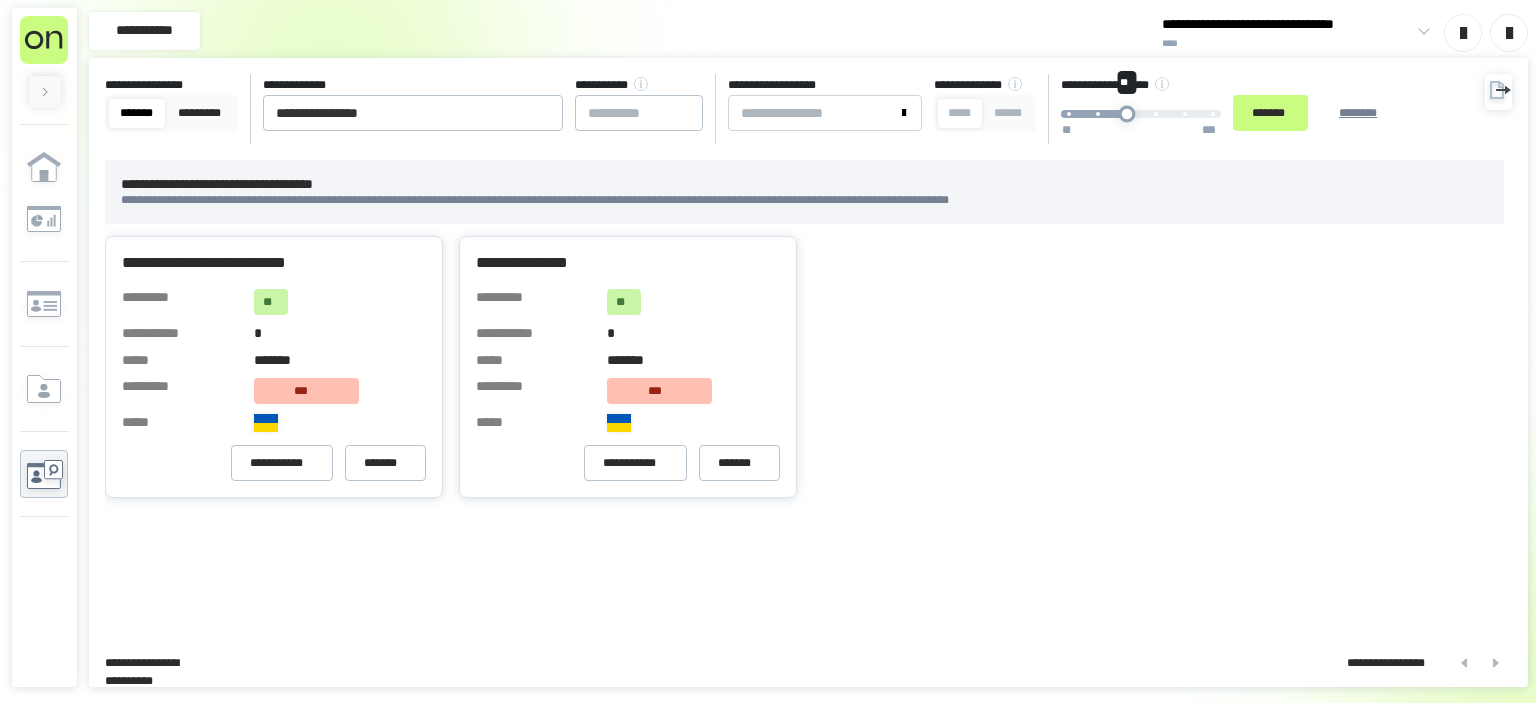 drag, startPoint x: 1203, startPoint y: 116, endPoint x: 1172, endPoint y: 119, distance: 31.144823 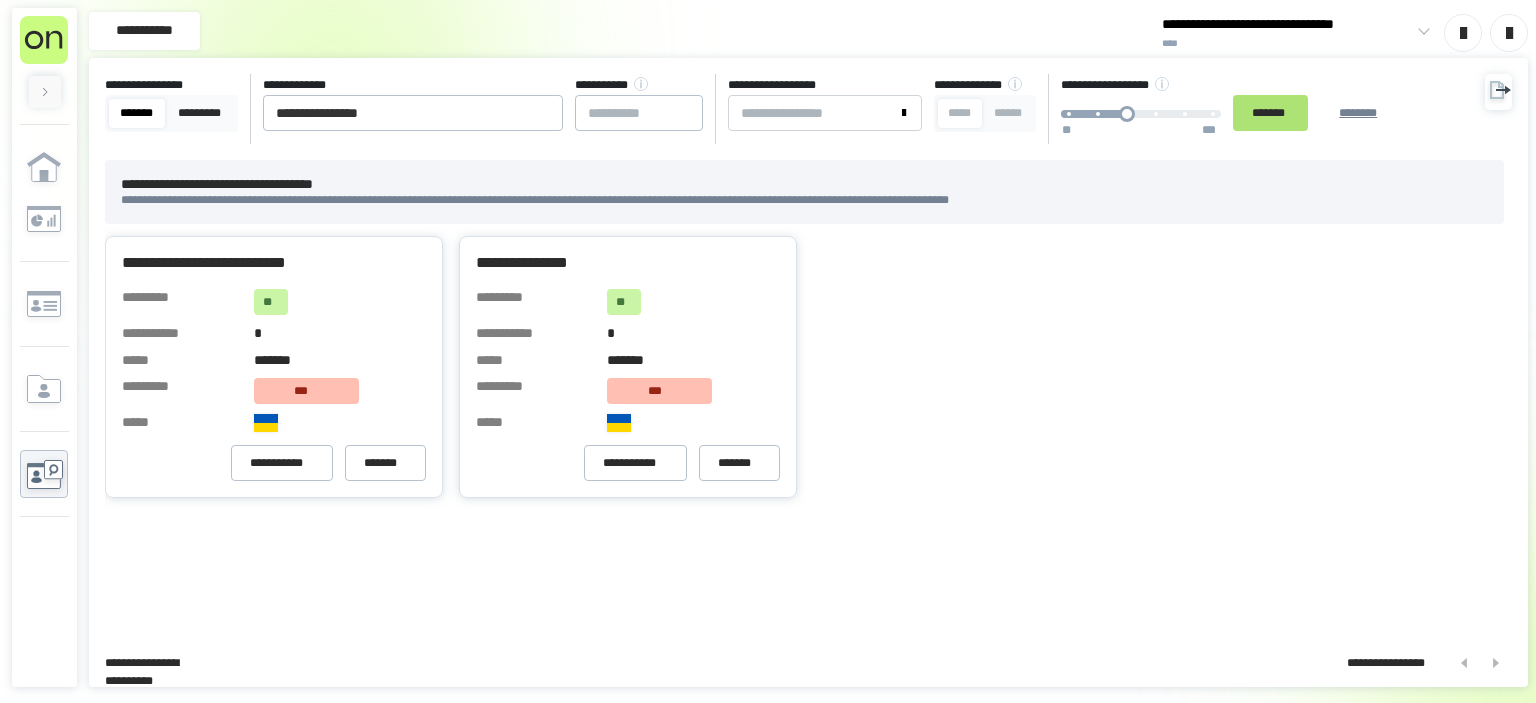 click on "*******" at bounding box center [1270, 113] 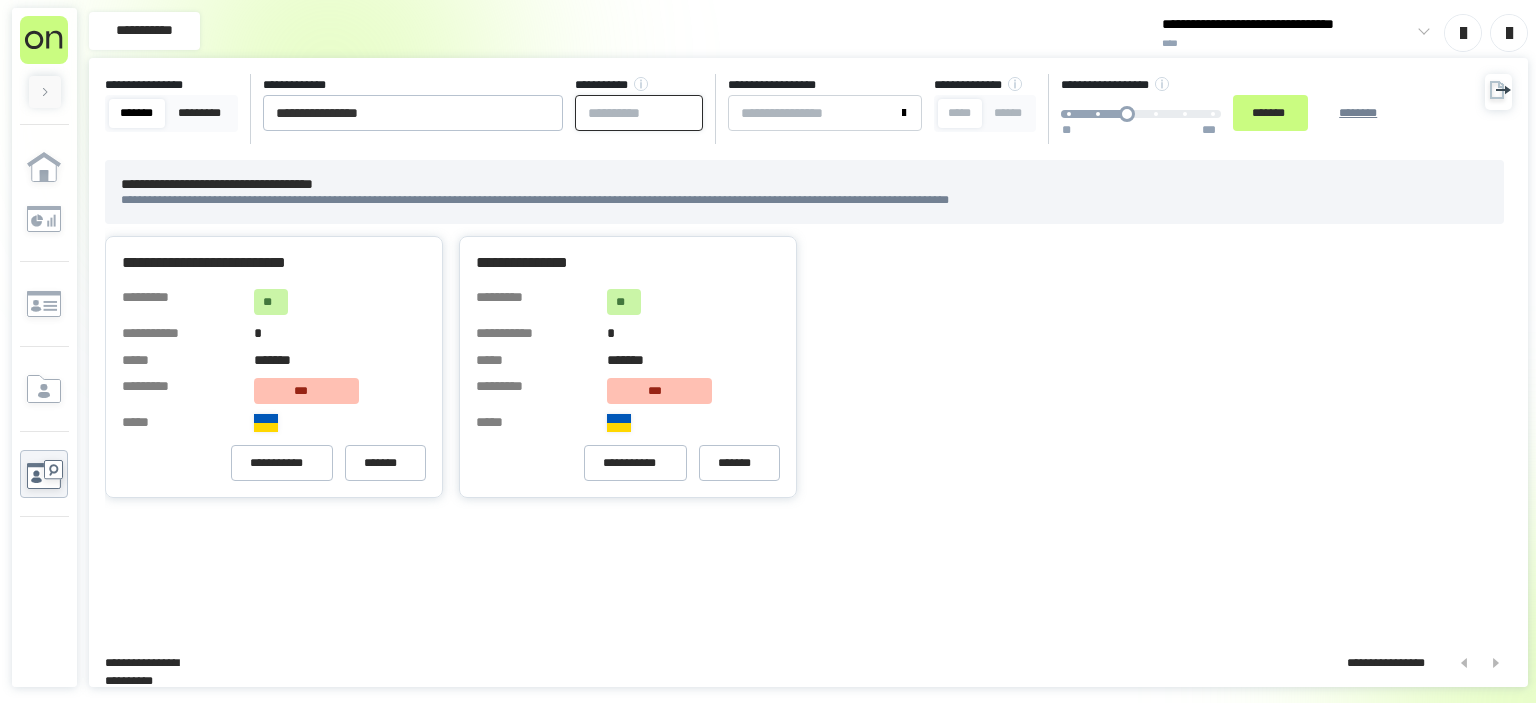 click at bounding box center [639, 113] 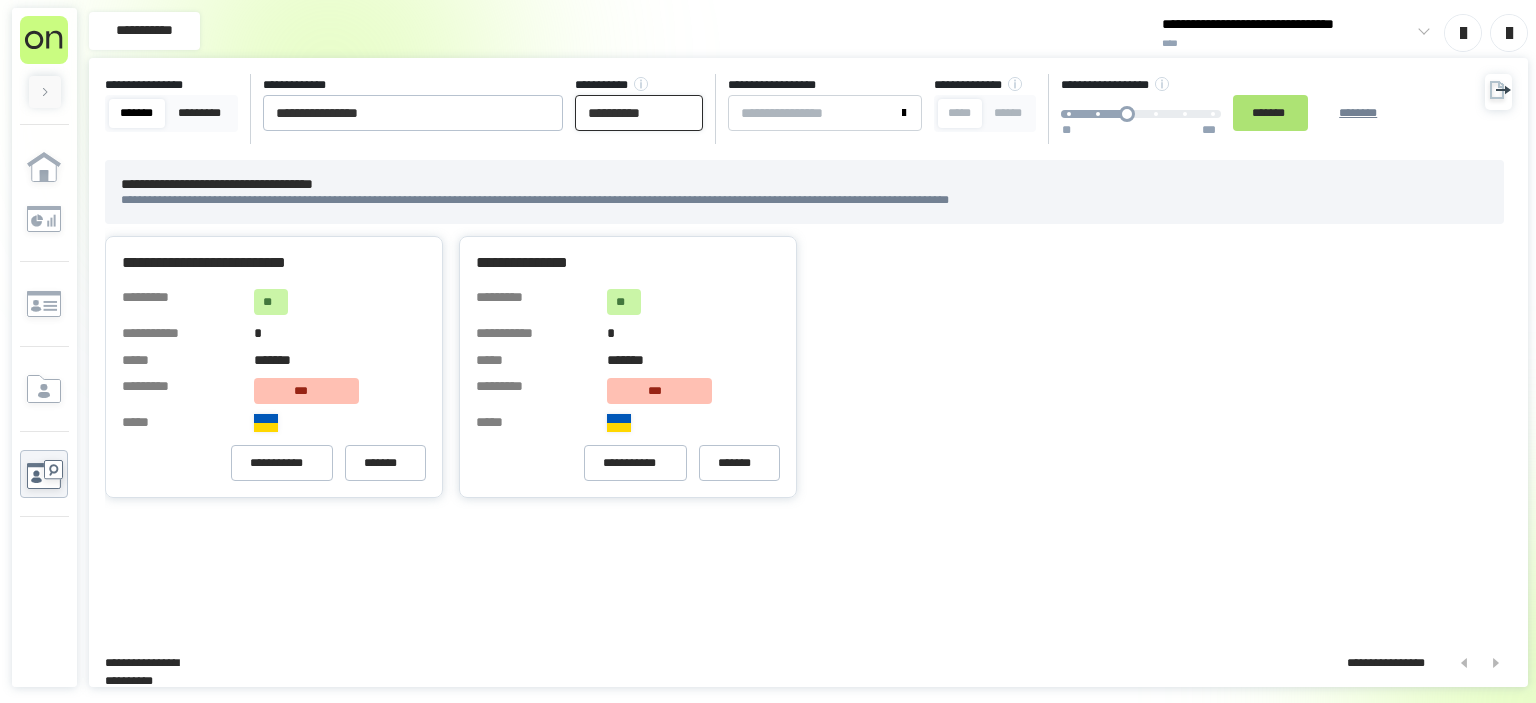 type on "**********" 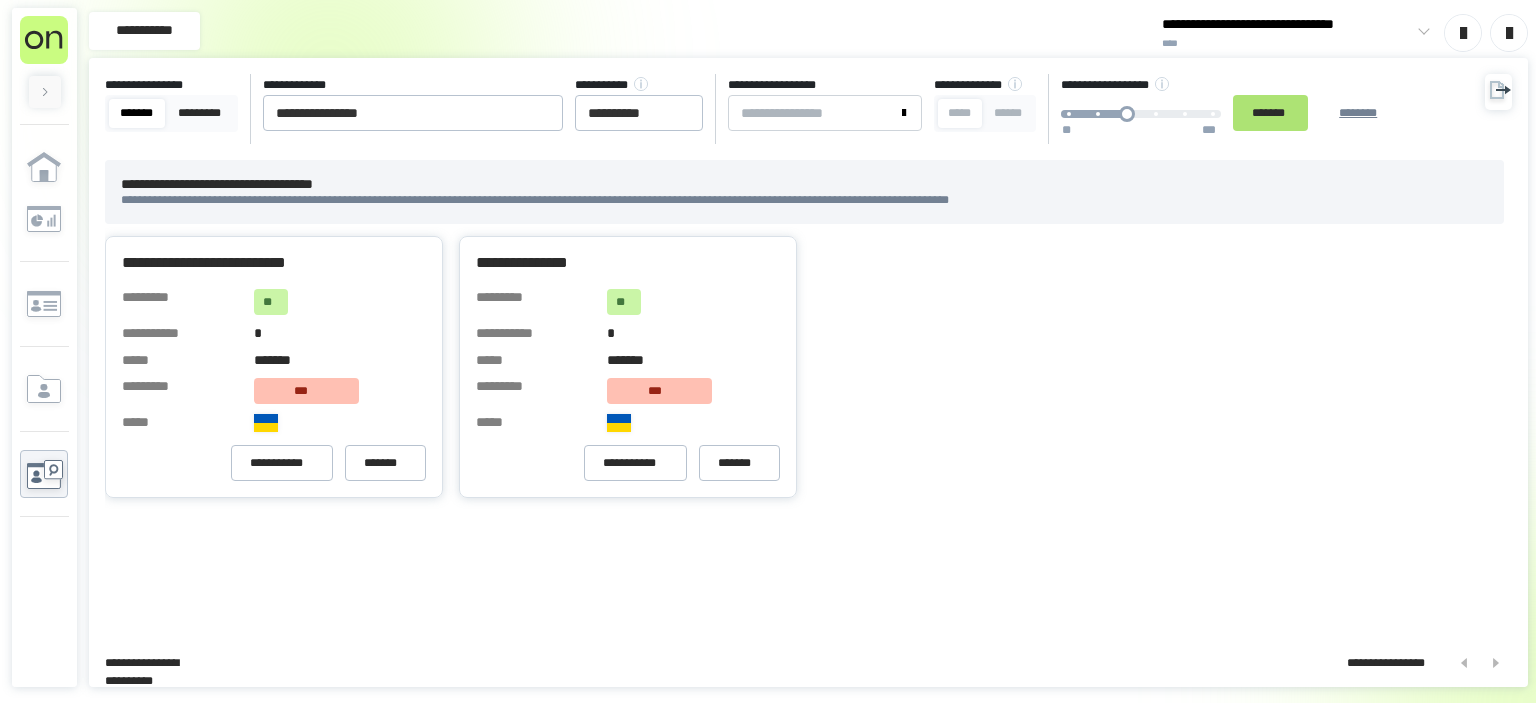 click on "*******" at bounding box center [1270, 113] 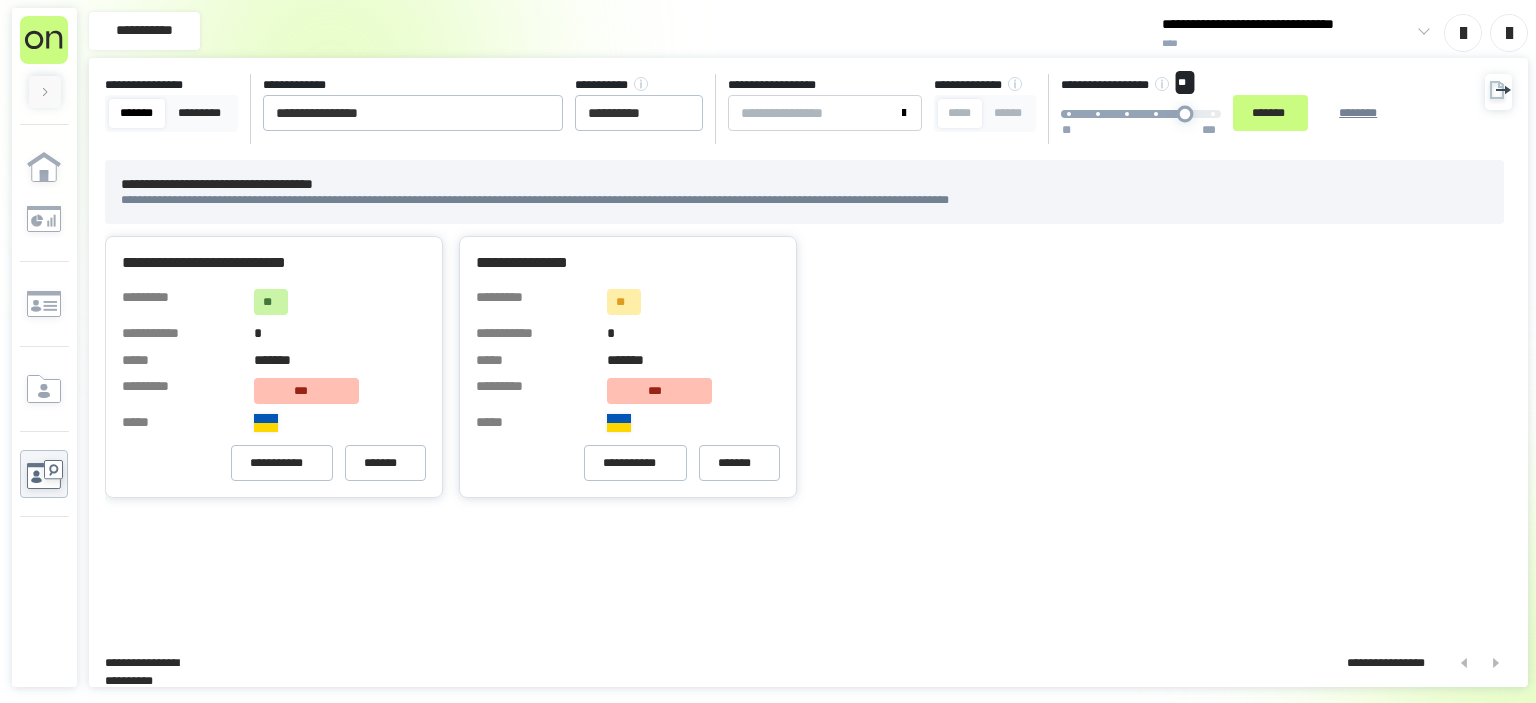 drag, startPoint x: 1178, startPoint y: 113, endPoint x: 1231, endPoint y: 115, distance: 53.037724 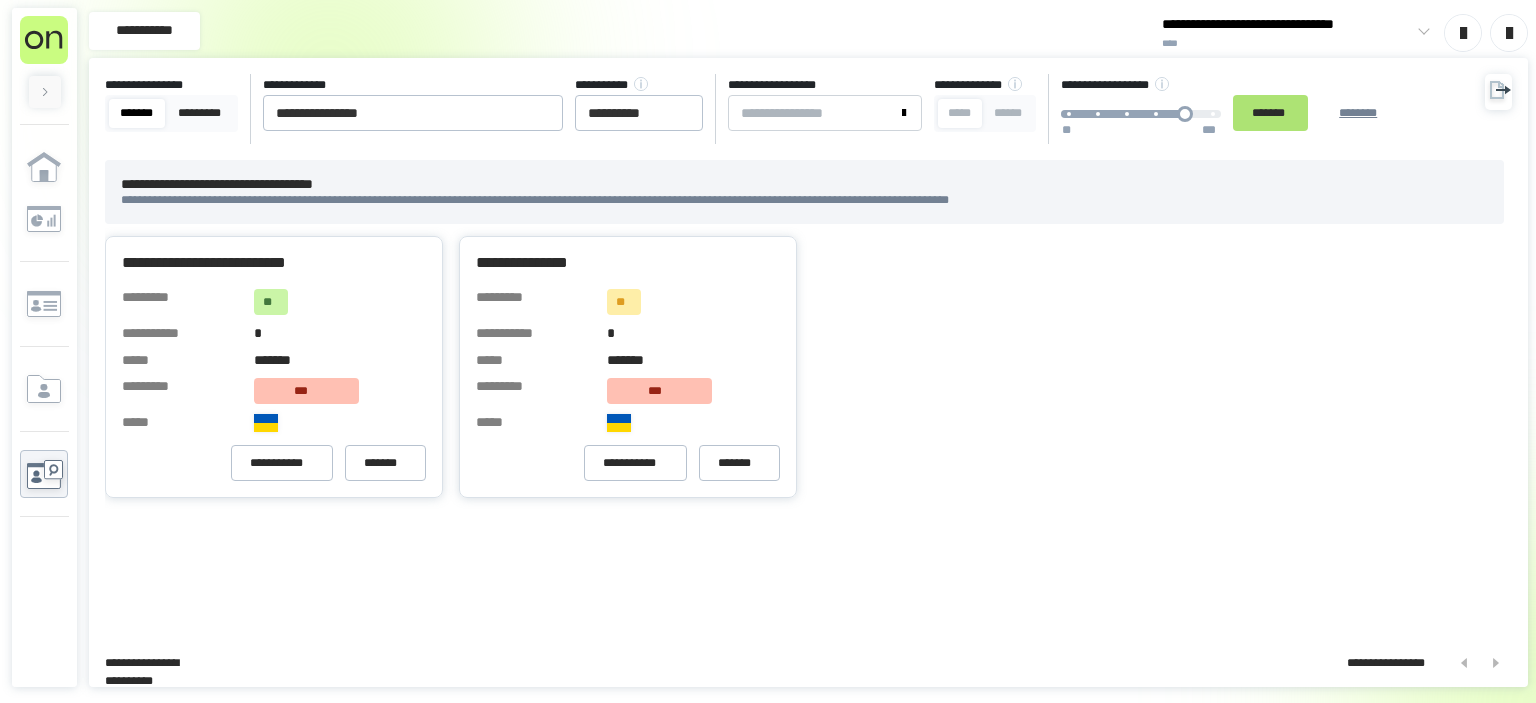 click on "*******" at bounding box center (1270, 113) 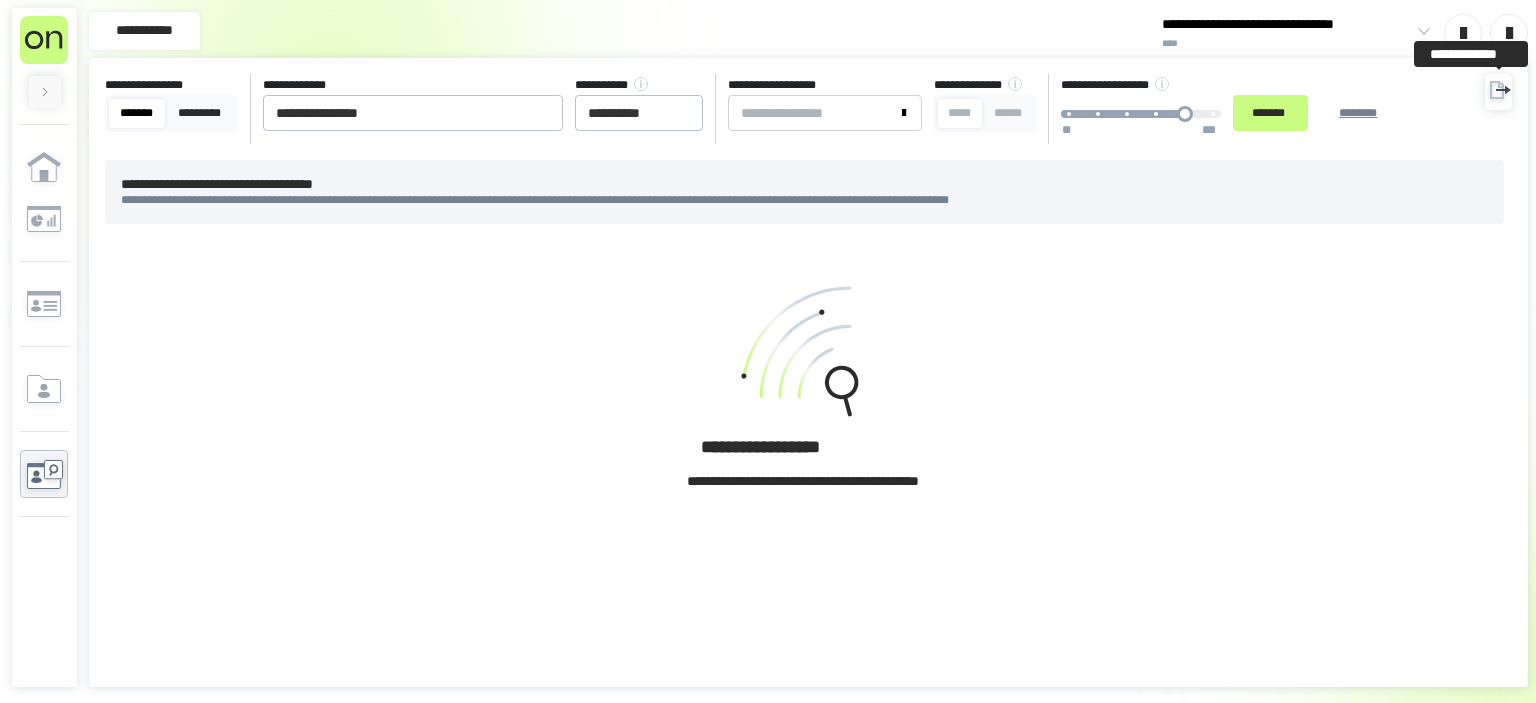 click 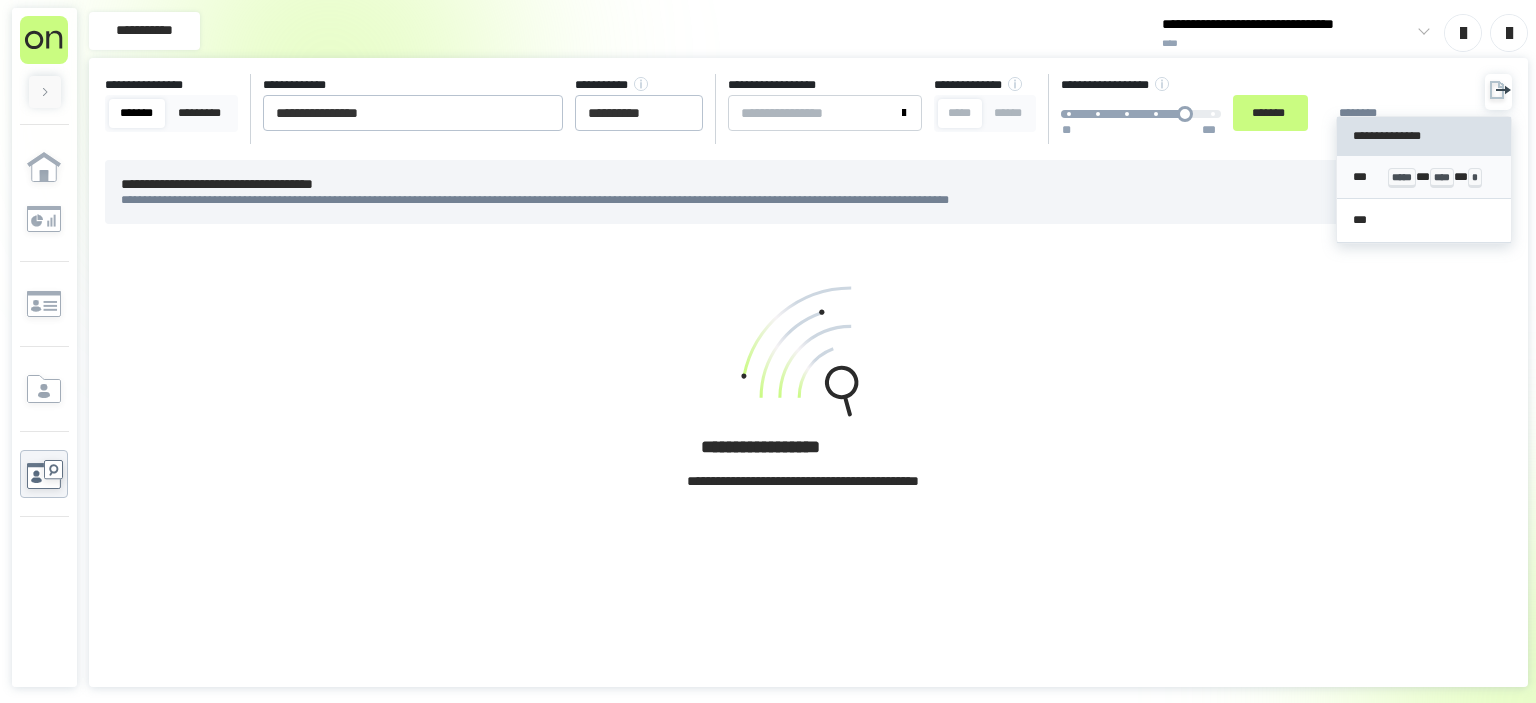 click on "*** ***** * **** *   *" at bounding box center [1424, 177] 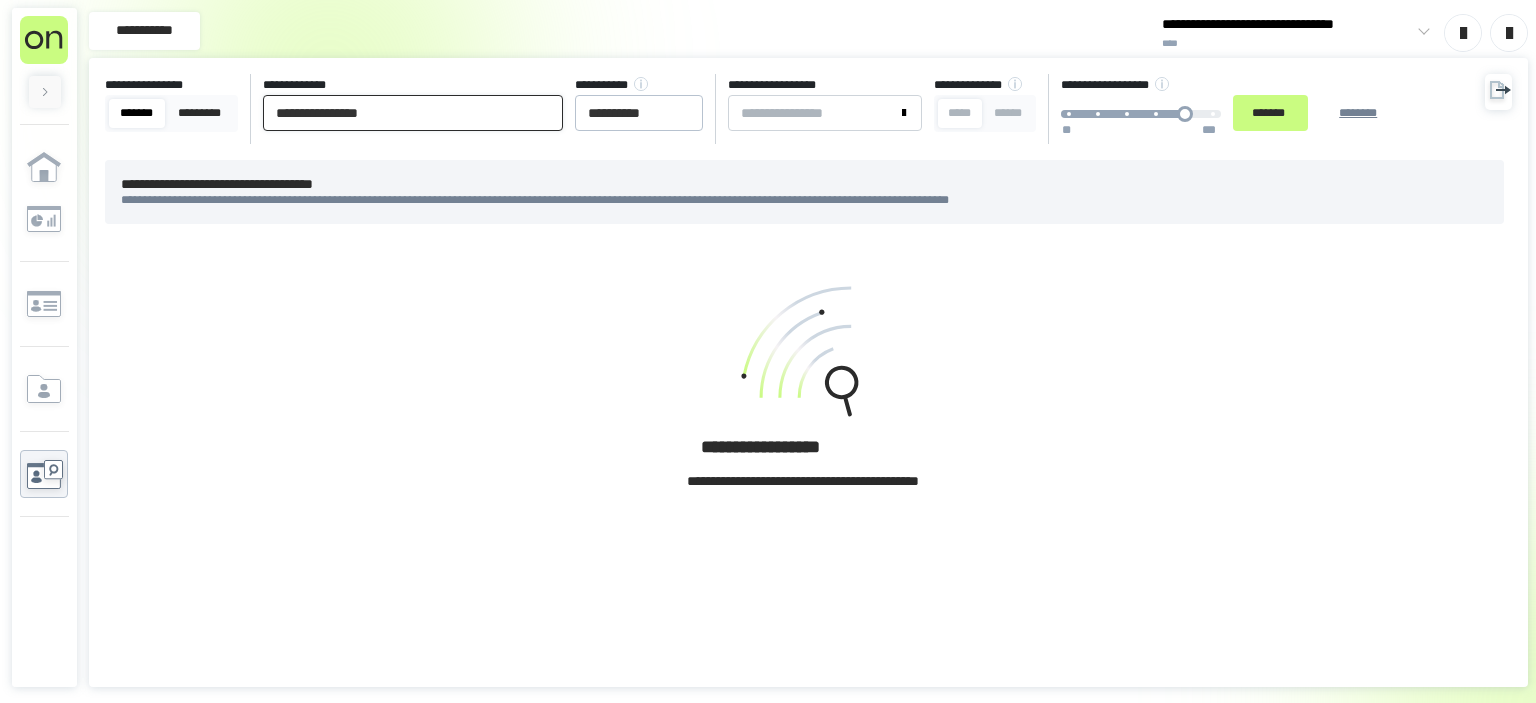 drag, startPoint x: 444, startPoint y: 108, endPoint x: 30, endPoint y: 116, distance: 414.0773 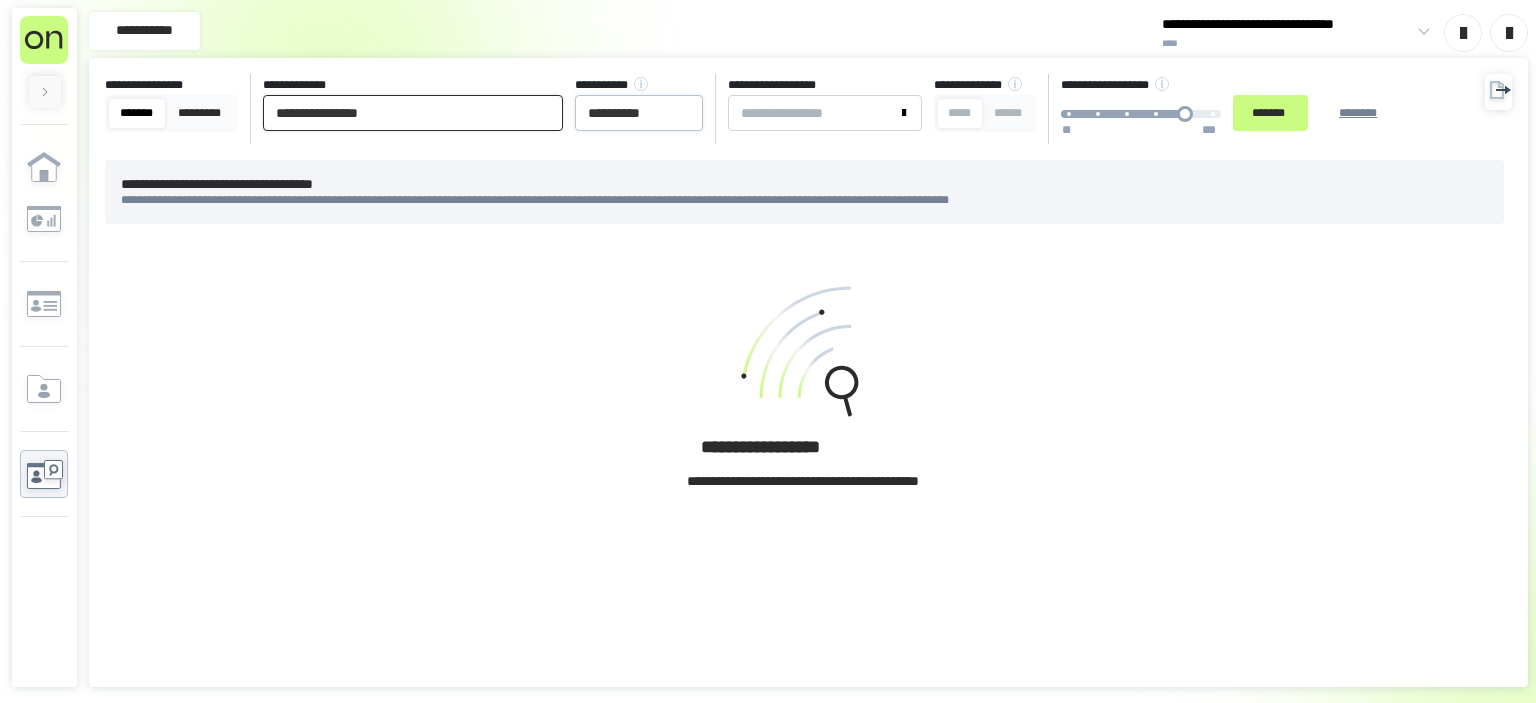 type on "**********" 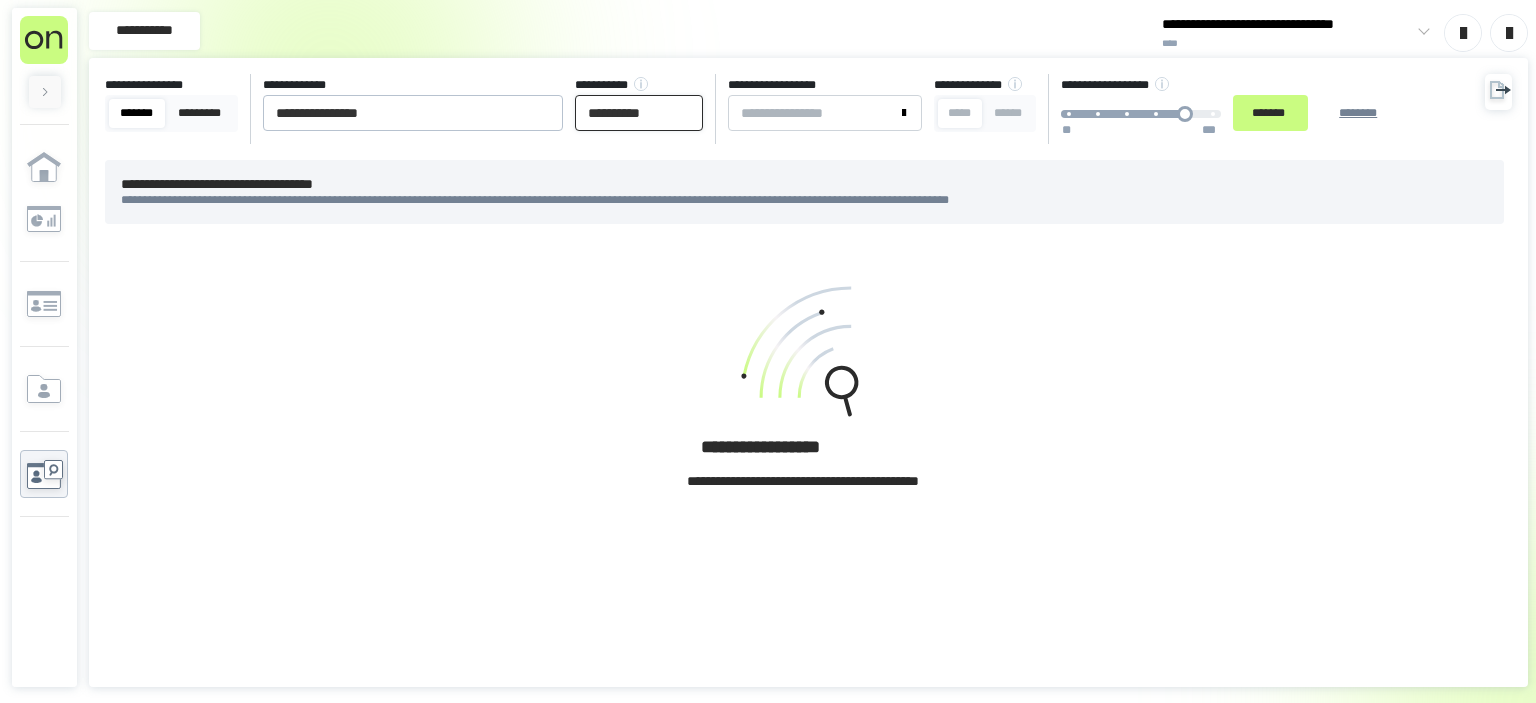 drag, startPoint x: 680, startPoint y: 114, endPoint x: 114, endPoint y: 147, distance: 566.9612 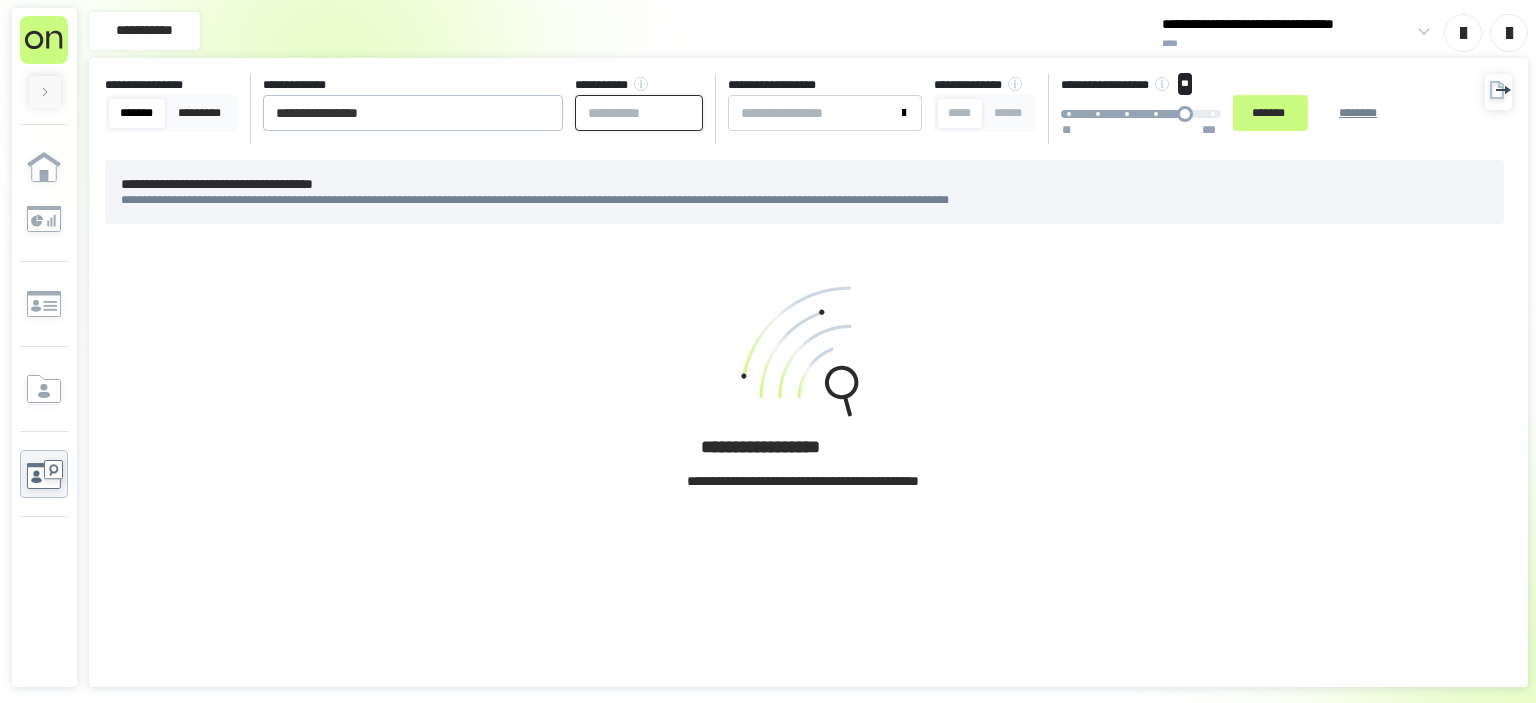 type 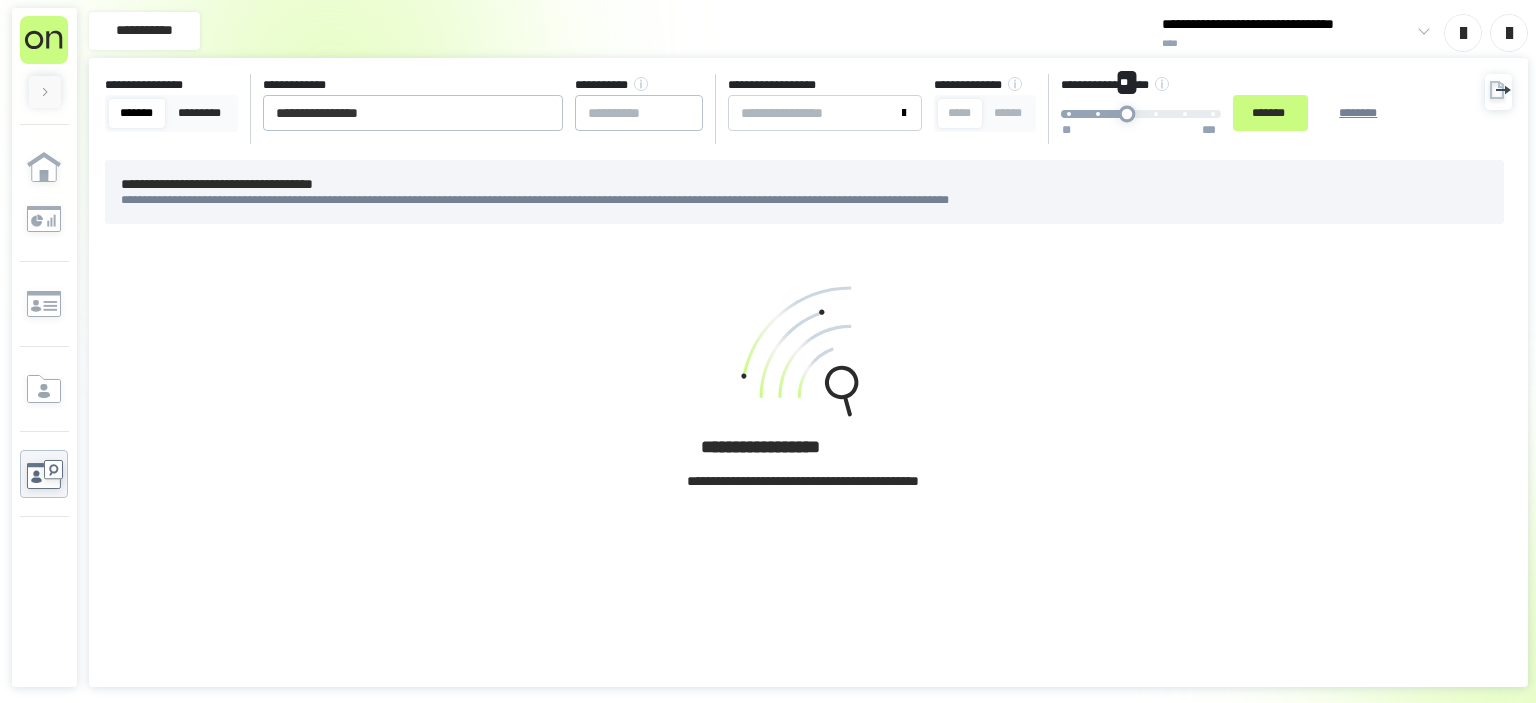drag, startPoint x: 1234, startPoint y: 120, endPoint x: 1175, endPoint y: 120, distance: 59 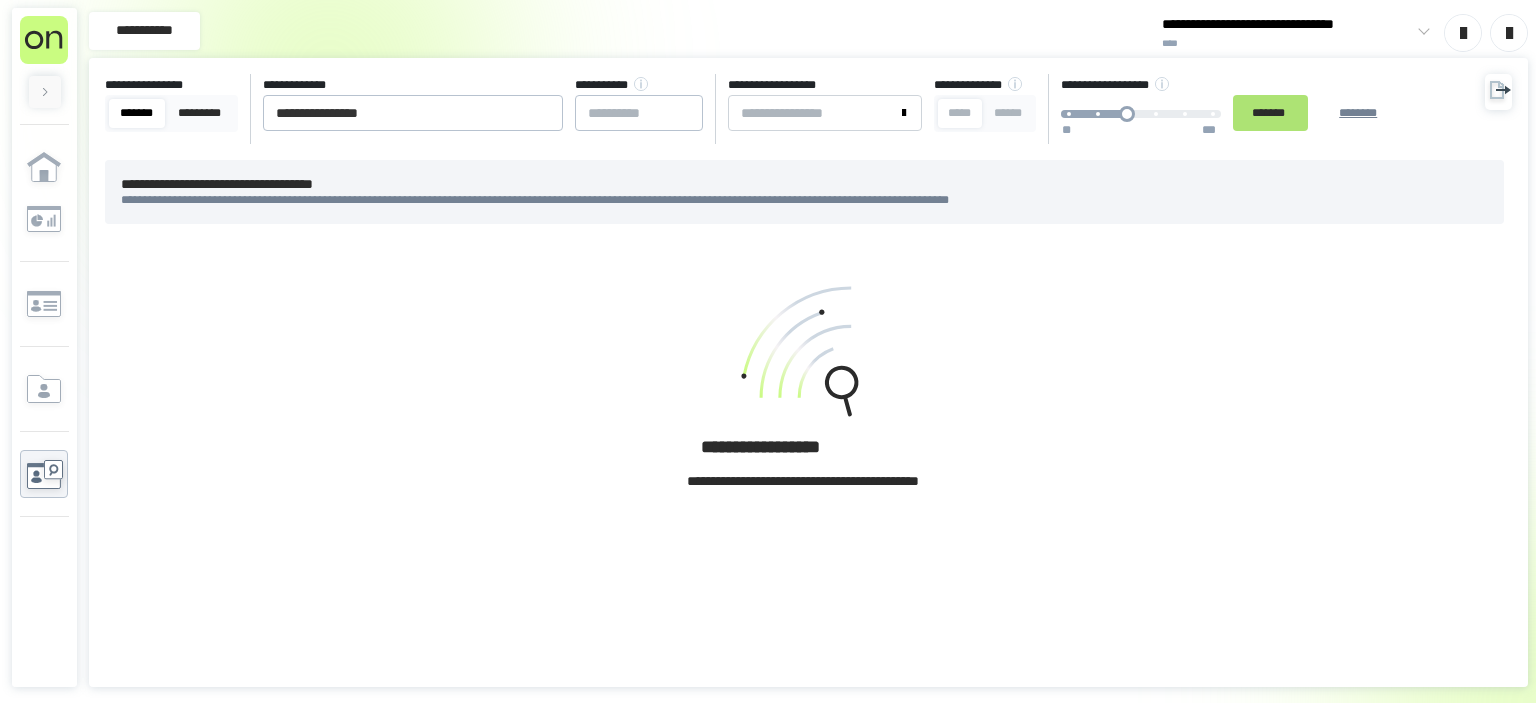 click on "*******" at bounding box center (1270, 113) 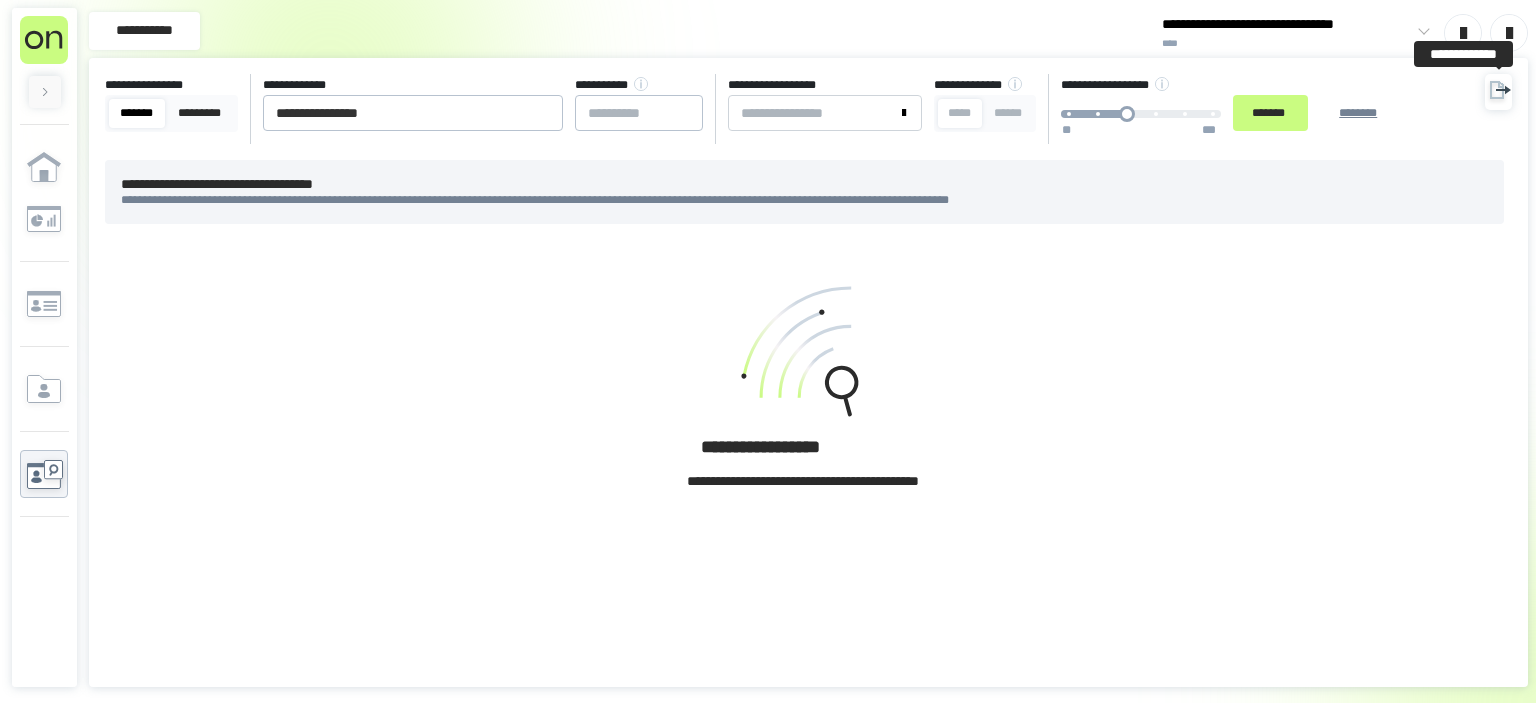 click 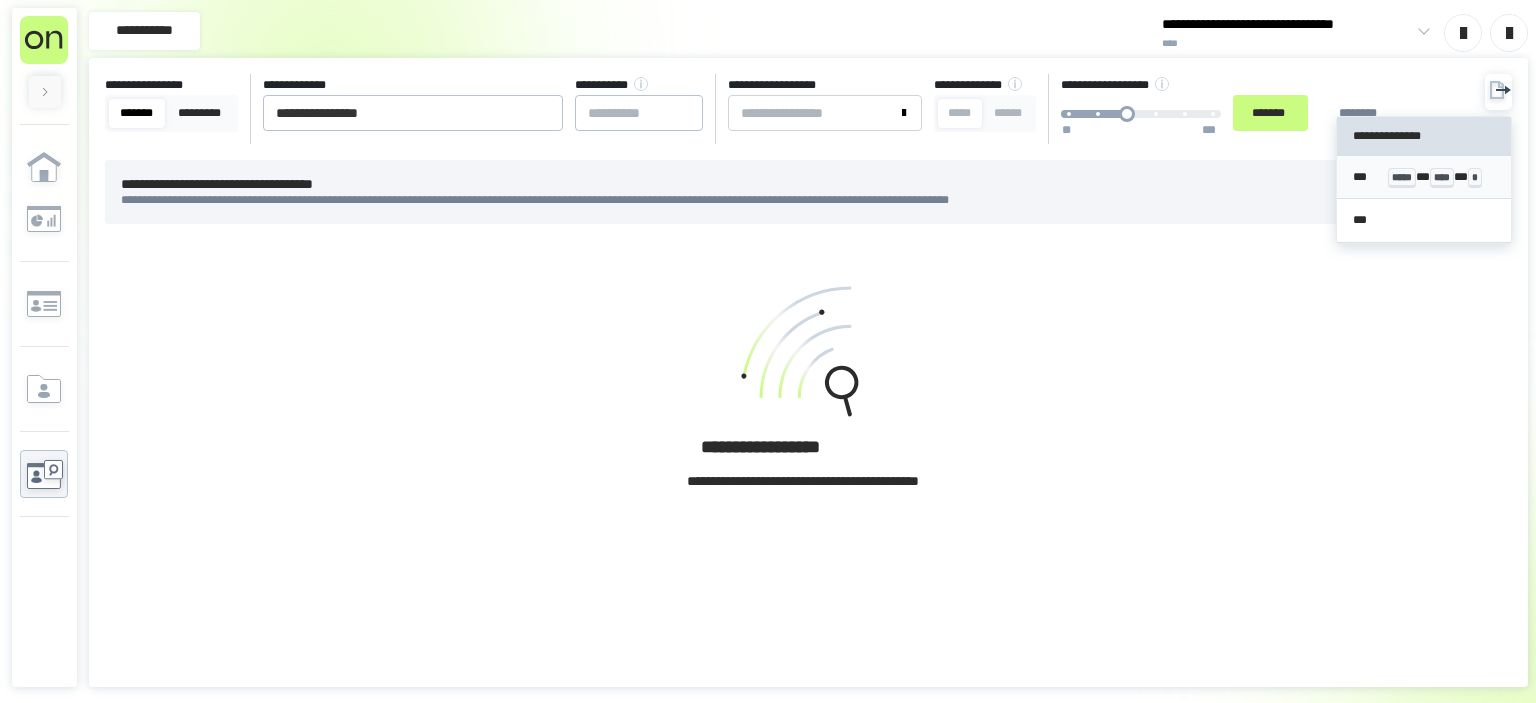 click on "*** ***** * **** *   *" at bounding box center [1424, 177] 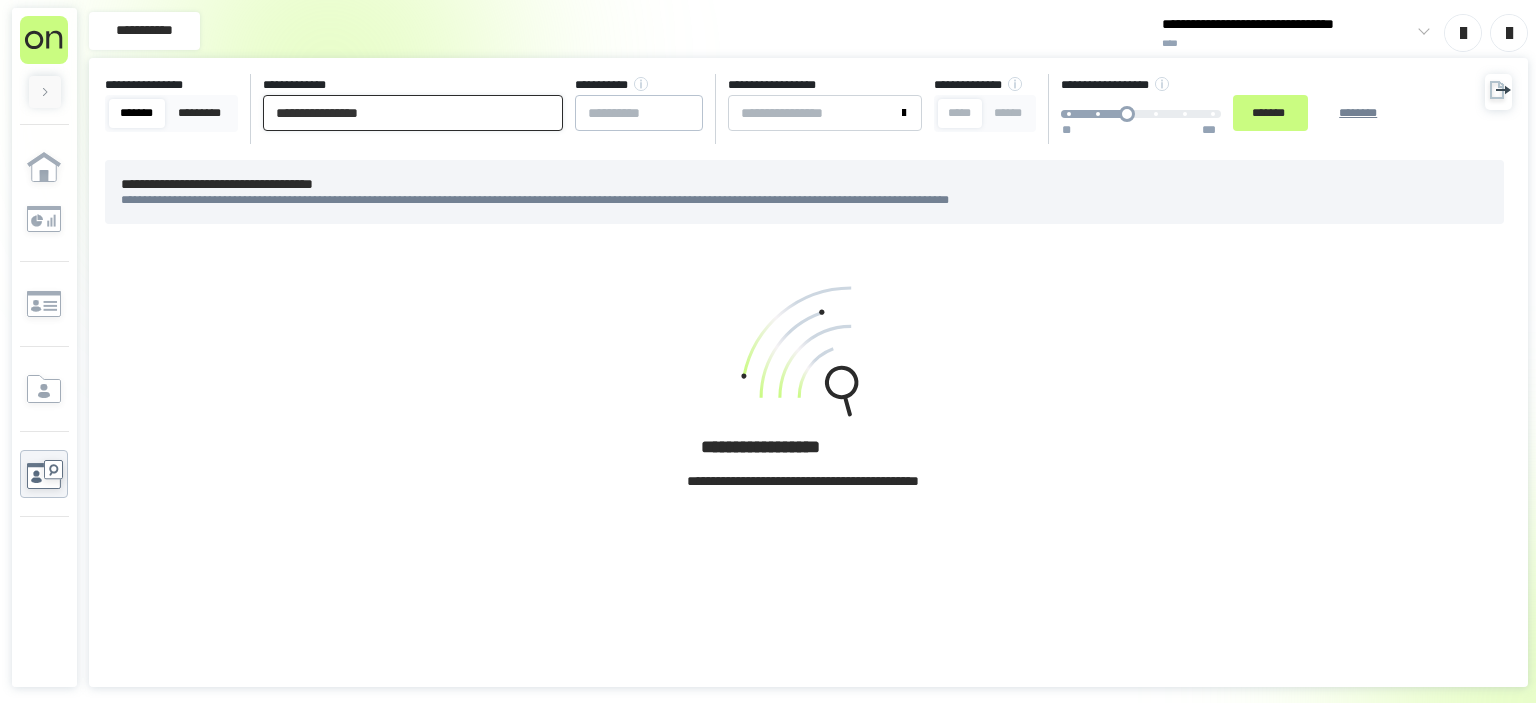 drag, startPoint x: 416, startPoint y: 117, endPoint x: 0, endPoint y: 124, distance: 416.0589 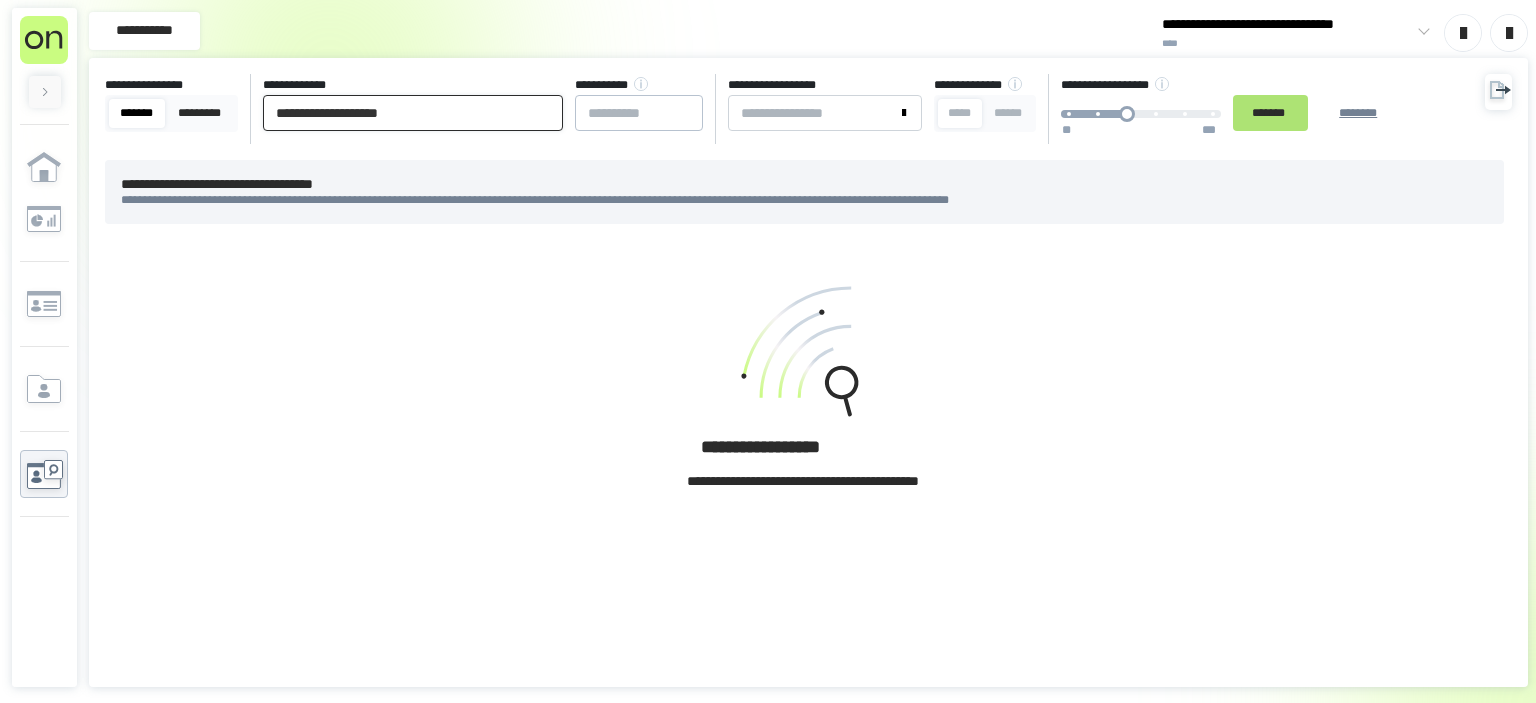 type on "**********" 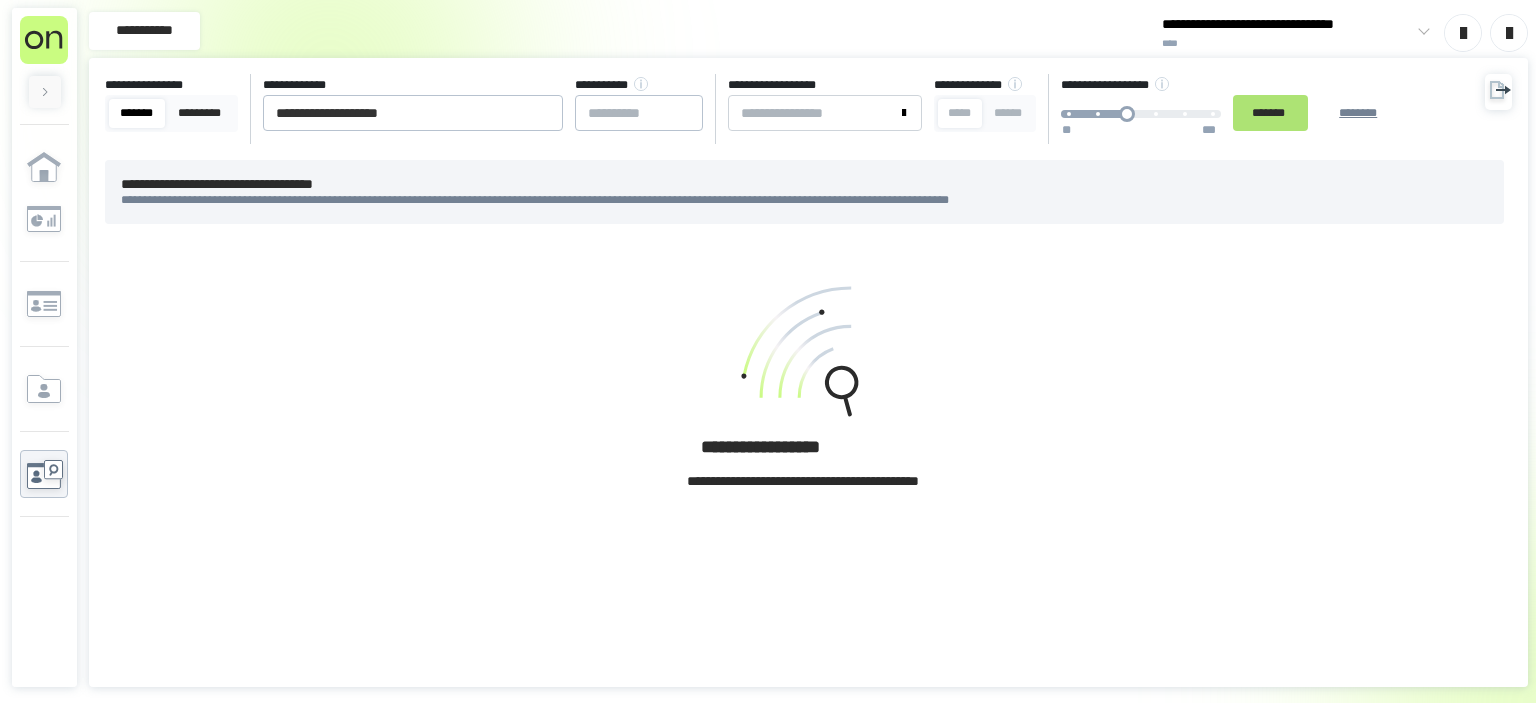 click on "*******" at bounding box center [1270, 113] 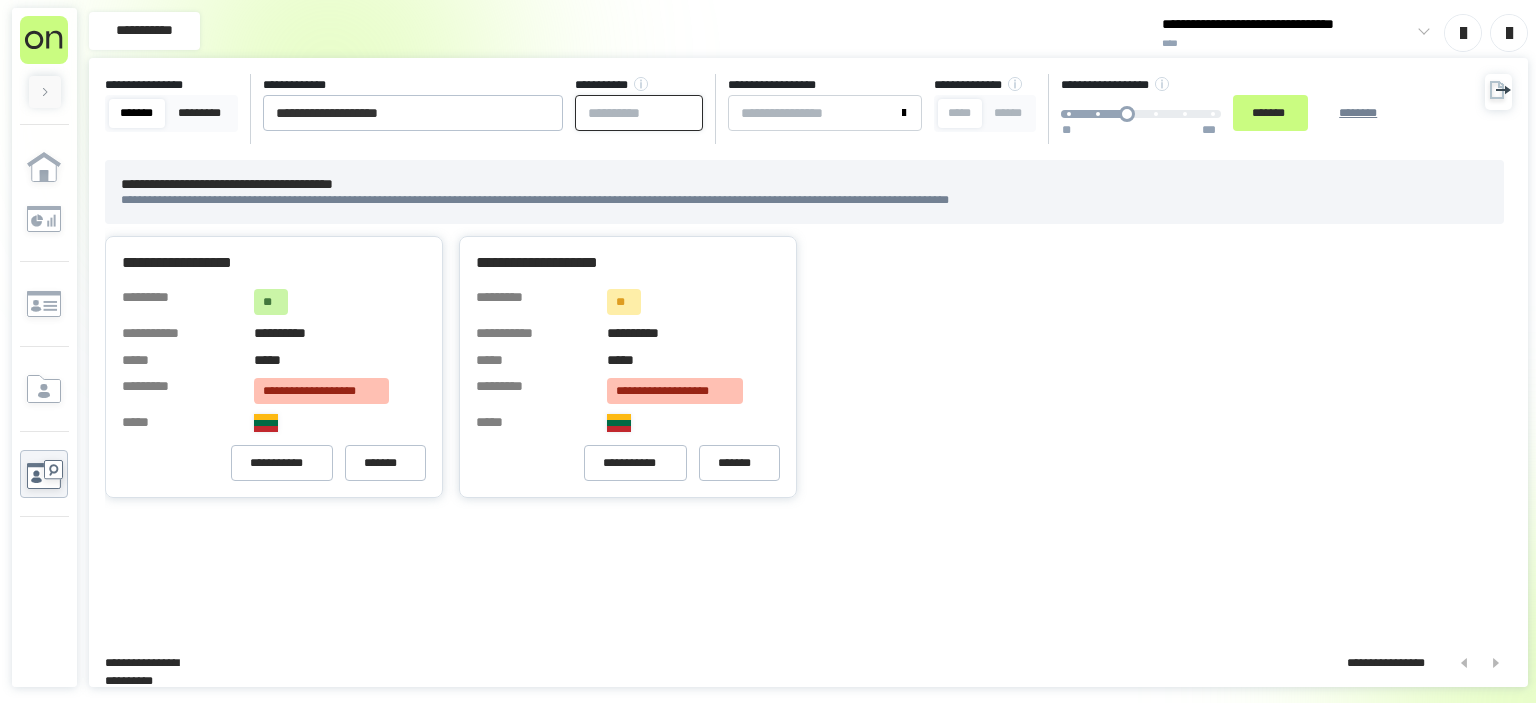 click at bounding box center (639, 113) 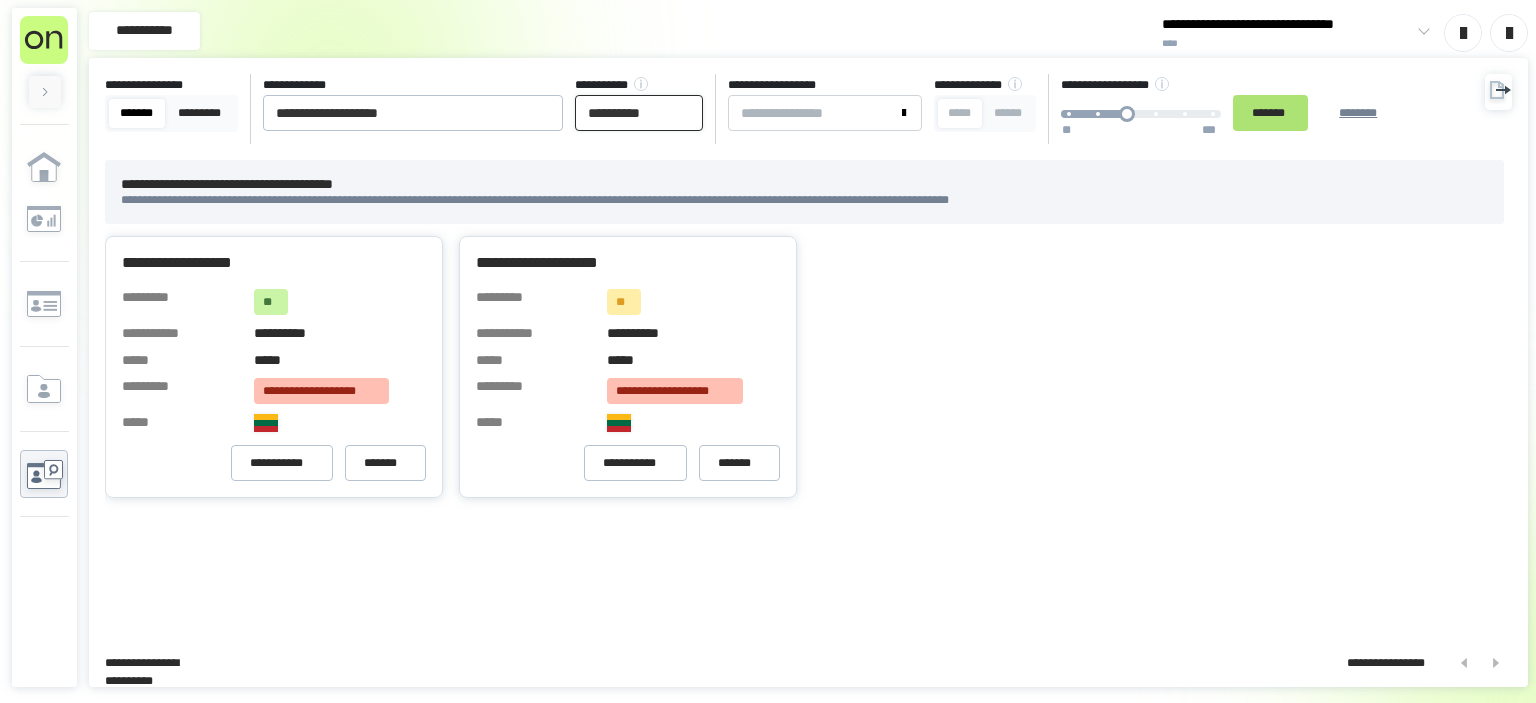 type on "**********" 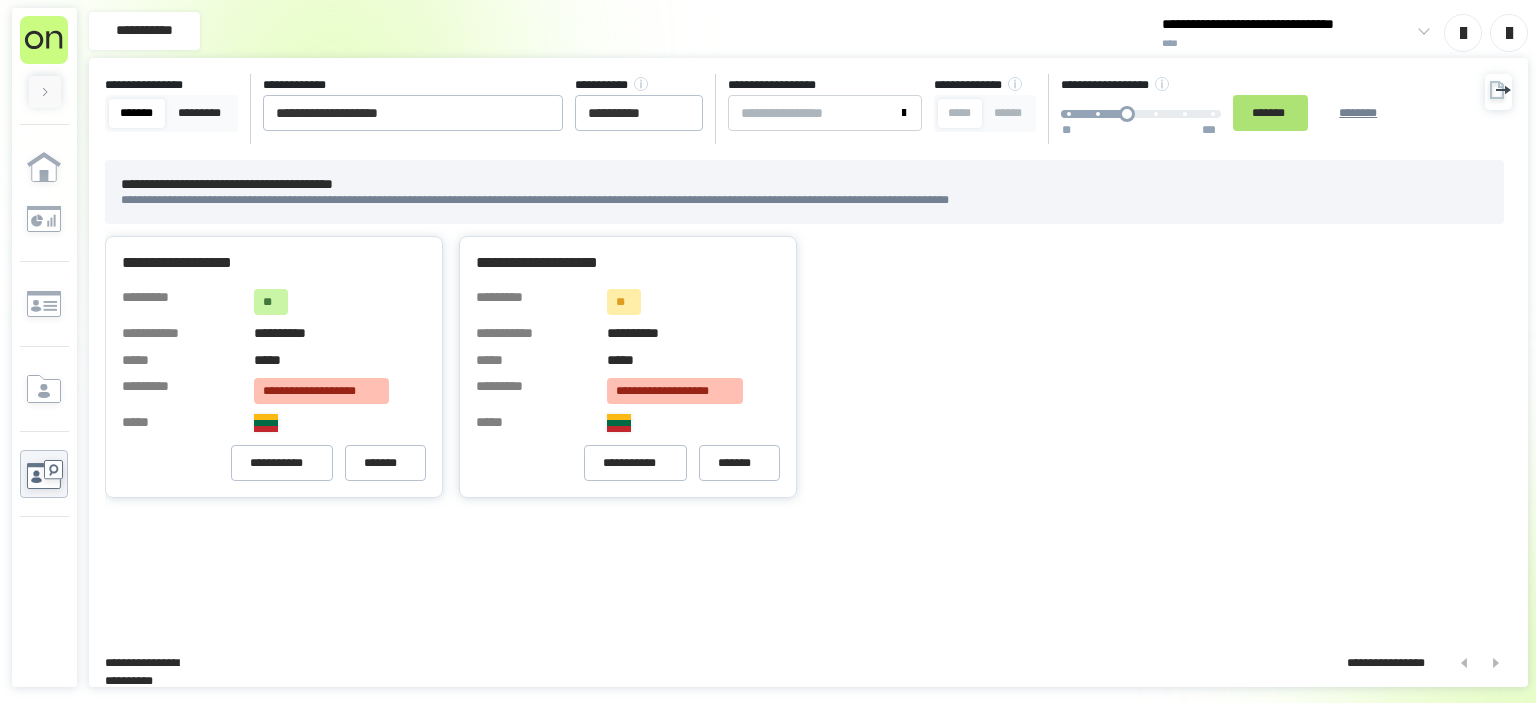 click on "*******" at bounding box center [1270, 113] 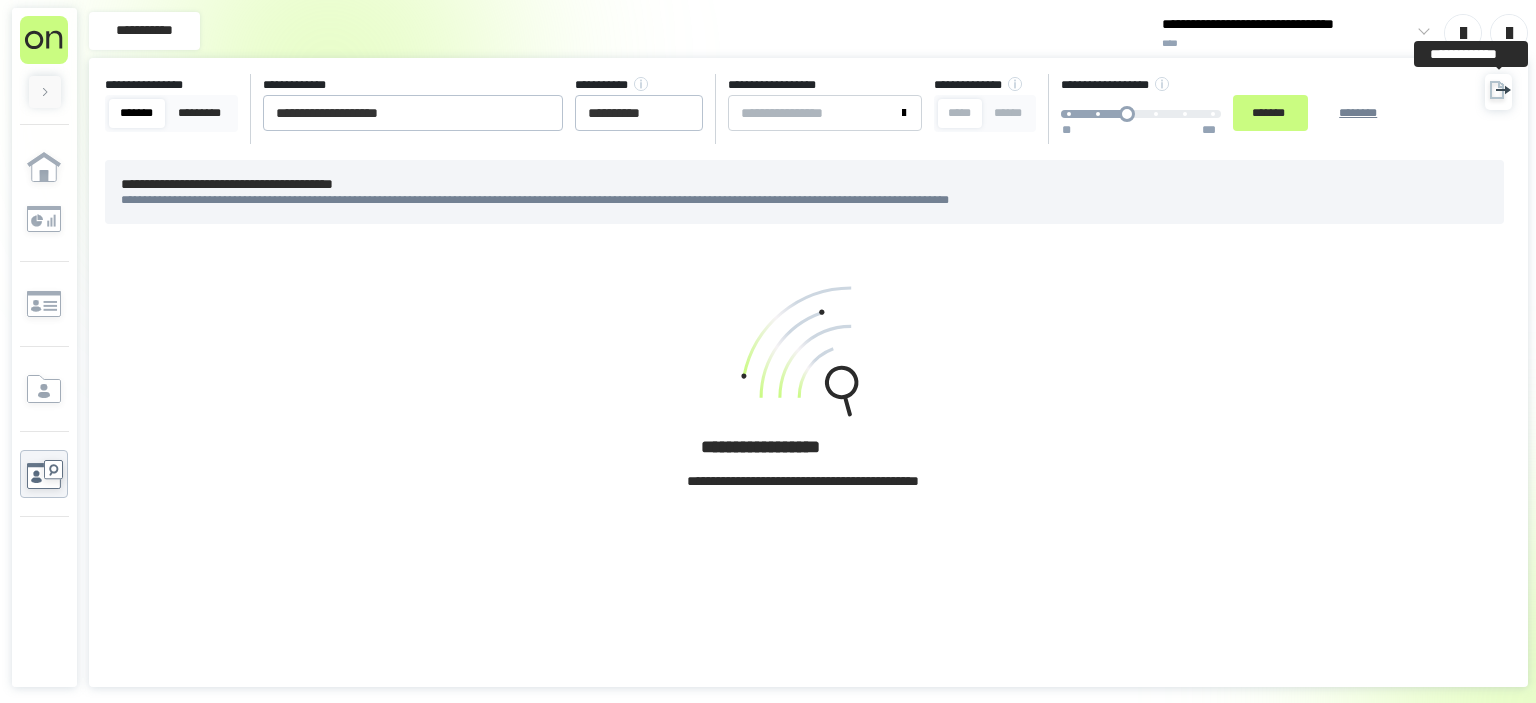 click 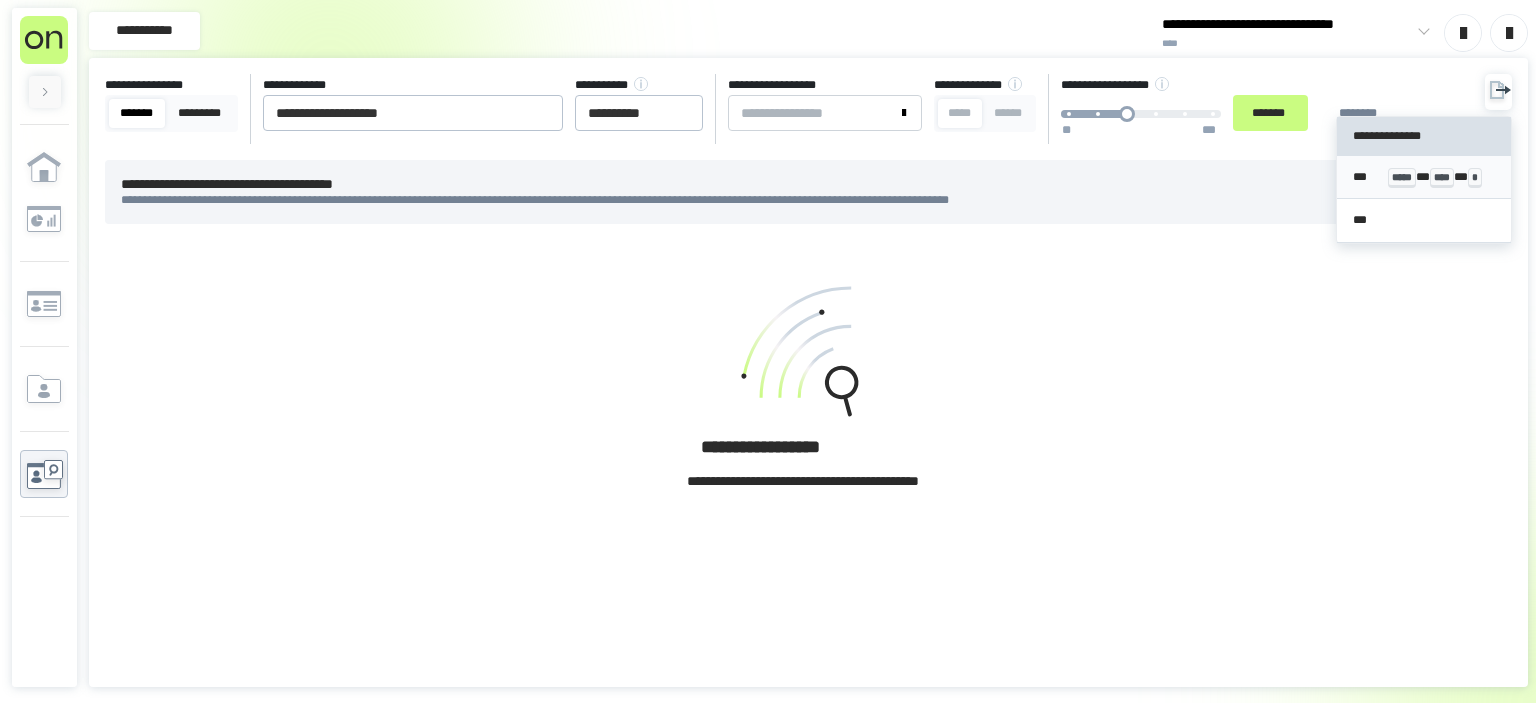 click on "*** ***** * **** *   *" at bounding box center (1424, 177) 